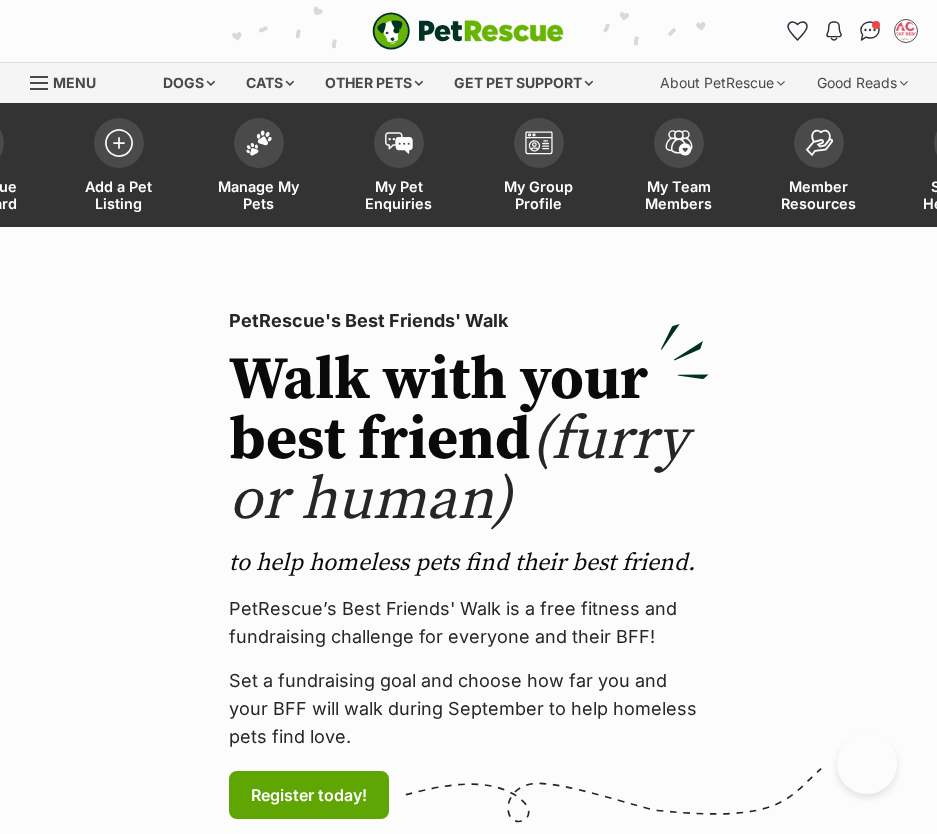 scroll, scrollTop: 0, scrollLeft: 0, axis: both 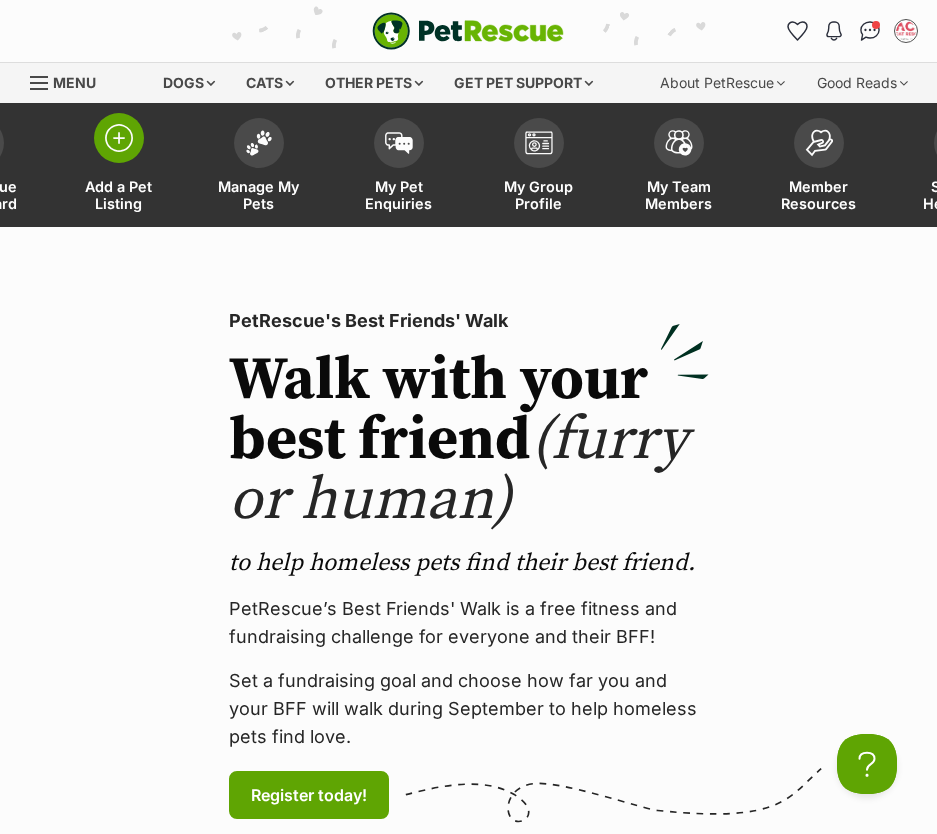 click on "Add a Pet Listing" at bounding box center [119, 167] 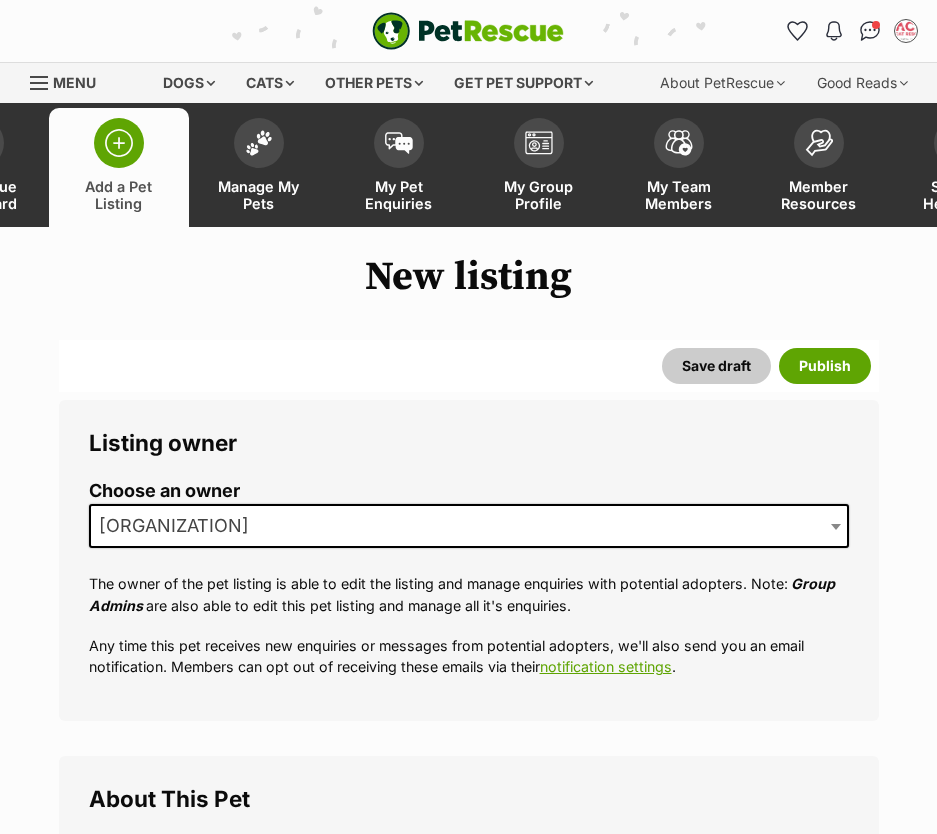 scroll, scrollTop: 0, scrollLeft: 0, axis: both 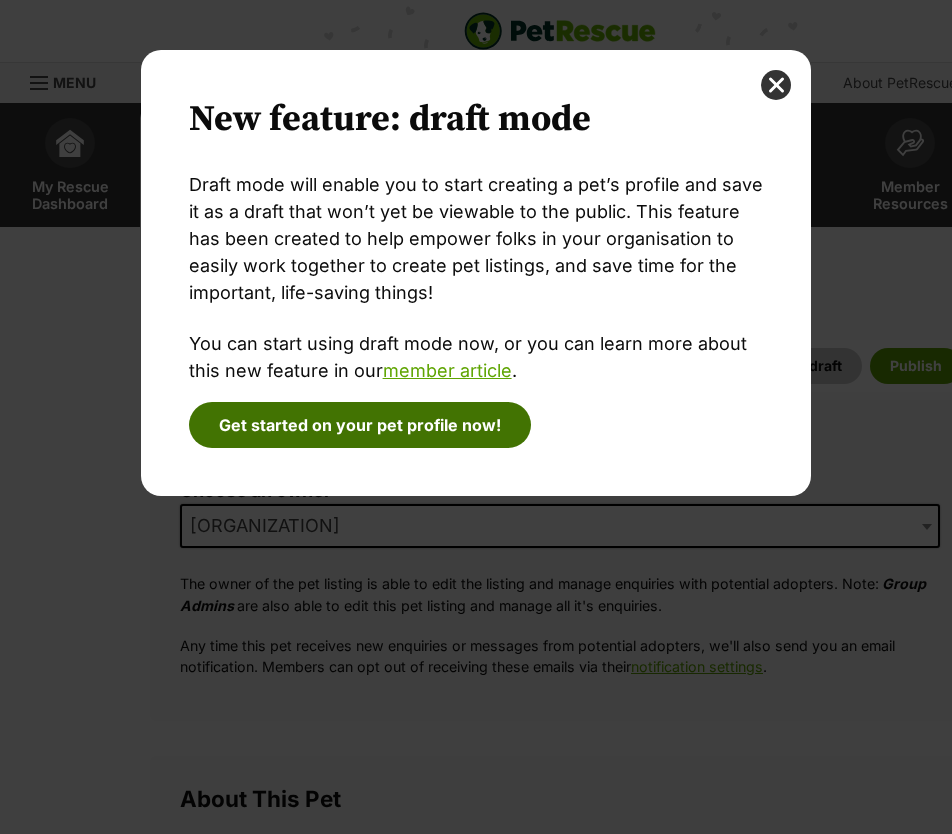 click on "Get started on your pet profile now!" at bounding box center [360, 425] 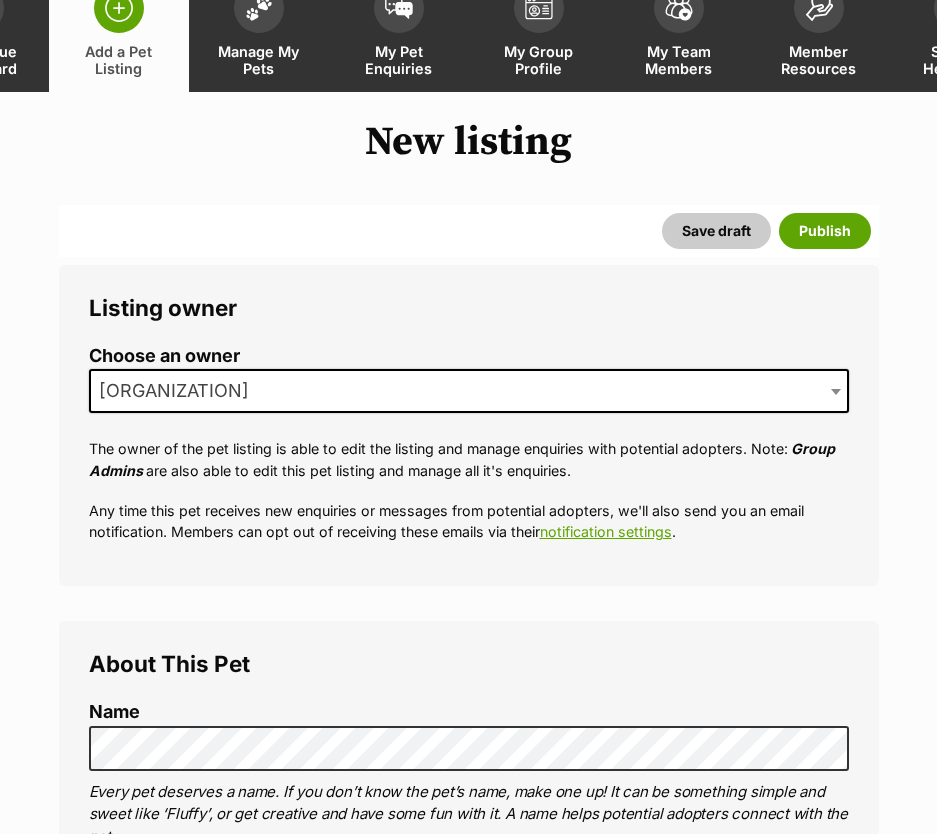 scroll, scrollTop: 600, scrollLeft: 0, axis: vertical 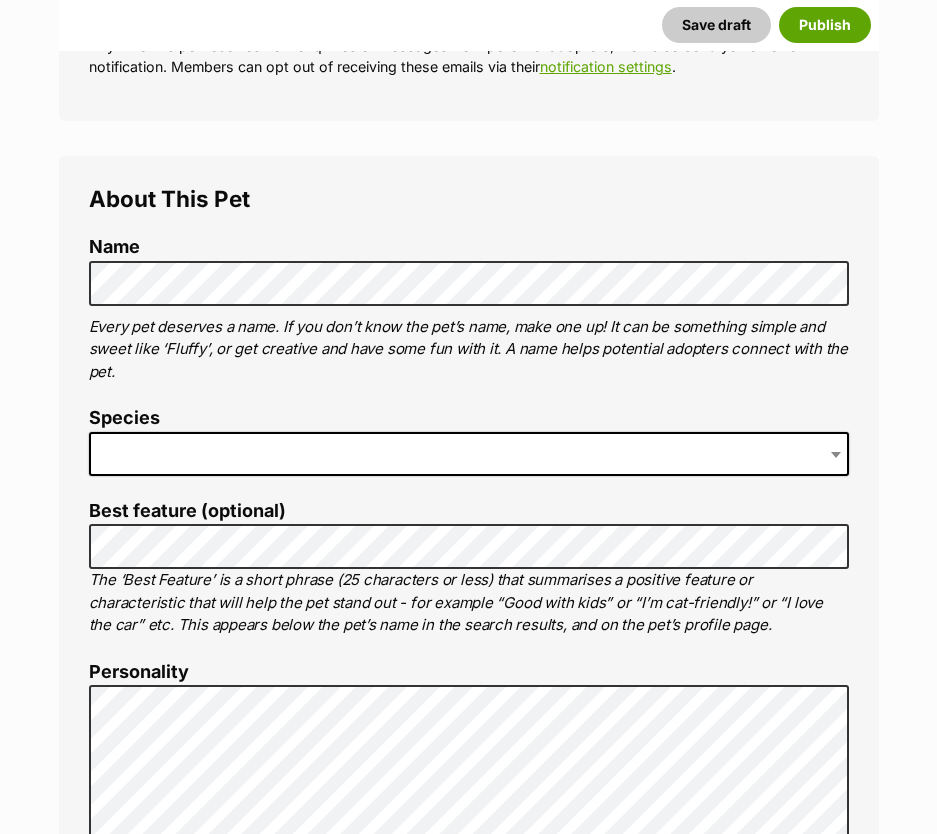 click at bounding box center [469, 454] 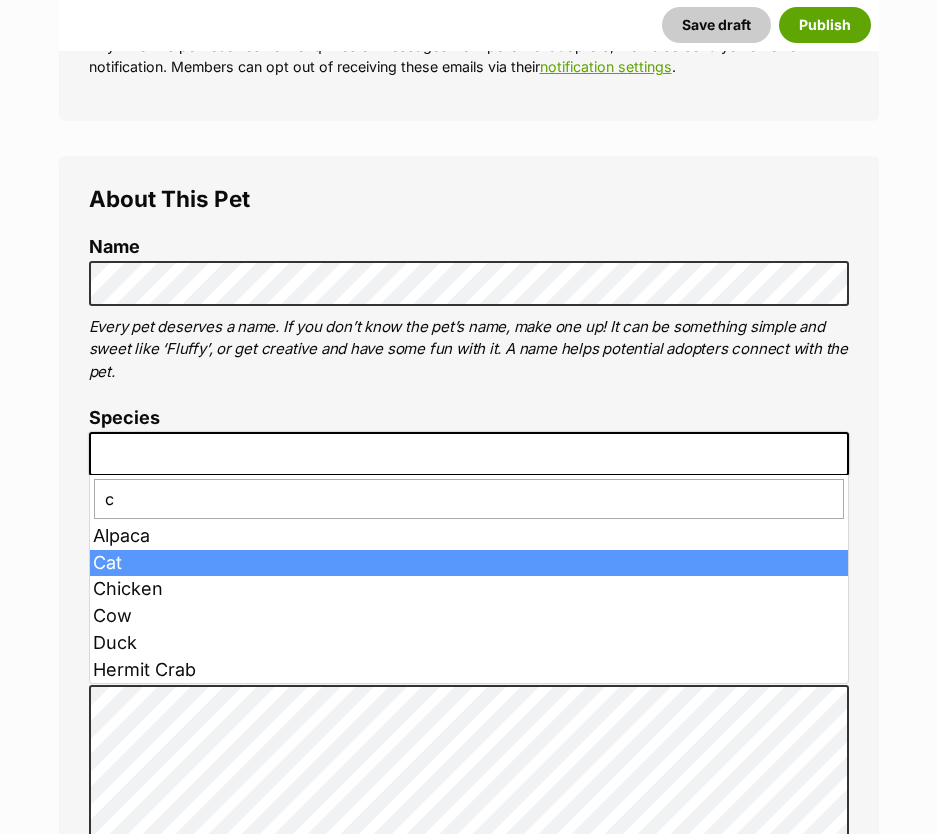 type on "c" 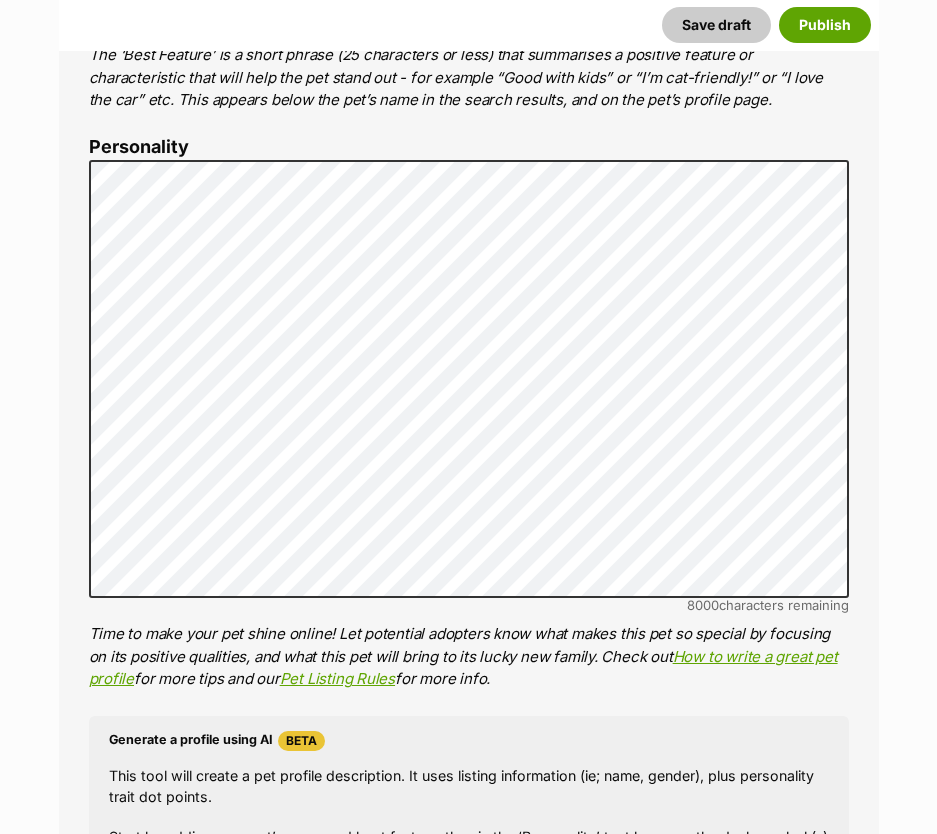 scroll, scrollTop: 1100, scrollLeft: 0, axis: vertical 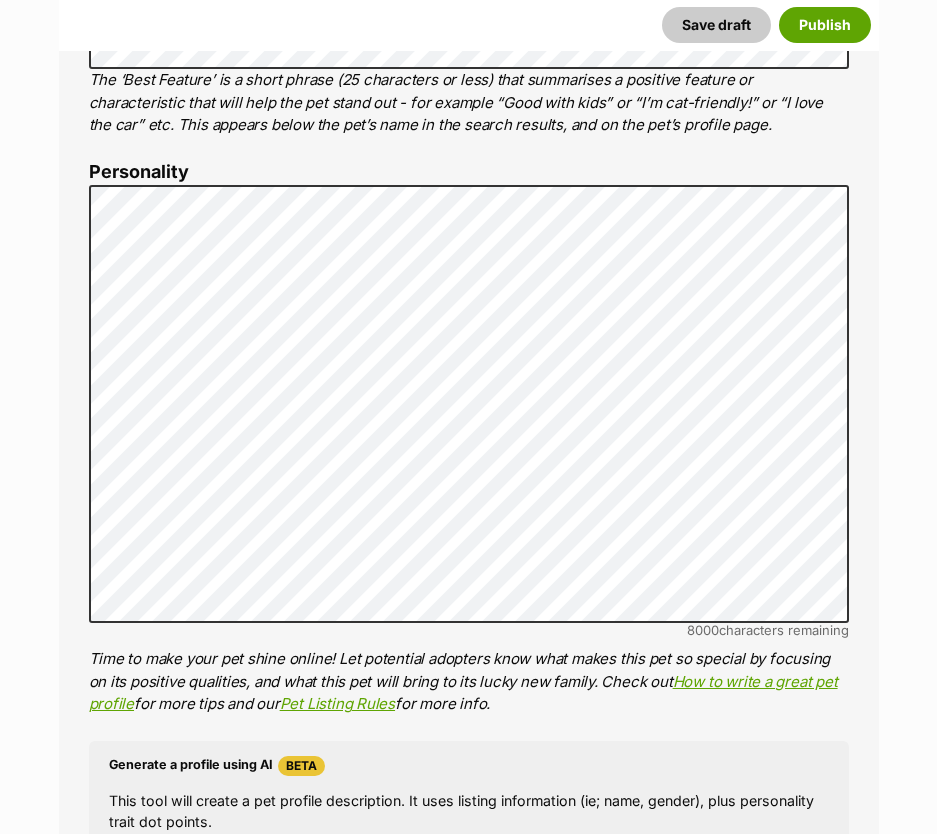 click on "About This Pet Name
Henlo there, it looks like you might be using the pet name field to indicate that this pet is now on hold - we recommend updating the status to on hold from the listing page instead!
Every pet deserves a name. If you don’t know the pet’s name, make one up! It can be something simple and sweet like ‘Fluffy’, or get creative and have some fun with it. A name helps potential adopters connect with the pet.
Species Cat
Best feature (optional)
The ‘Best Feature’ is a short phrase (25 characters or less) that summarises a positive feature or characteristic that will help the pet stand out - for example “Good with kids” or “I’m cat-friendly!” or “I love the car” etc. This appears below the pet’s name in the search results, and on the pet’s profile page.
Personality 8000  characters remaining
How to write a great pet profile  for more tips and our  Pet Listing Rules  for more info.
Generate a profile using AI
Beta
." at bounding box center [469, 493] 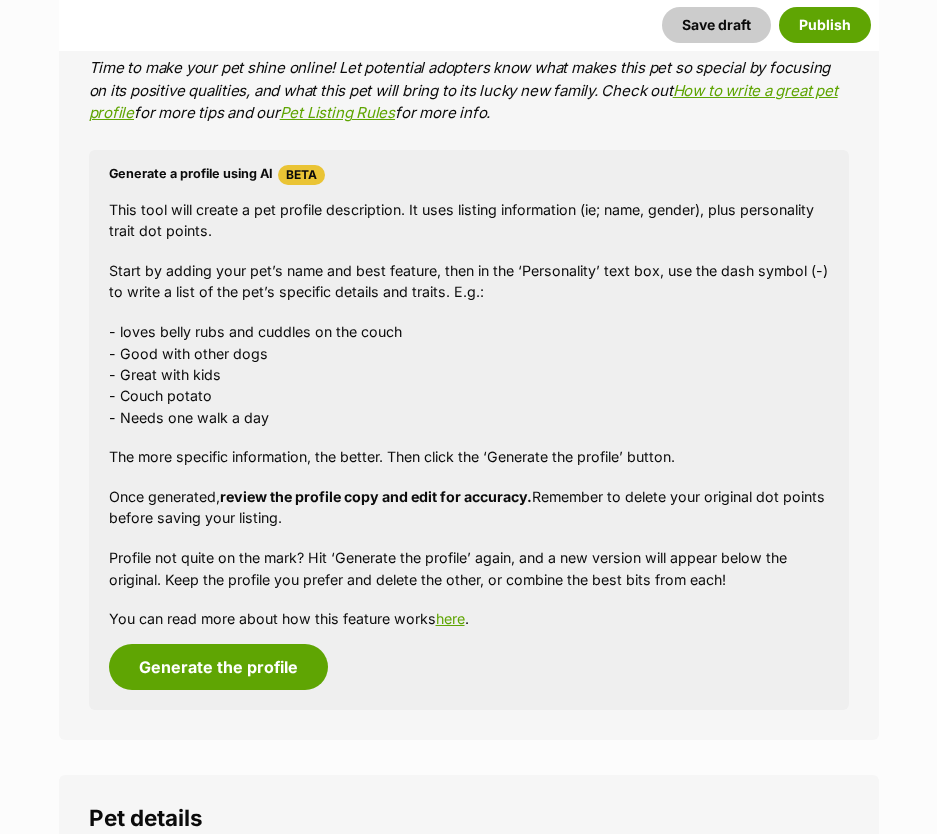 scroll, scrollTop: 2591, scrollLeft: 0, axis: vertical 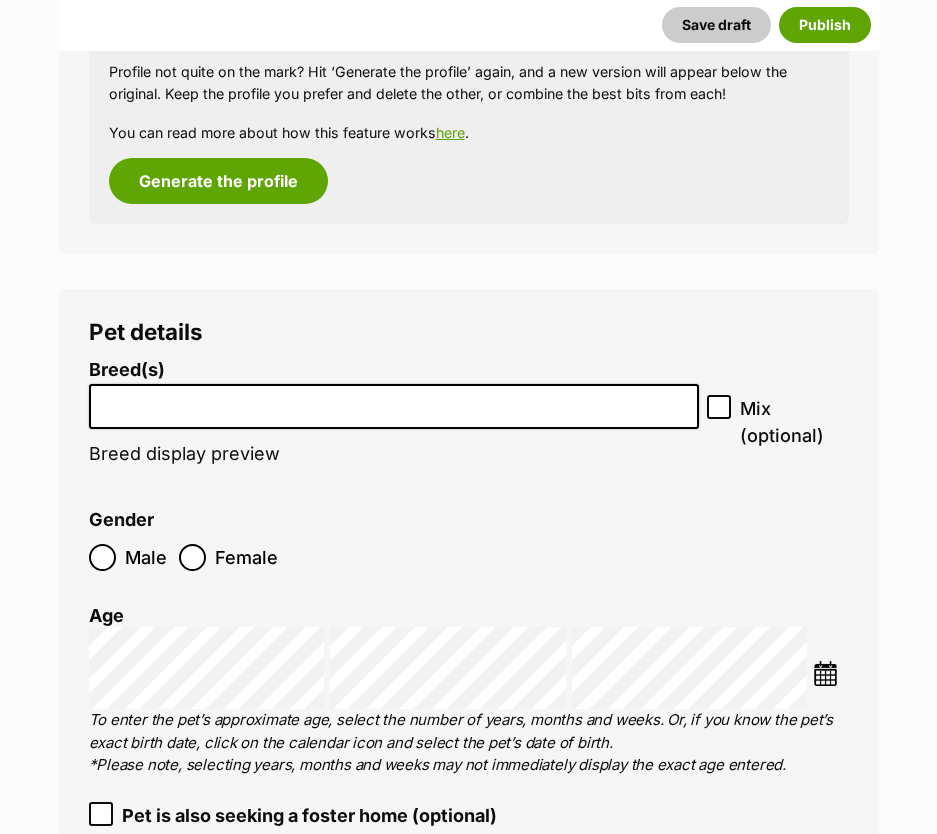 click at bounding box center (394, 406) 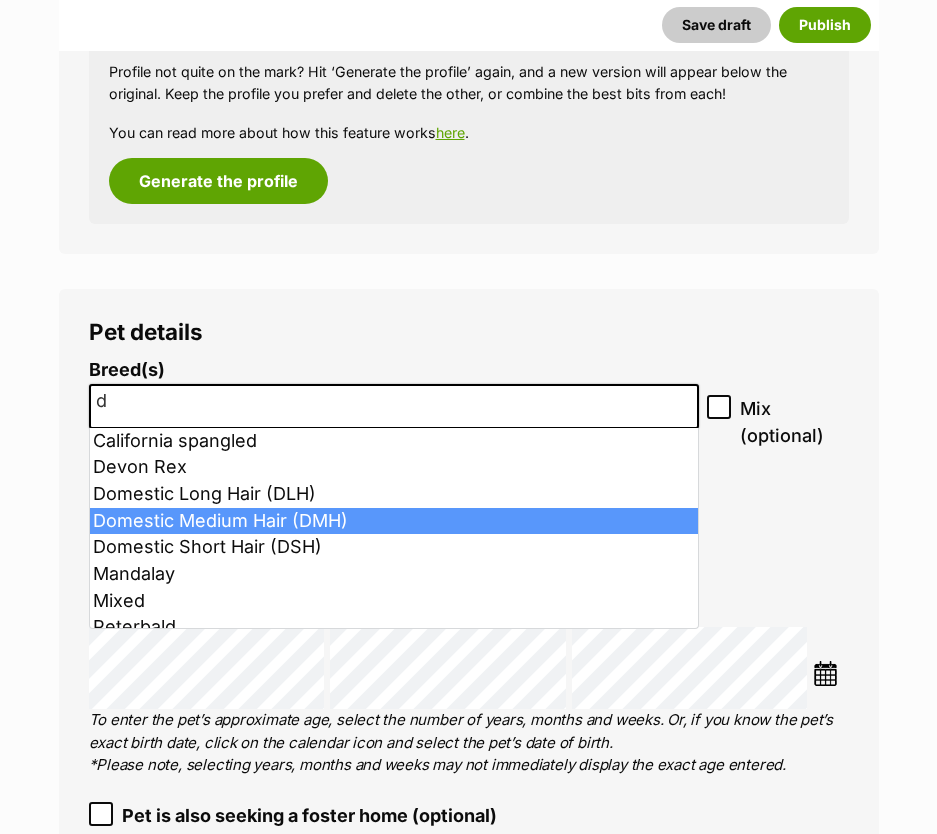 type on "d" 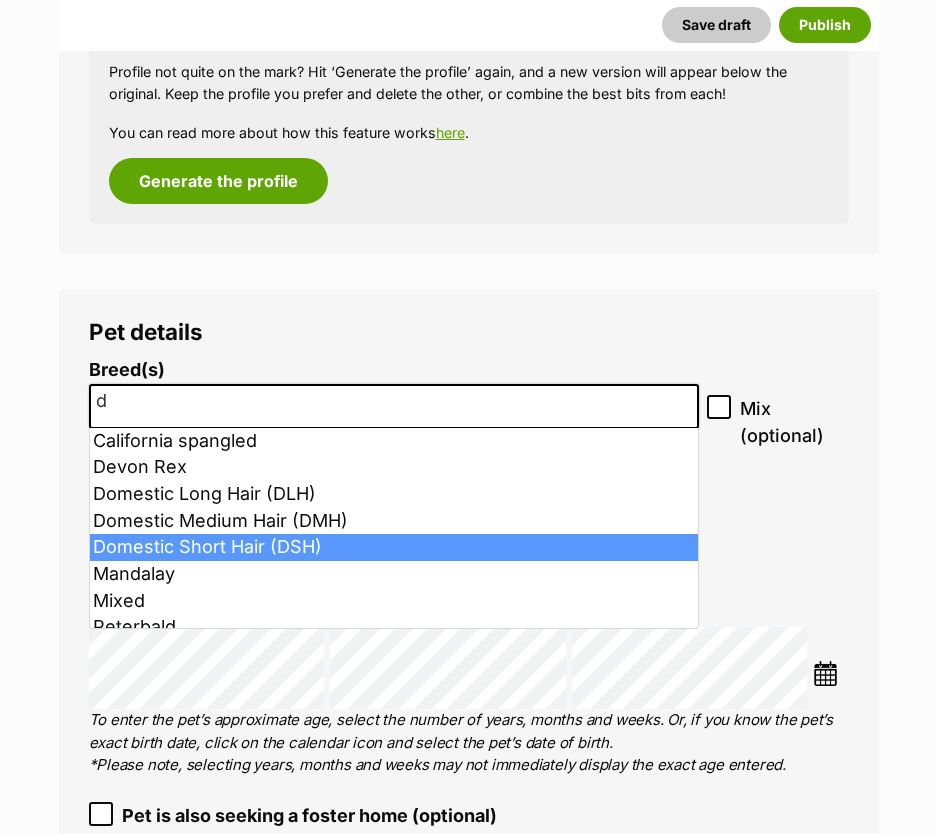 select on "252102" 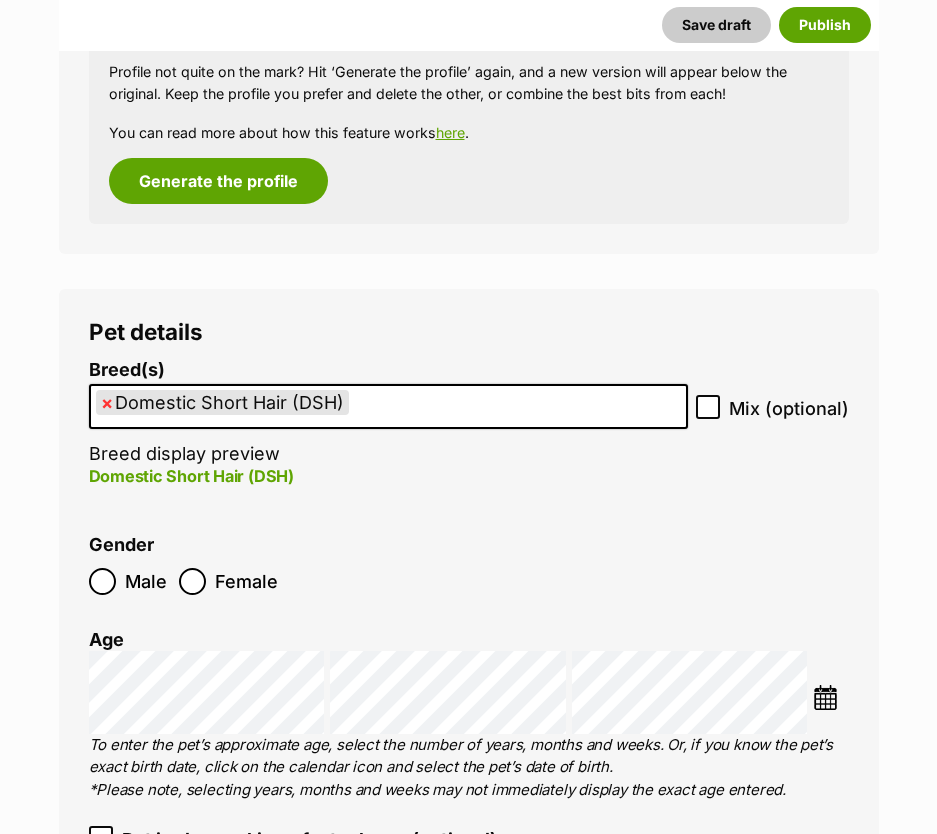 click on "Female" at bounding box center (228, 581) 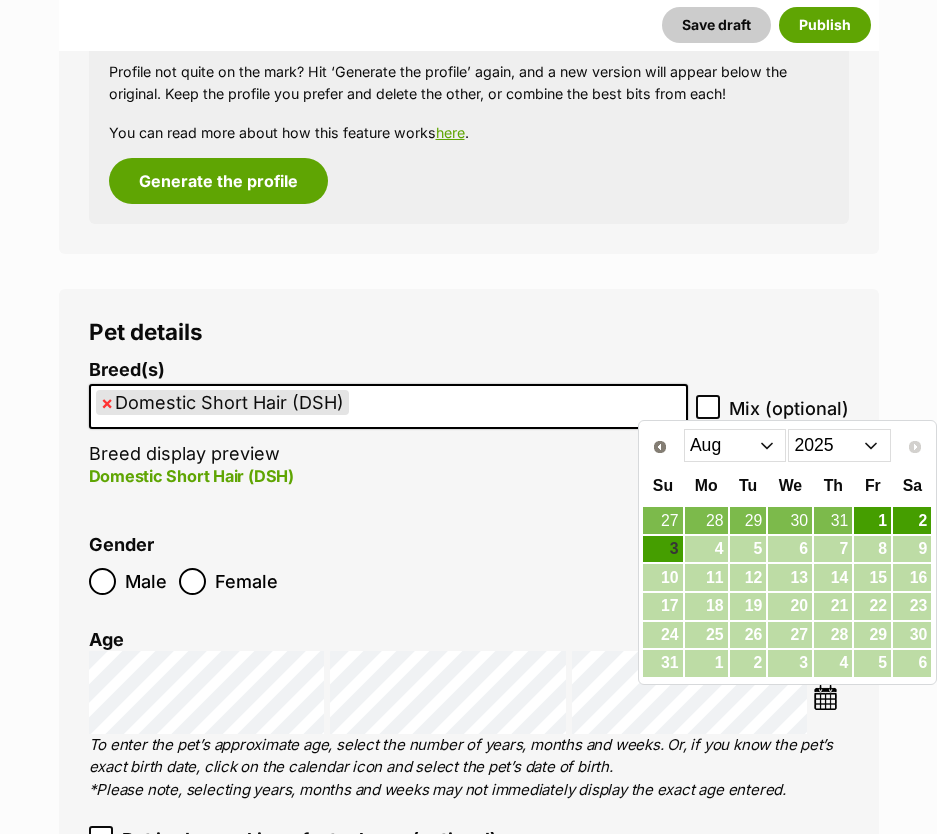 click on "2015 2016 2017 2018 2019 2020 2021 2022 2023 2024 2025" at bounding box center (839, 445) 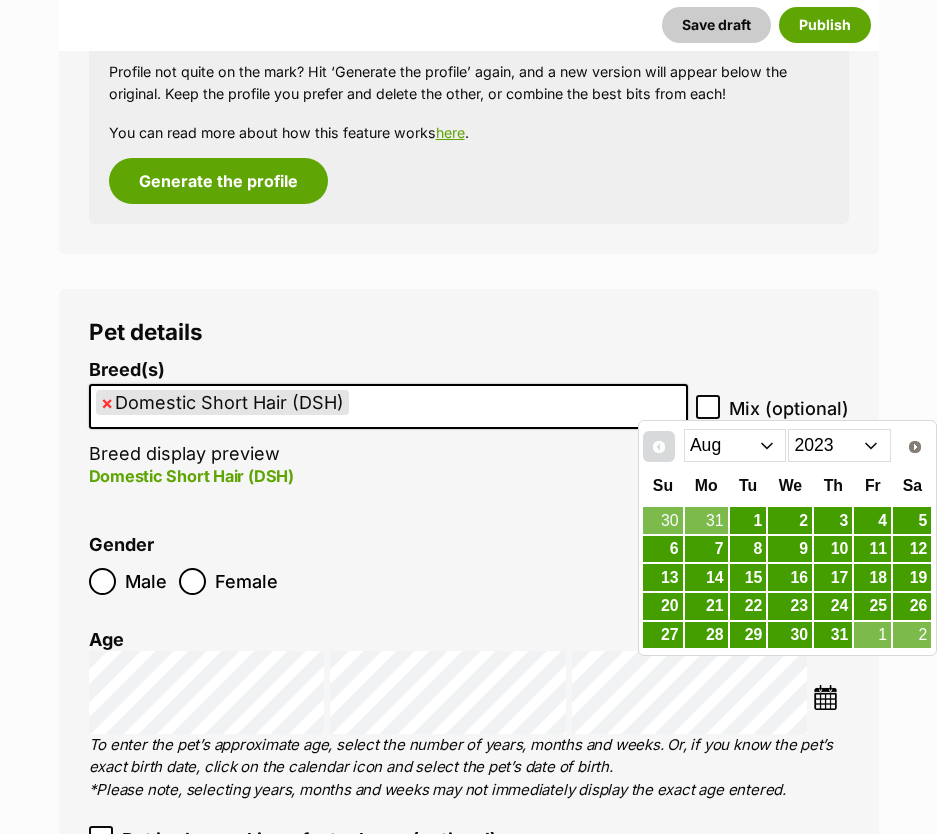 click on "Prev" at bounding box center [659, 447] 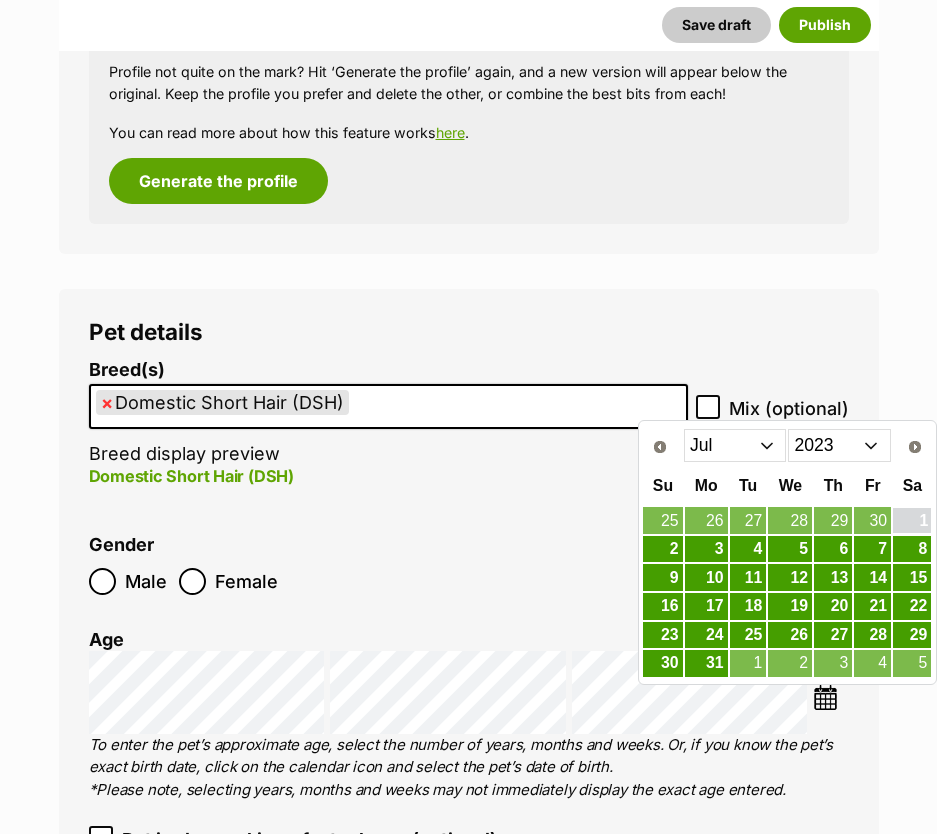 click on "1" at bounding box center [912, 520] 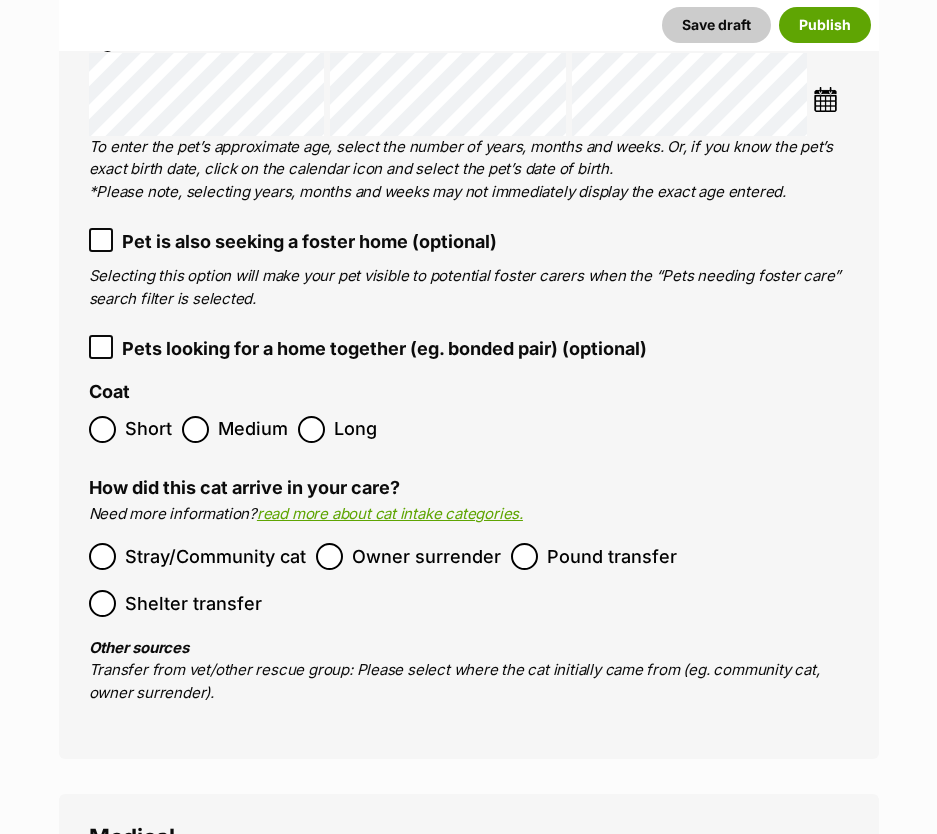 scroll, scrollTop: 3191, scrollLeft: 0, axis: vertical 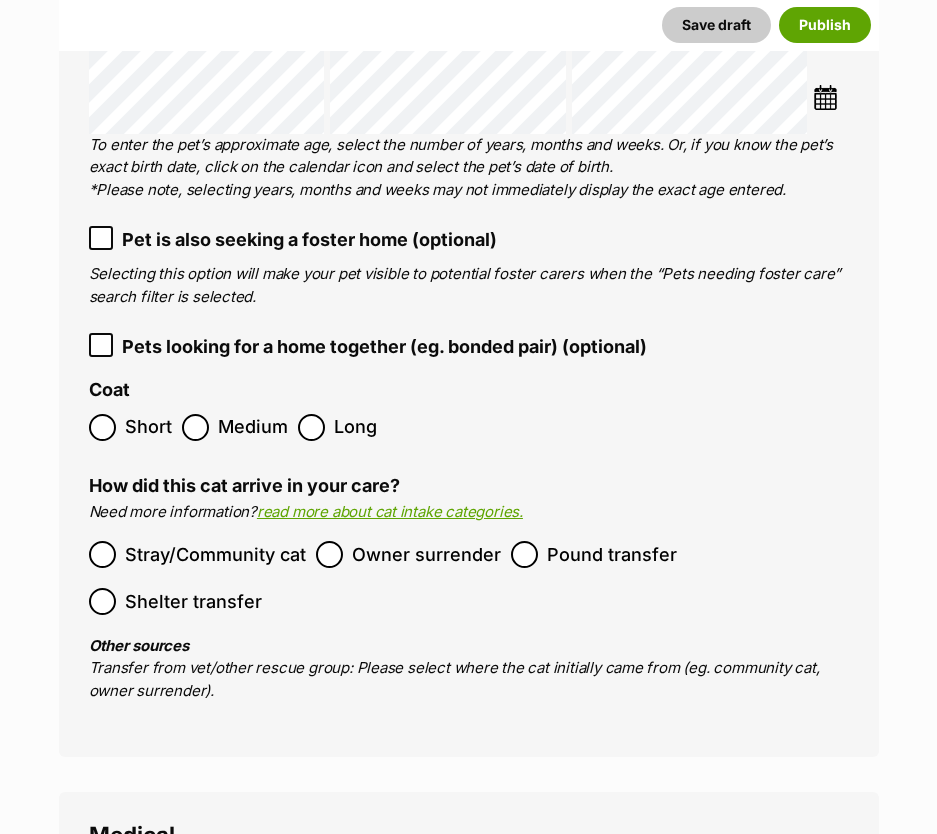 click on "Short" at bounding box center (148, 427) 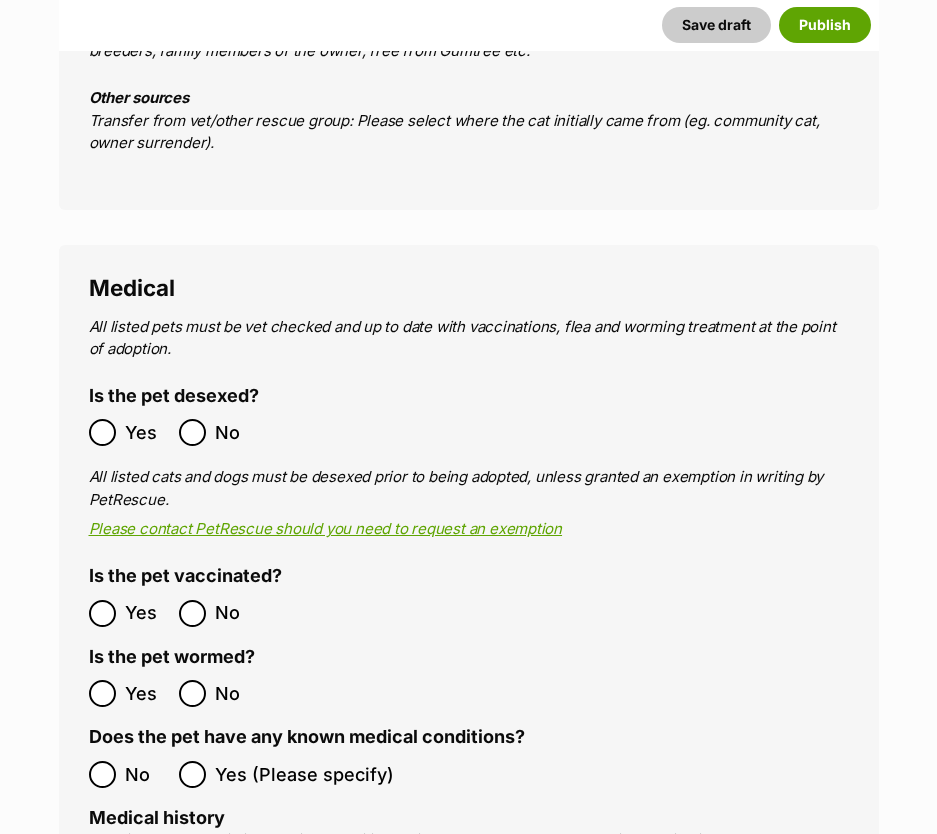 scroll, scrollTop: 3891, scrollLeft: 0, axis: vertical 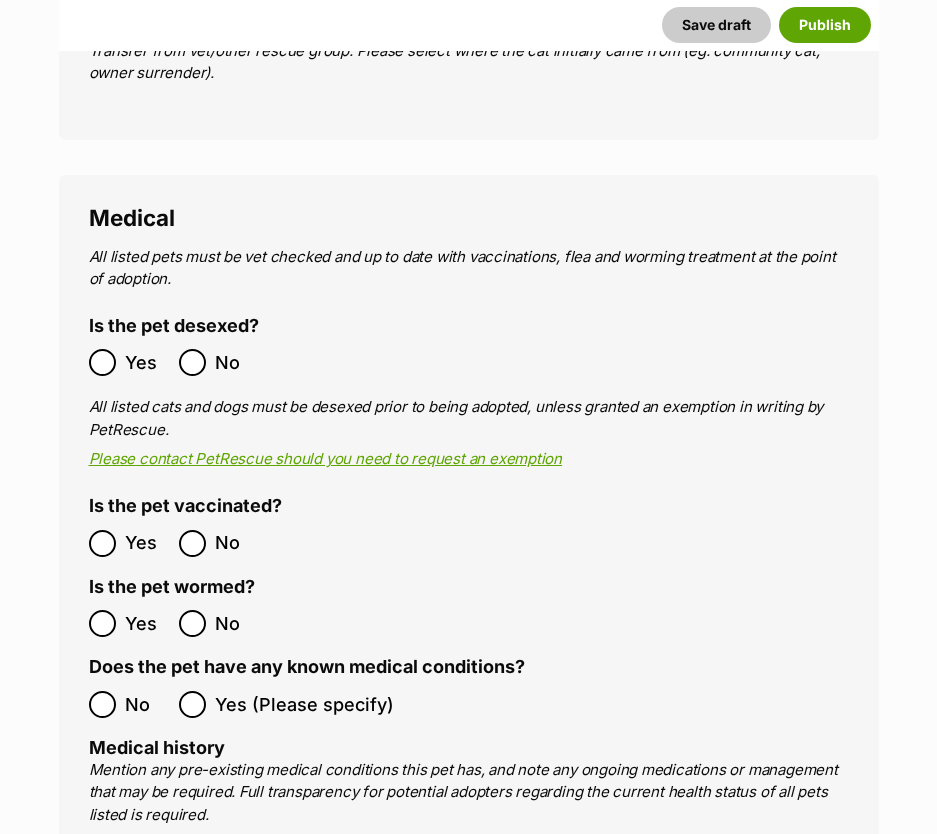 click on "Yes" at bounding box center [147, 362] 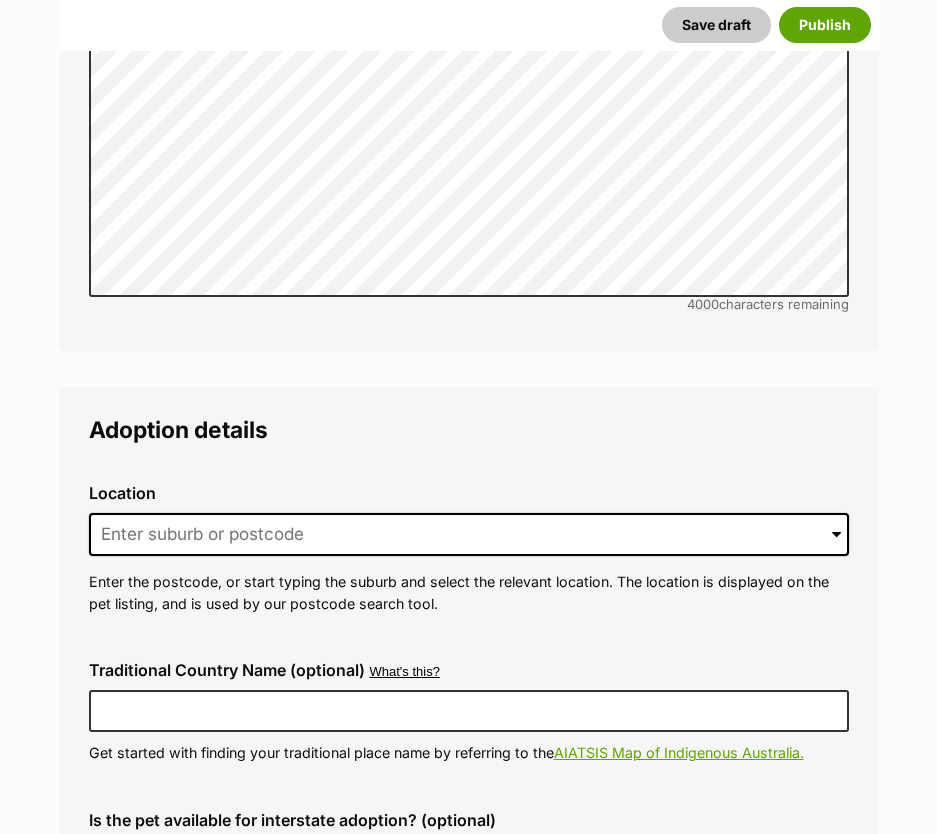 scroll, scrollTop: 4891, scrollLeft: 0, axis: vertical 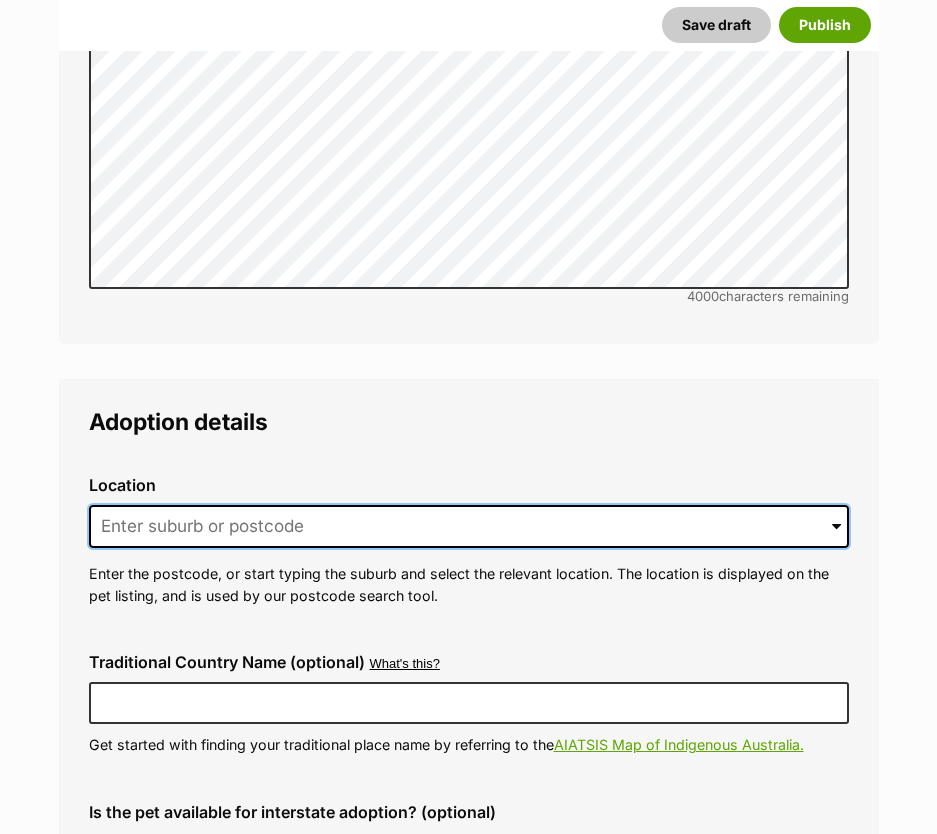 click at bounding box center [469, 527] 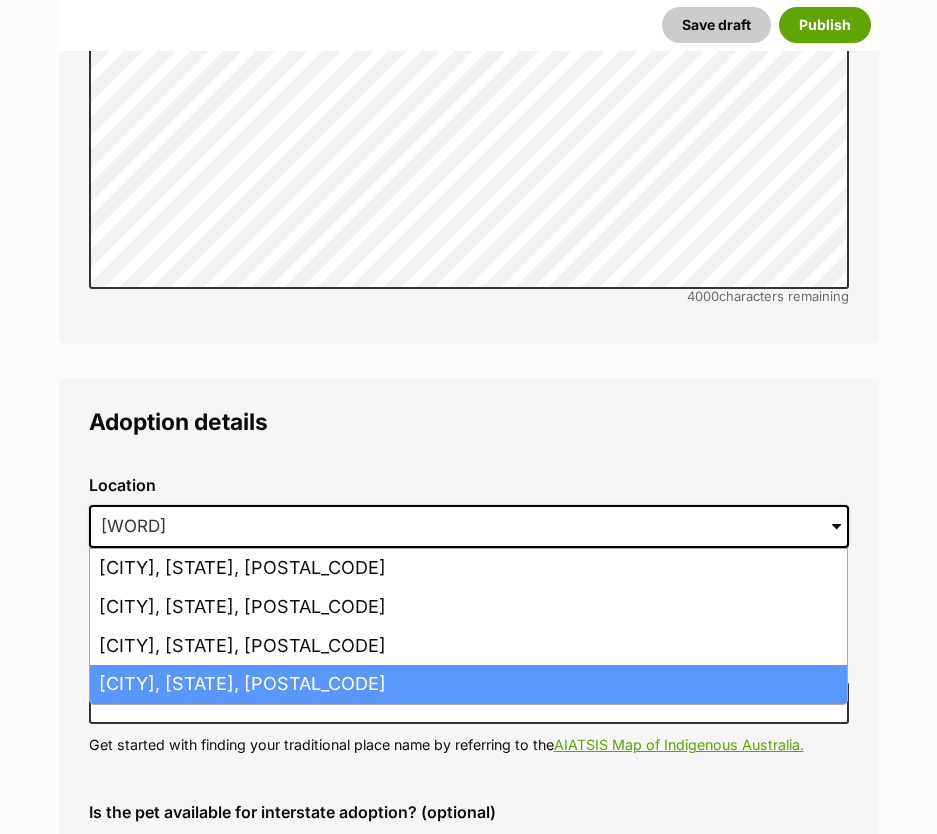 click on "Modbury, South Australia, 5092" at bounding box center (468, 684) 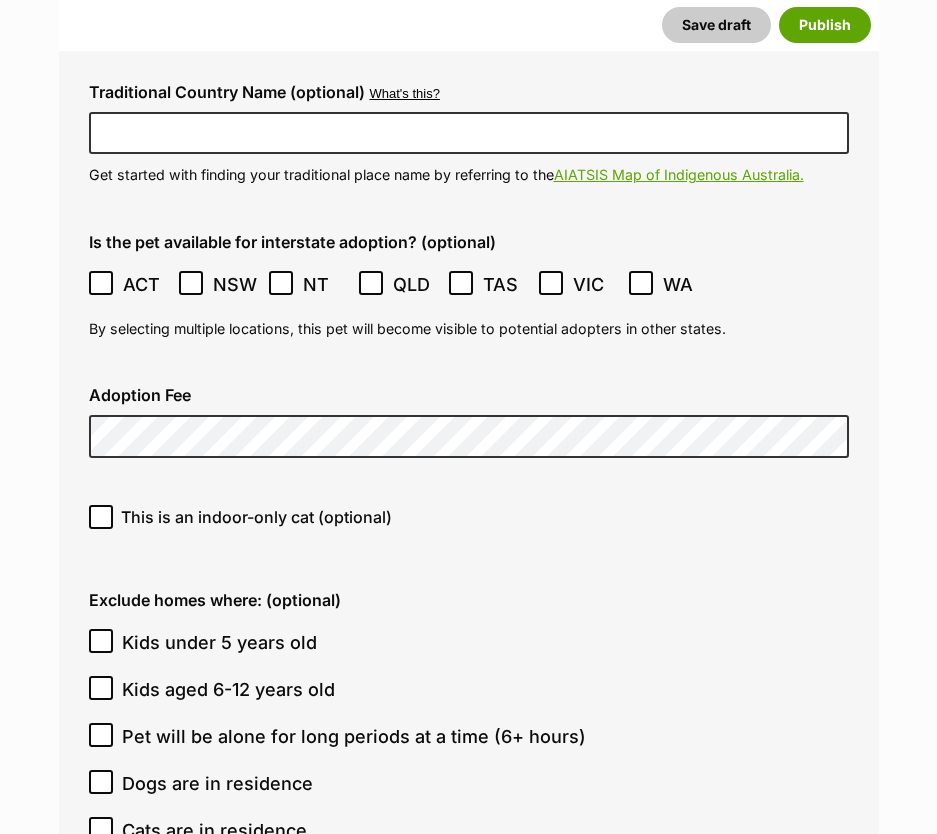 scroll, scrollTop: 5491, scrollLeft: 0, axis: vertical 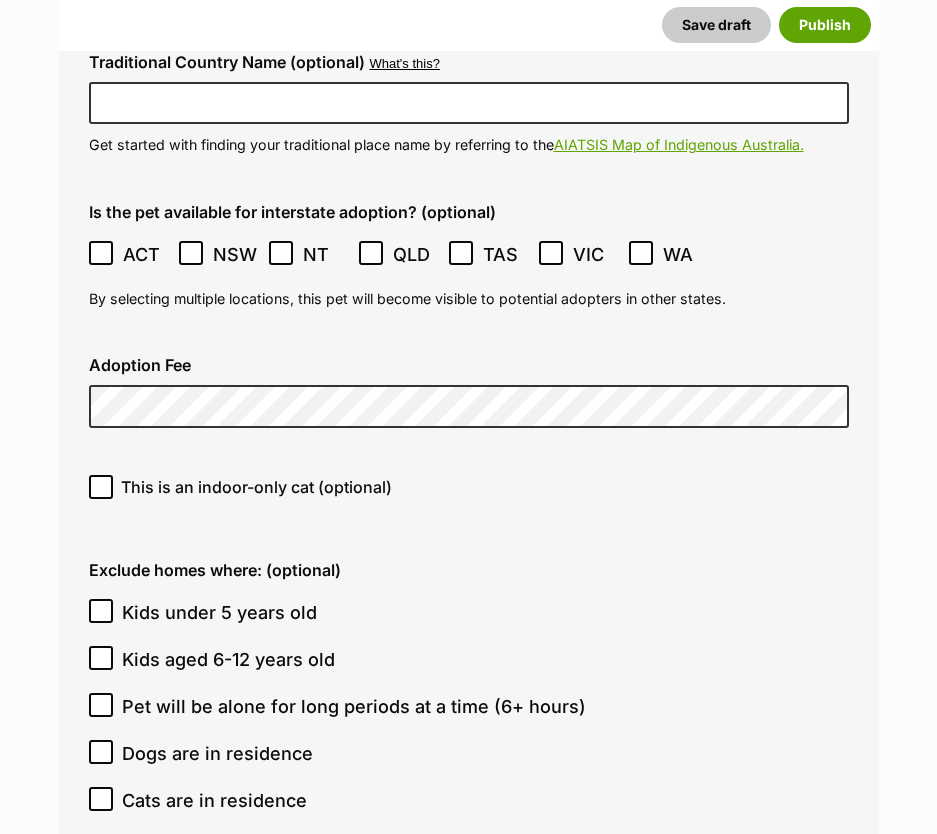 click on "This is an indoor-only cat (optional)" at bounding box center (256, 487) 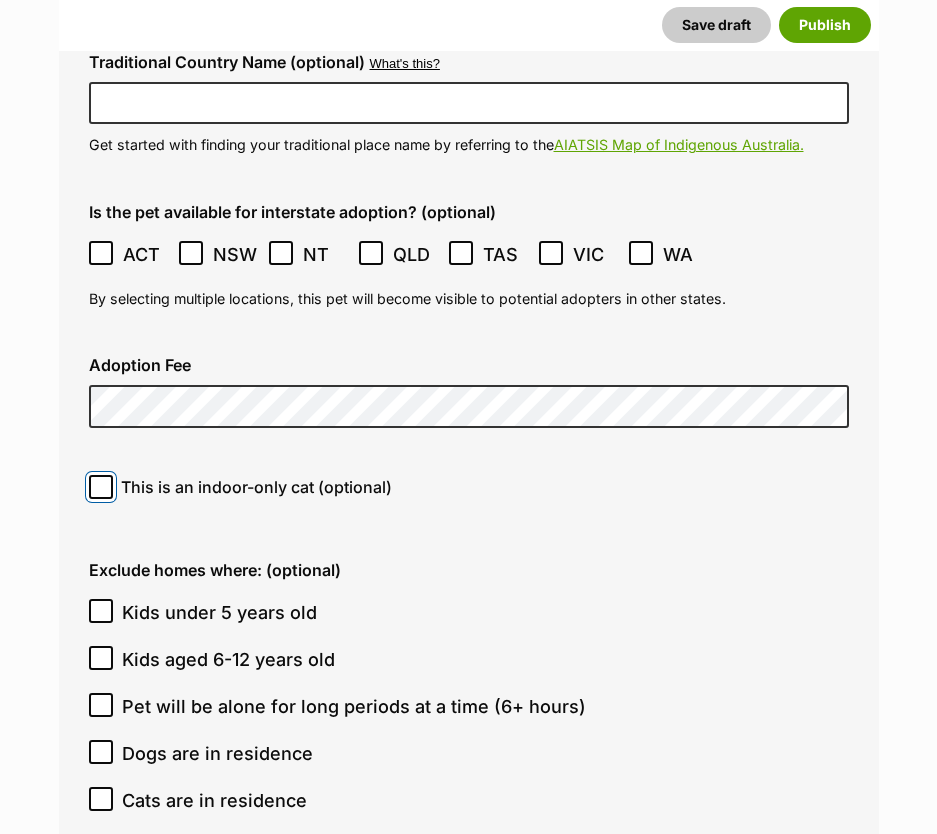 click on "This is an indoor-only cat (optional)" at bounding box center [101, 487] 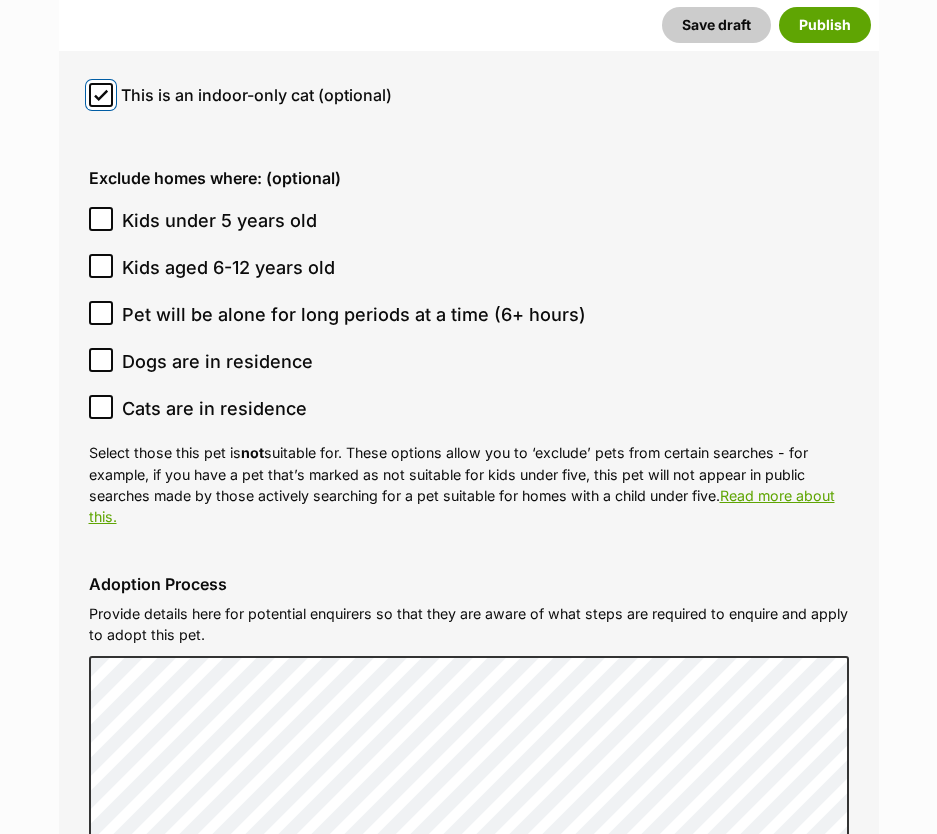 scroll, scrollTop: 5891, scrollLeft: 0, axis: vertical 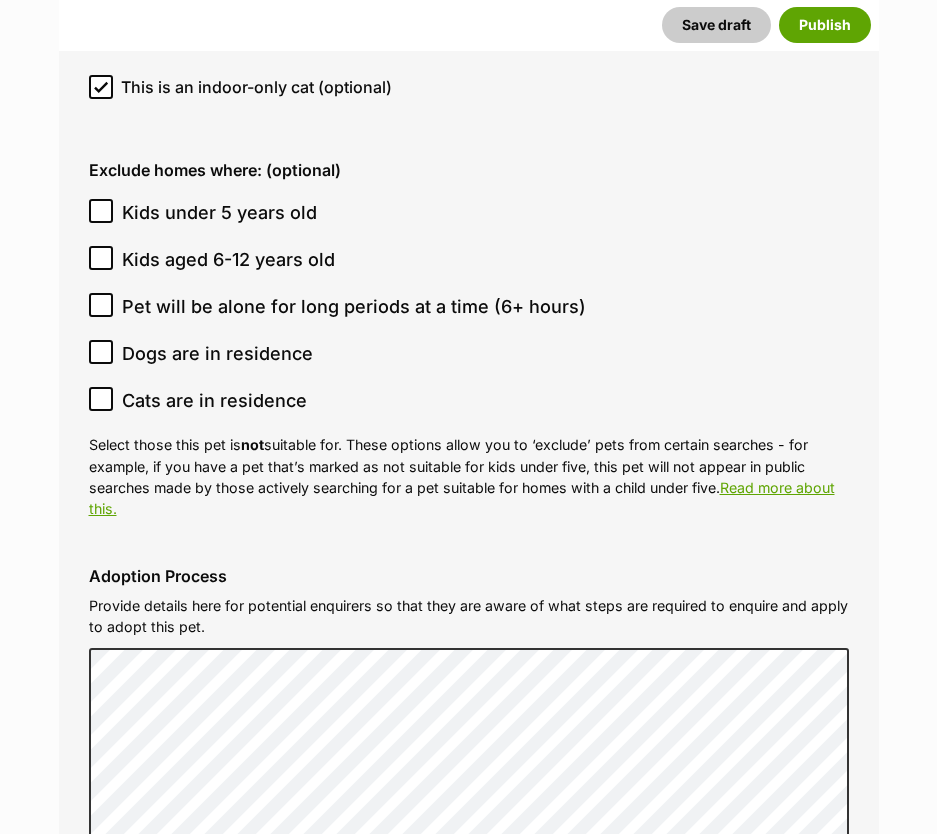 click on "Cats are in residence" at bounding box center [214, 400] 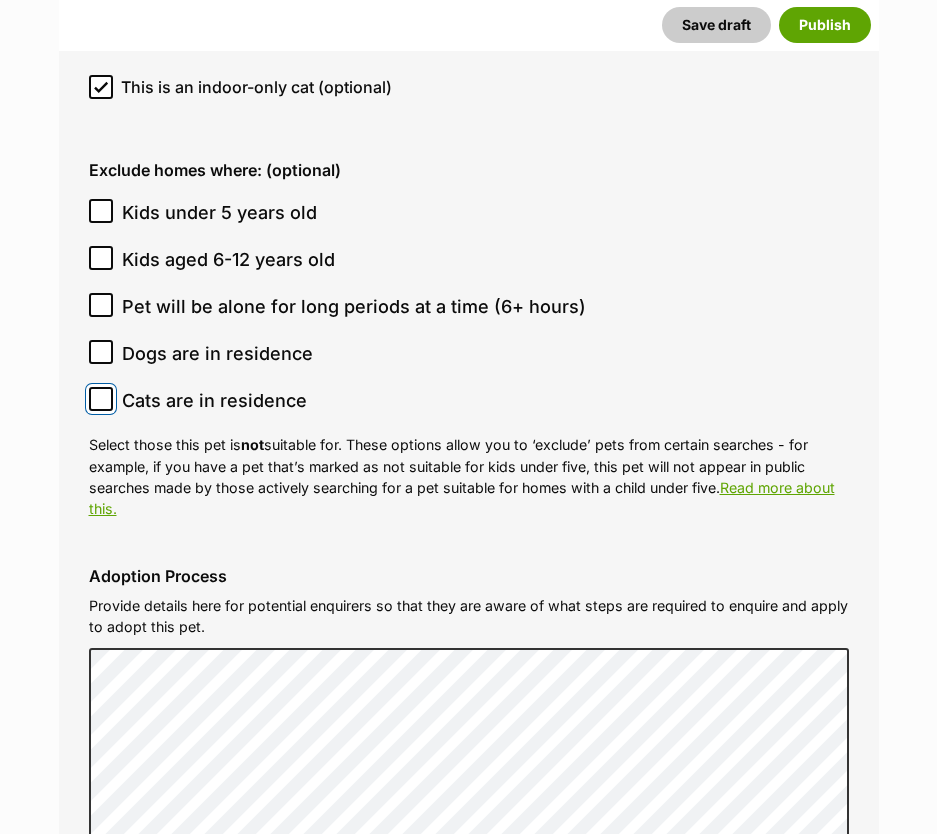 click on "Cats are in residence" at bounding box center [101, 399] 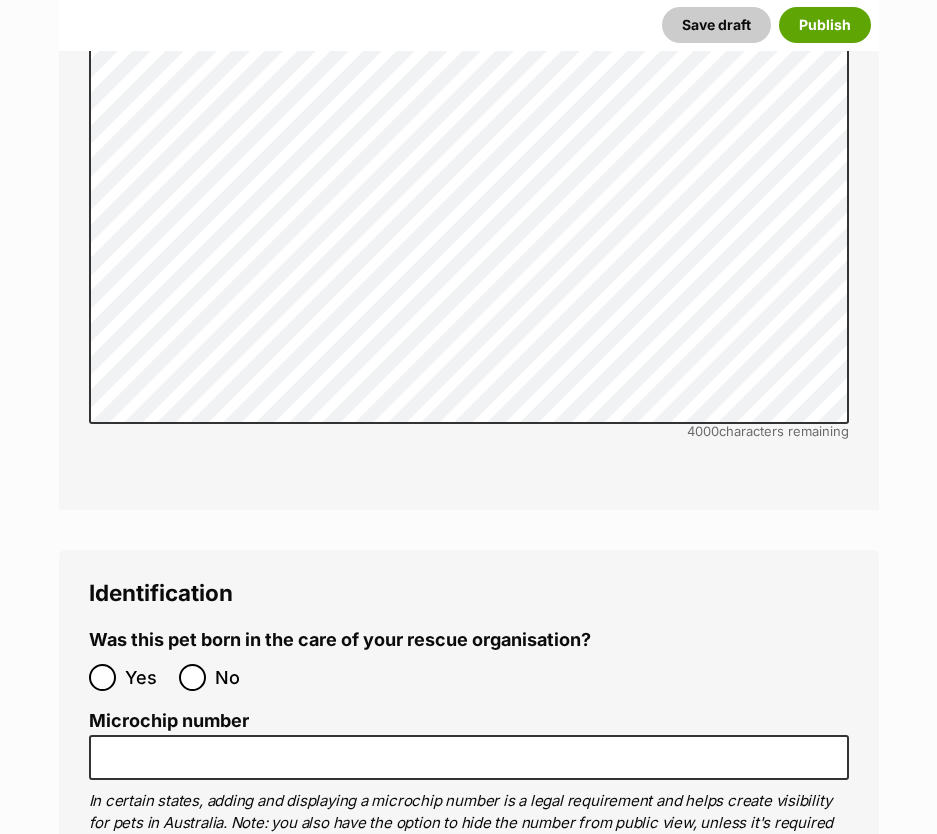 scroll, scrollTop: 6791, scrollLeft: 0, axis: vertical 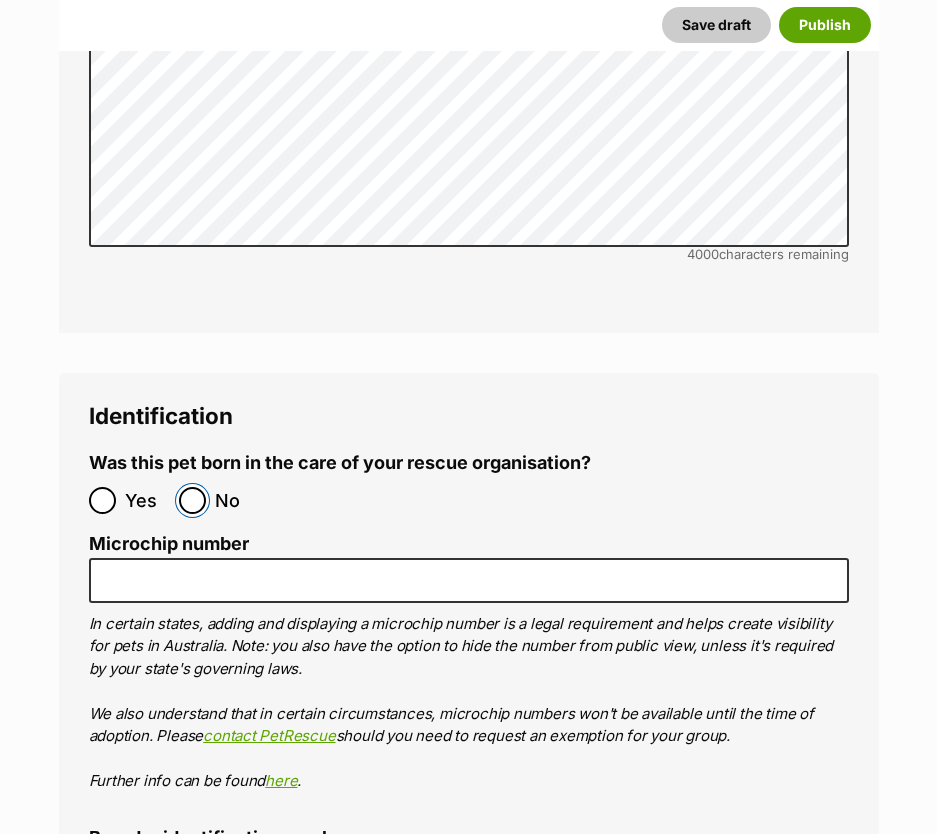drag, startPoint x: 192, startPoint y: 490, endPoint x: 203, endPoint y: 532, distance: 43.416588 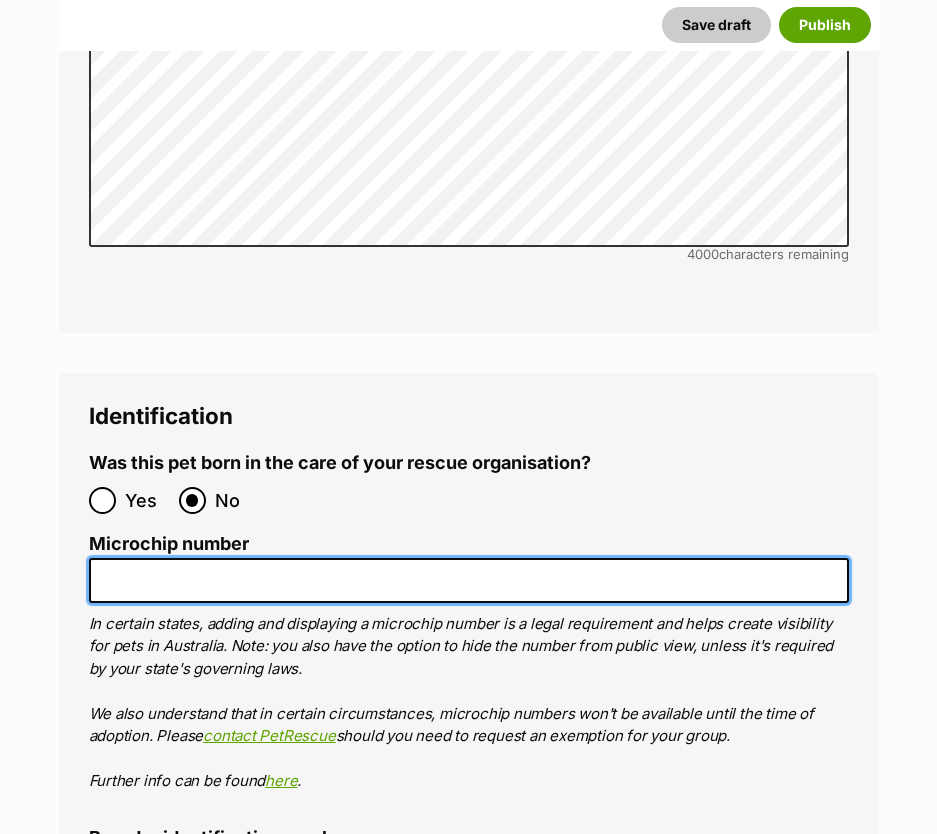 click on "Microchip number" at bounding box center [469, 580] 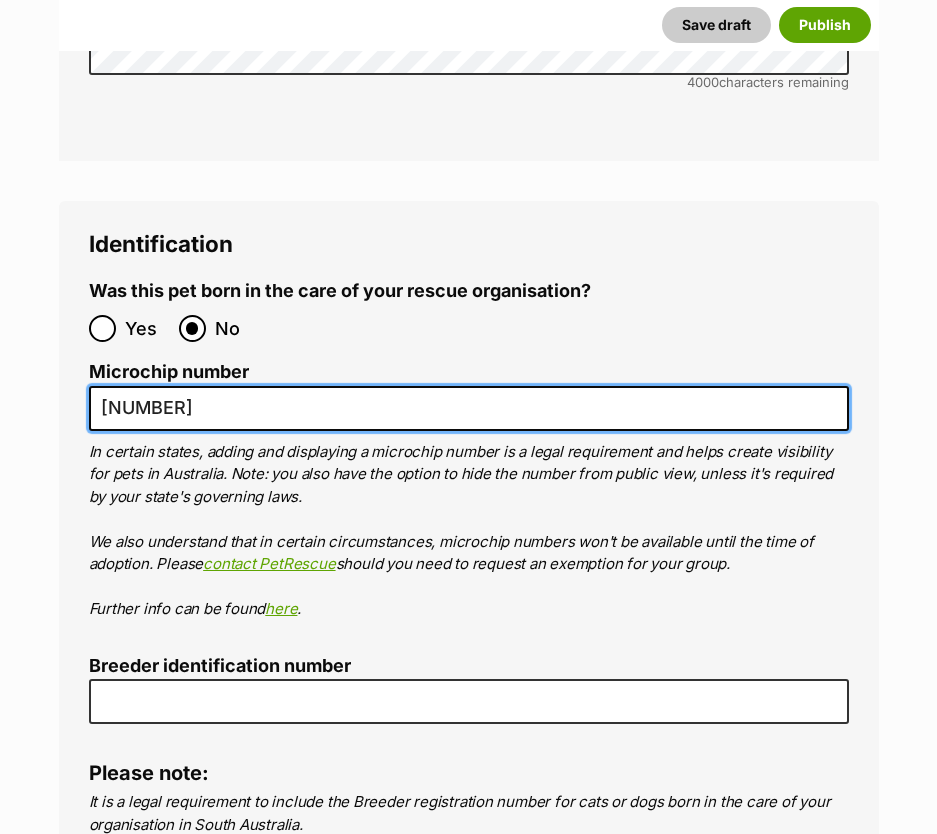 scroll, scrollTop: 6991, scrollLeft: 0, axis: vertical 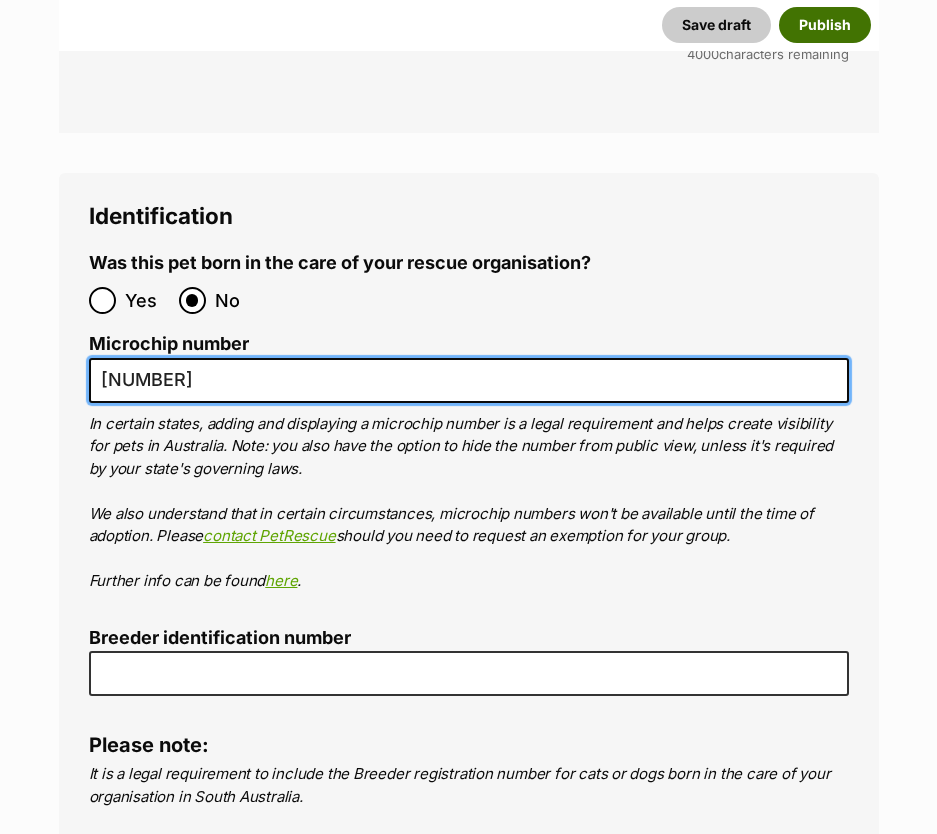 type on "999998888899999" 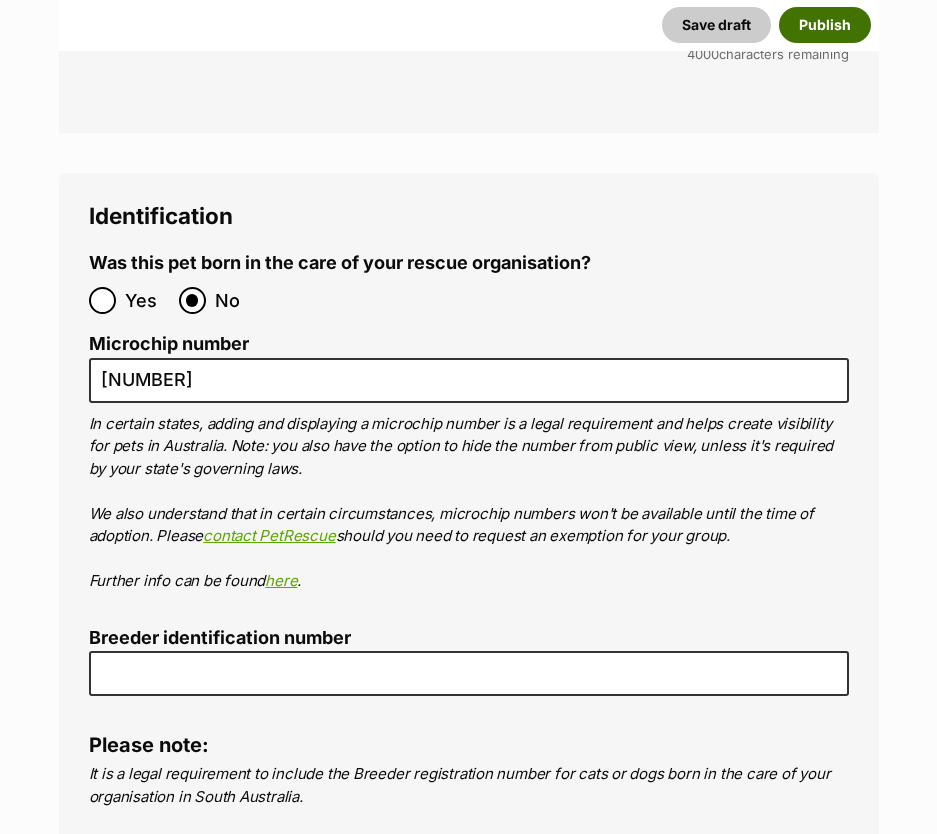 click on "Publish" at bounding box center (825, 25) 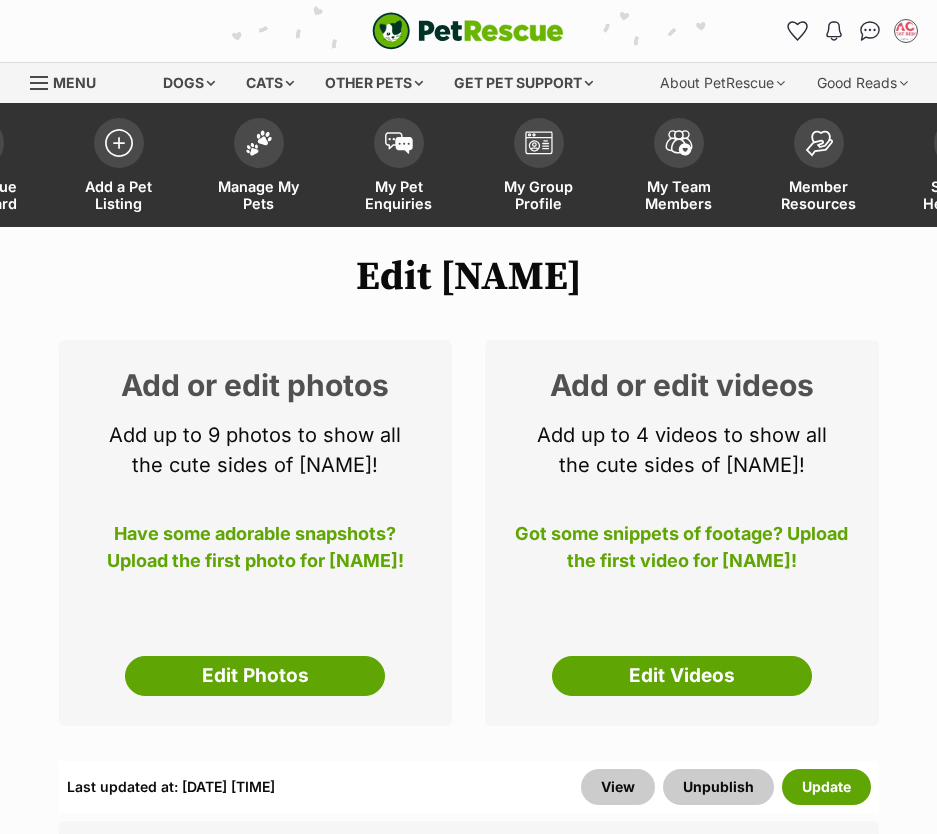 scroll, scrollTop: 0, scrollLeft: 0, axis: both 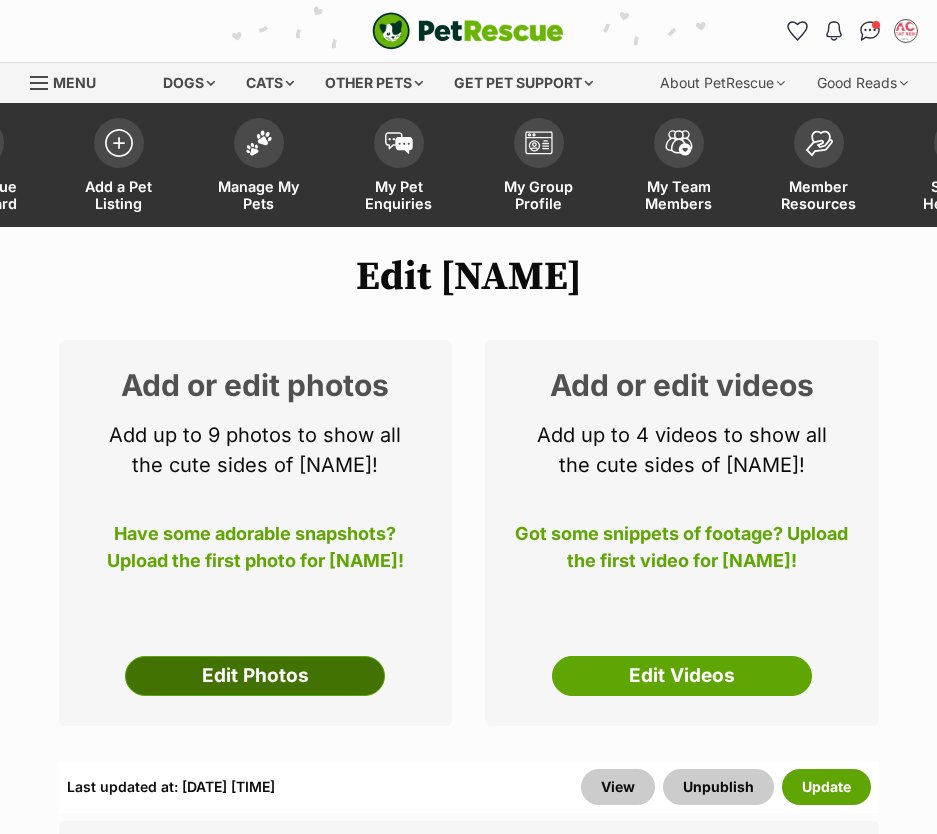 click on "Edit Photos" at bounding box center [255, 676] 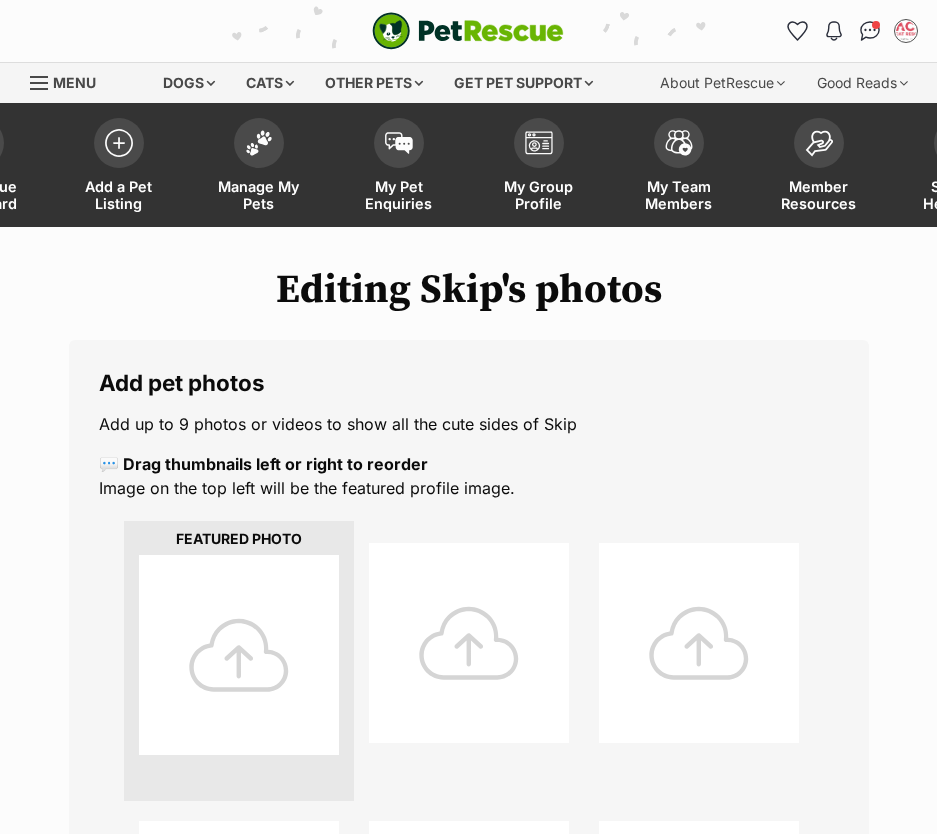 scroll, scrollTop: 0, scrollLeft: 0, axis: both 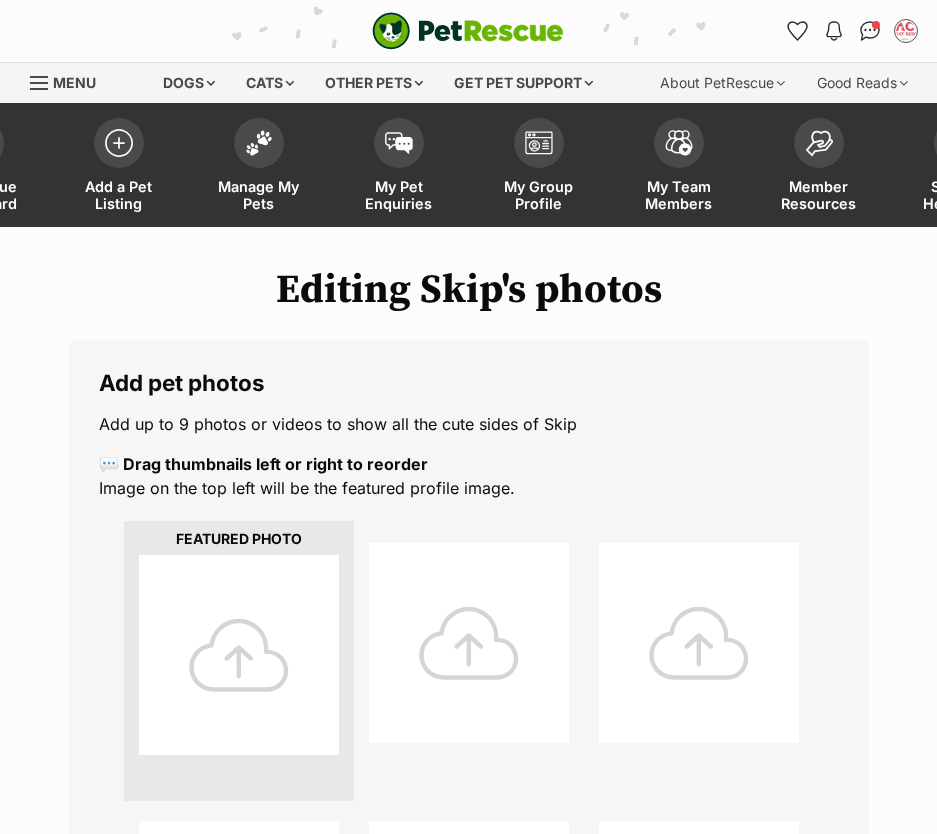 click at bounding box center (239, 655) 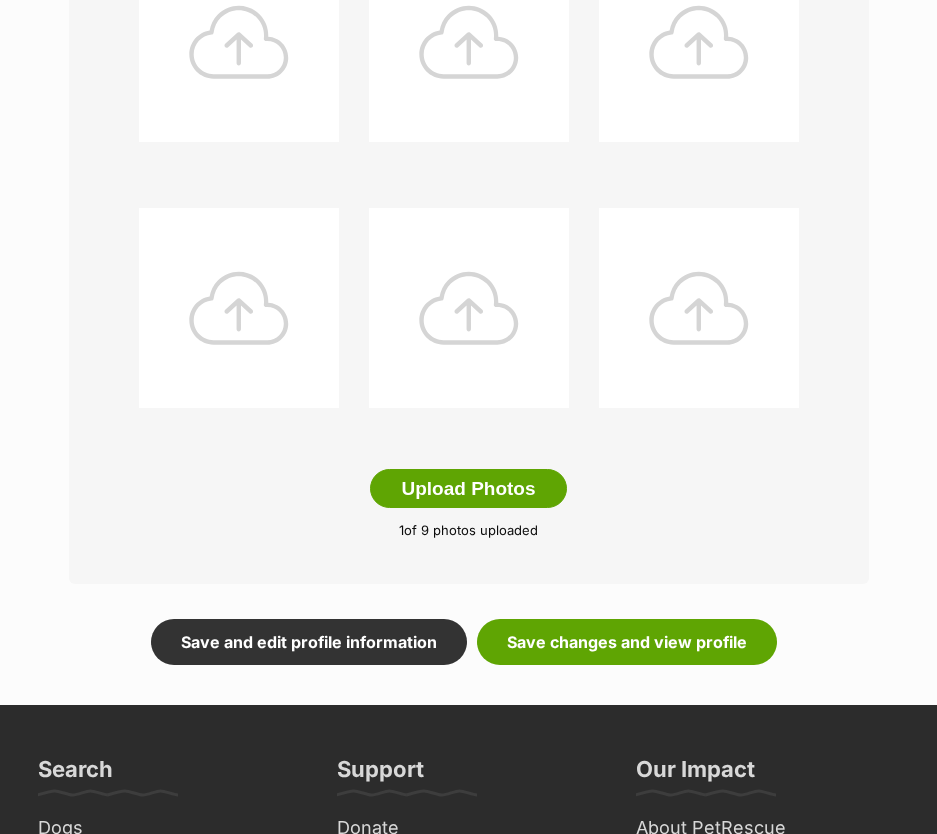 scroll, scrollTop: 900, scrollLeft: 0, axis: vertical 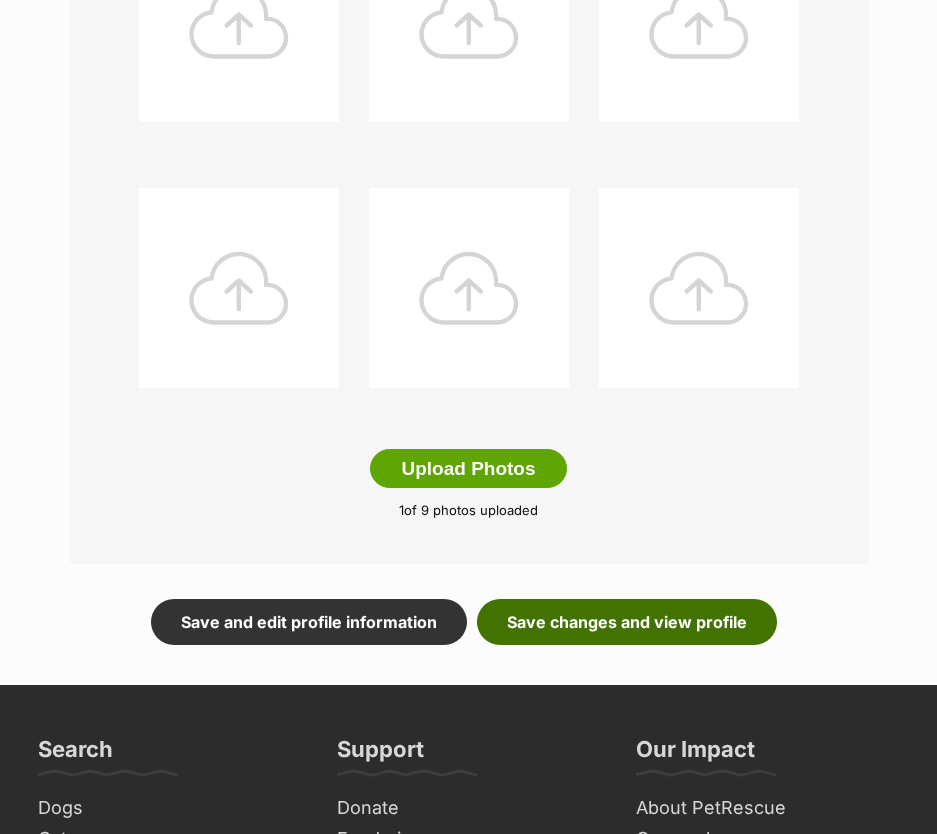 click on "Save changes and view profile" at bounding box center [627, 622] 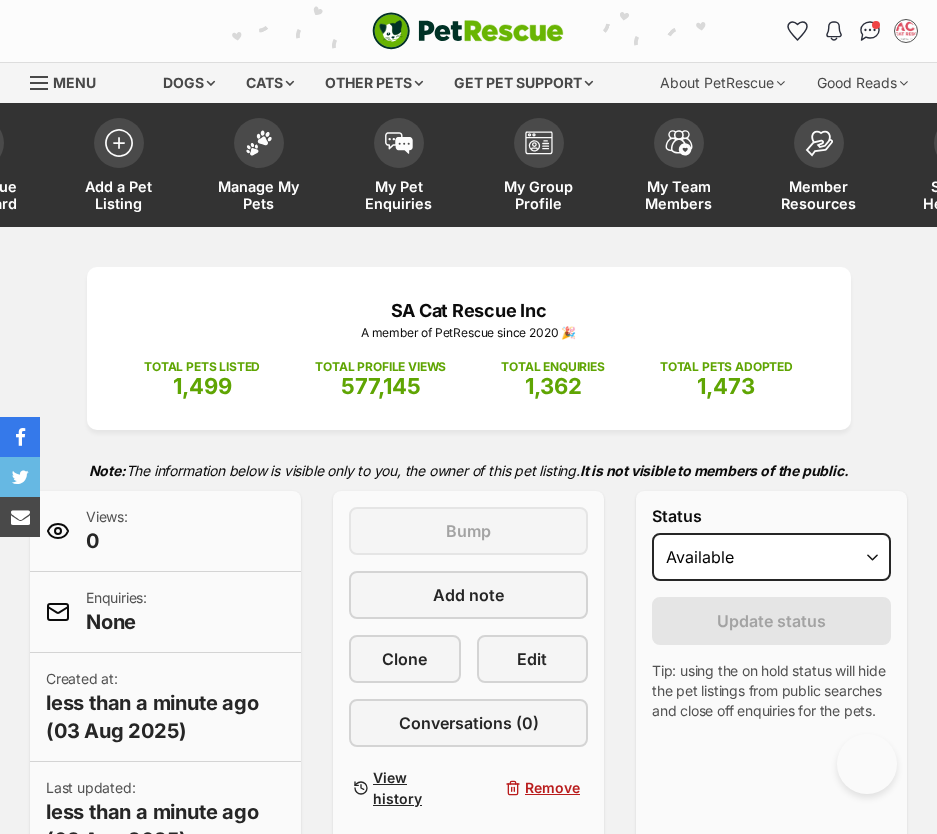 scroll, scrollTop: 0, scrollLeft: 0, axis: both 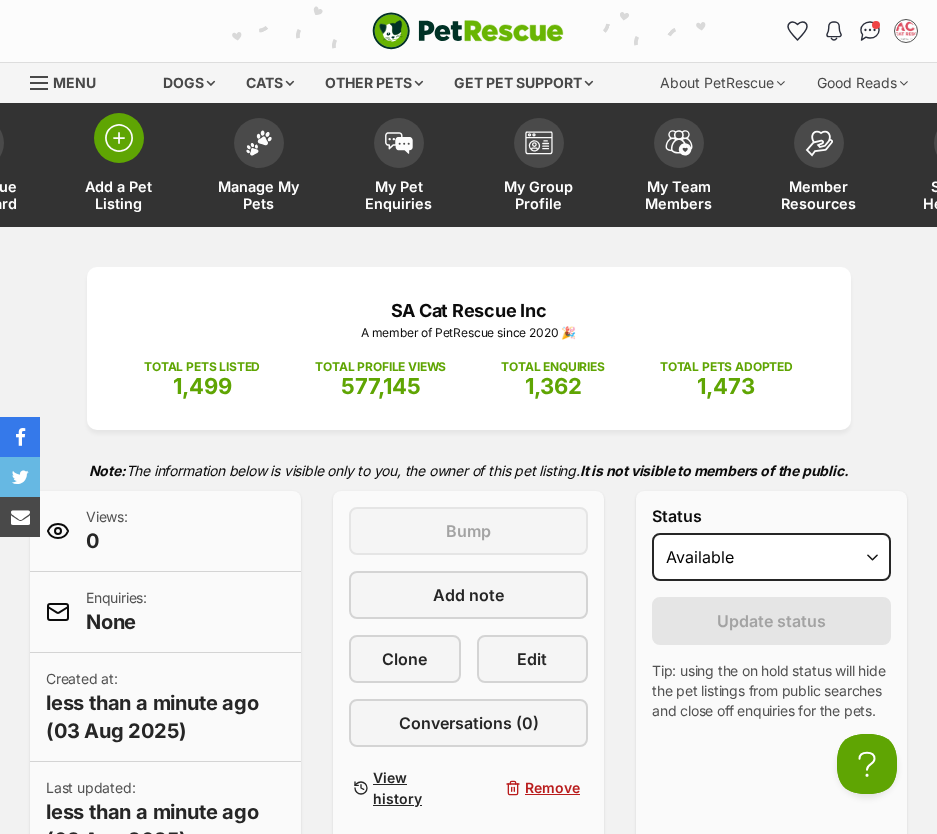 click at bounding box center [119, 138] 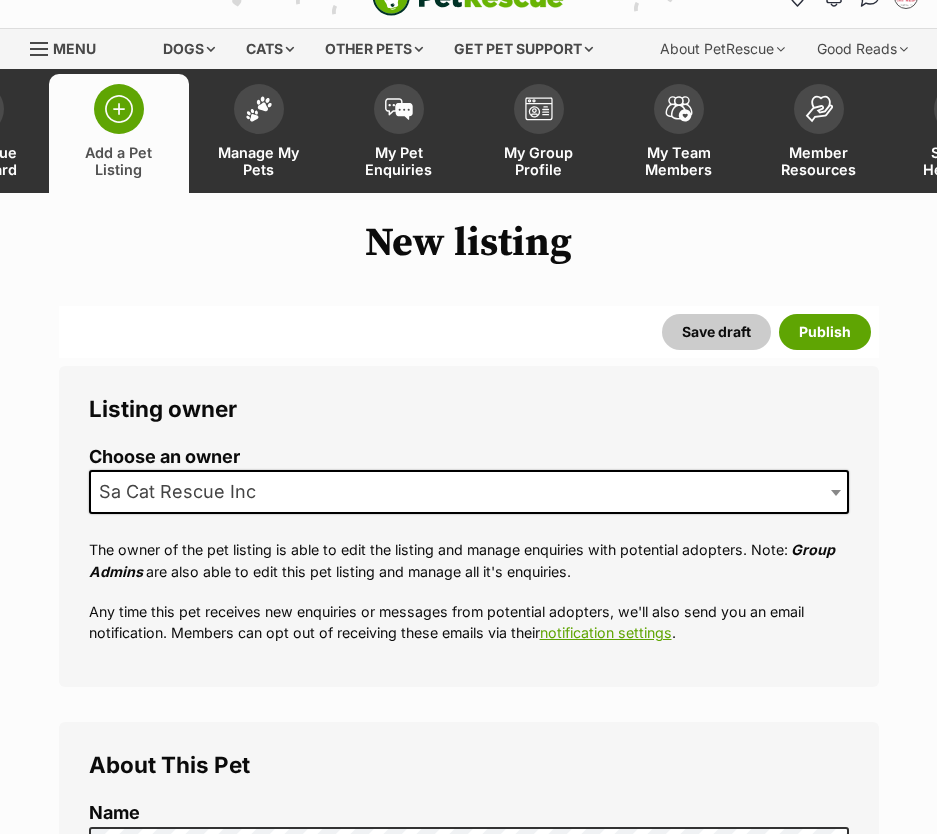 scroll, scrollTop: 600, scrollLeft: 0, axis: vertical 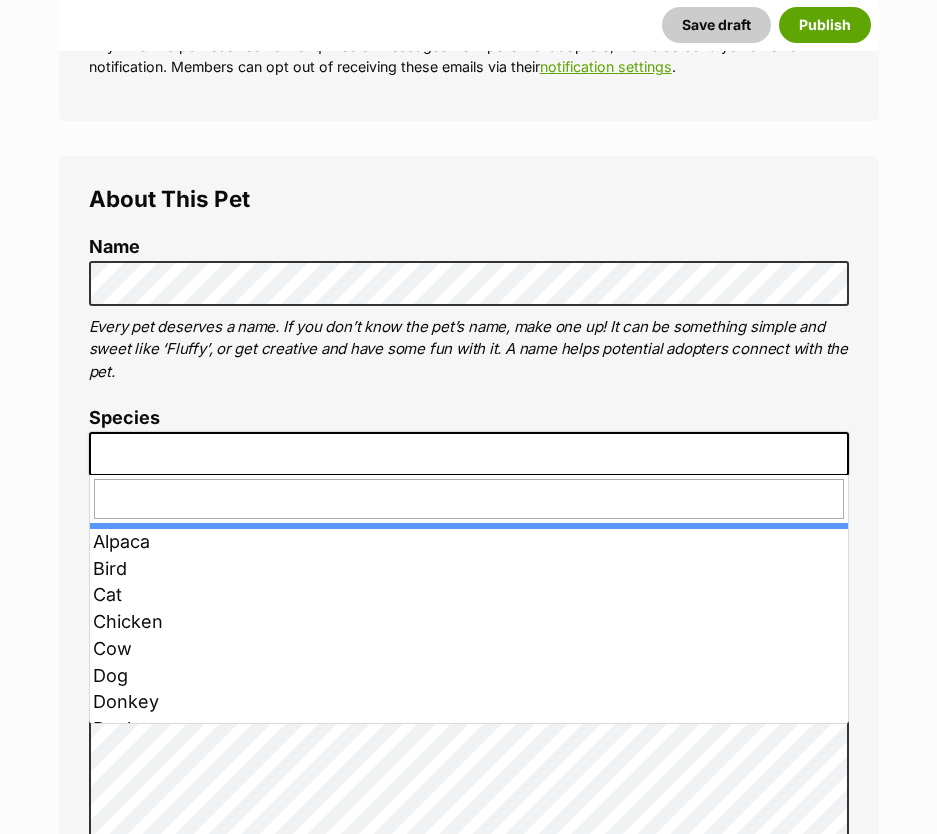 click at bounding box center (469, 454) 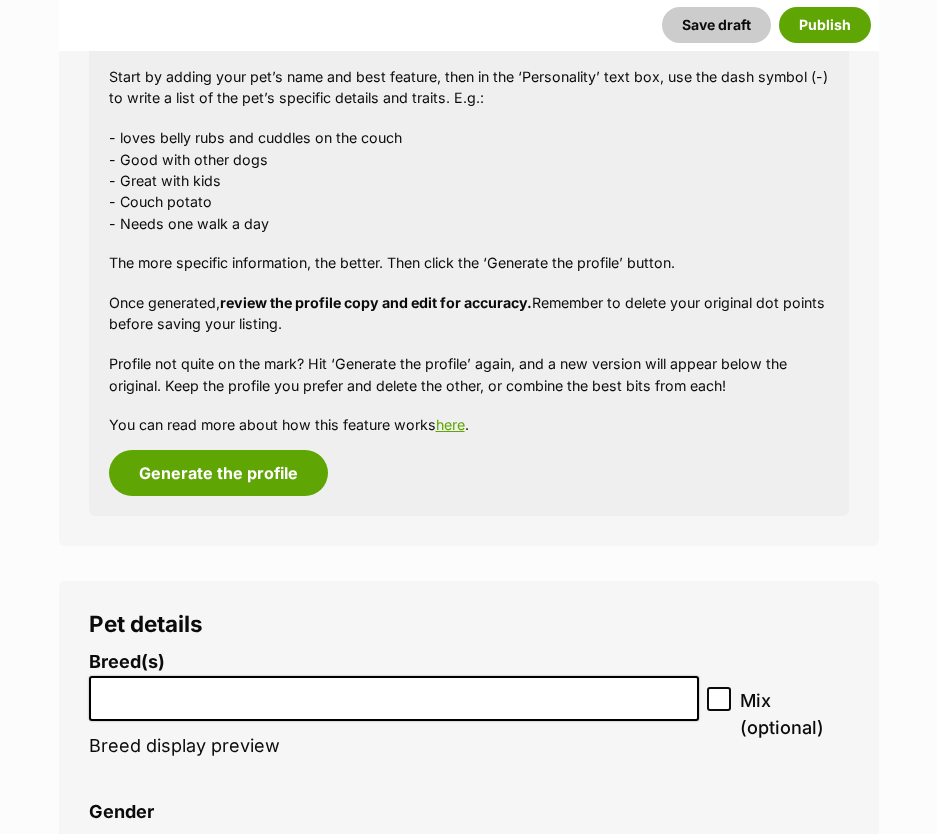 scroll, scrollTop: 2100, scrollLeft: 0, axis: vertical 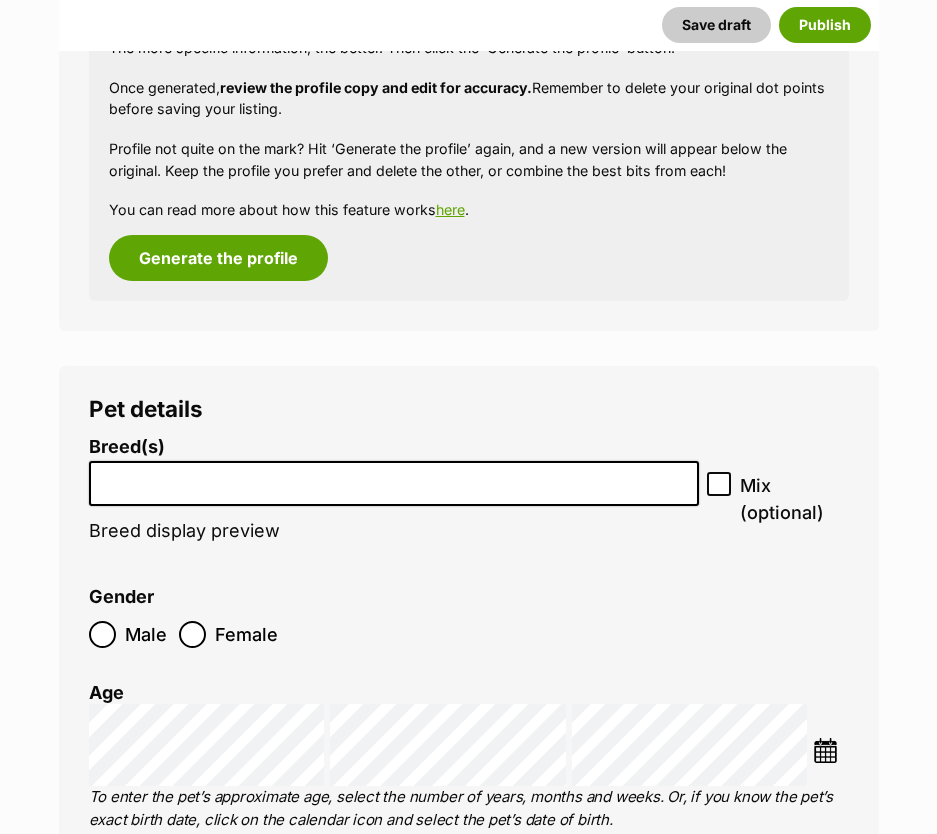 click at bounding box center (394, 478) 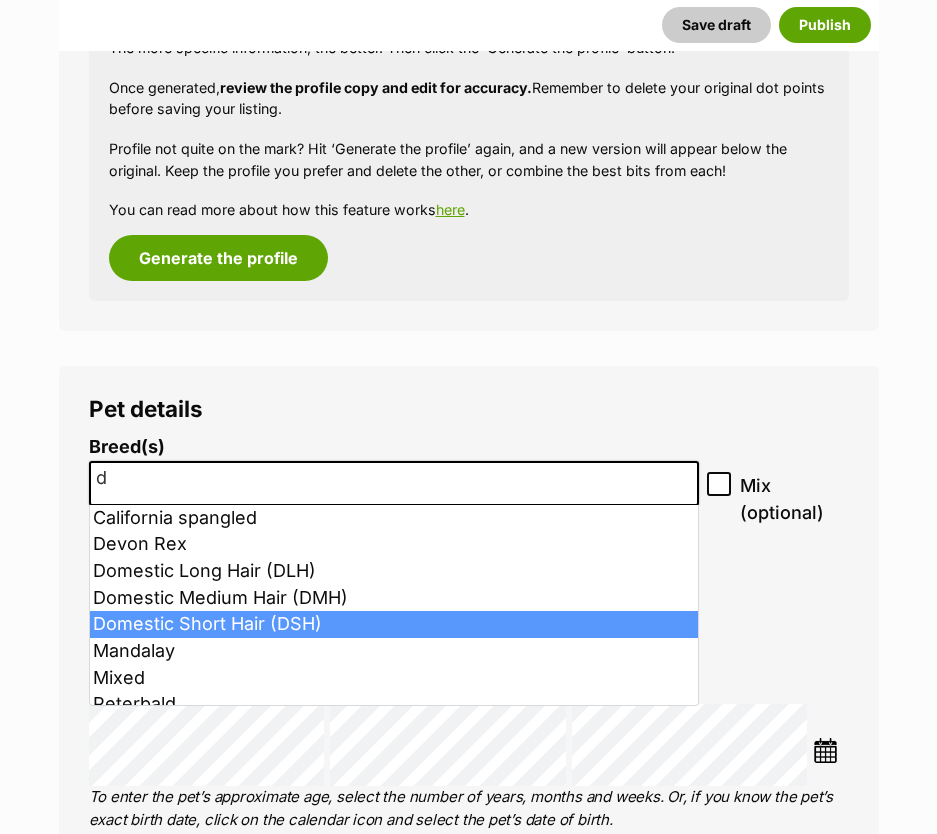 type on "d" 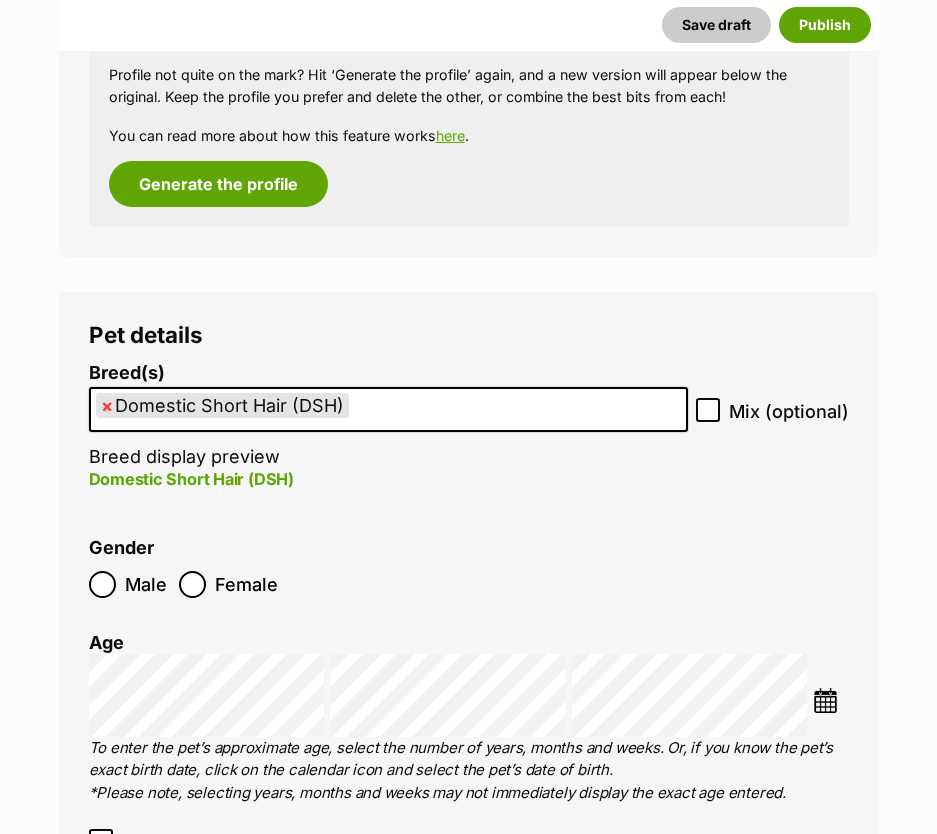 scroll, scrollTop: 2300, scrollLeft: 0, axis: vertical 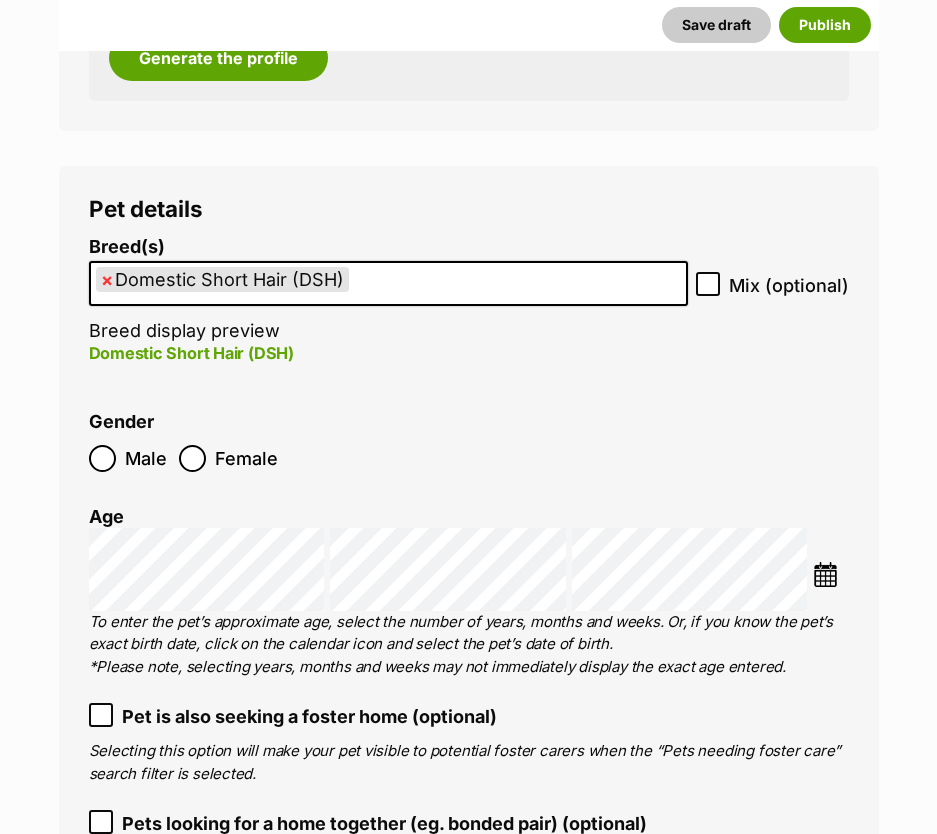 click at bounding box center (825, 574) 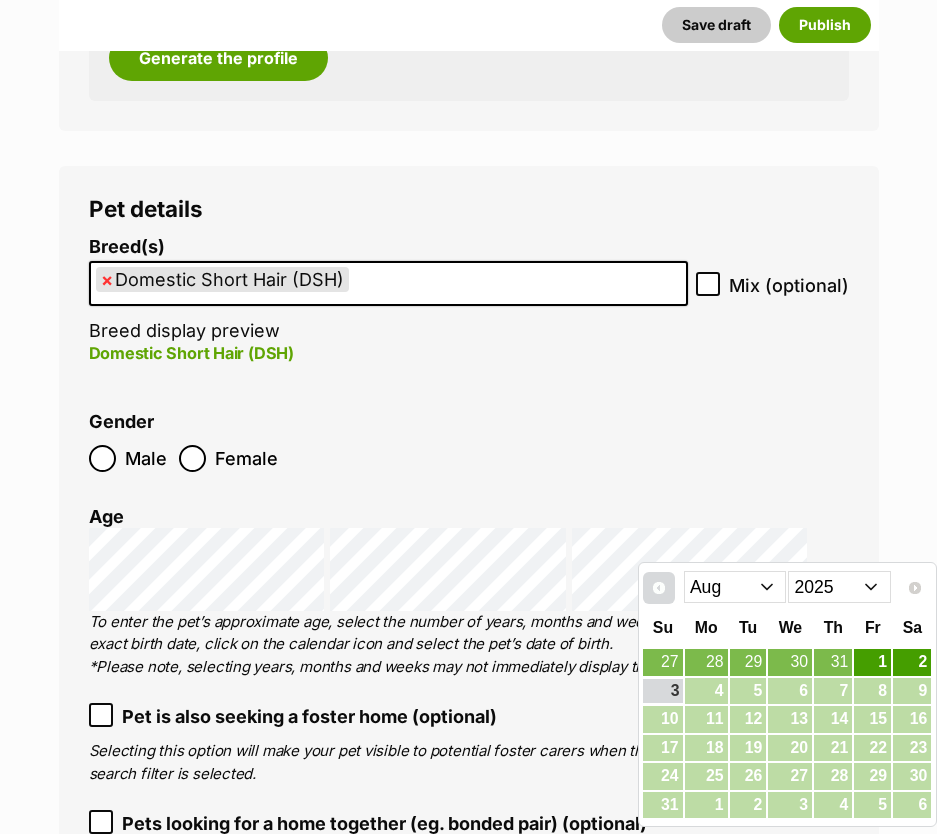 click on "Prev" at bounding box center [659, 588] 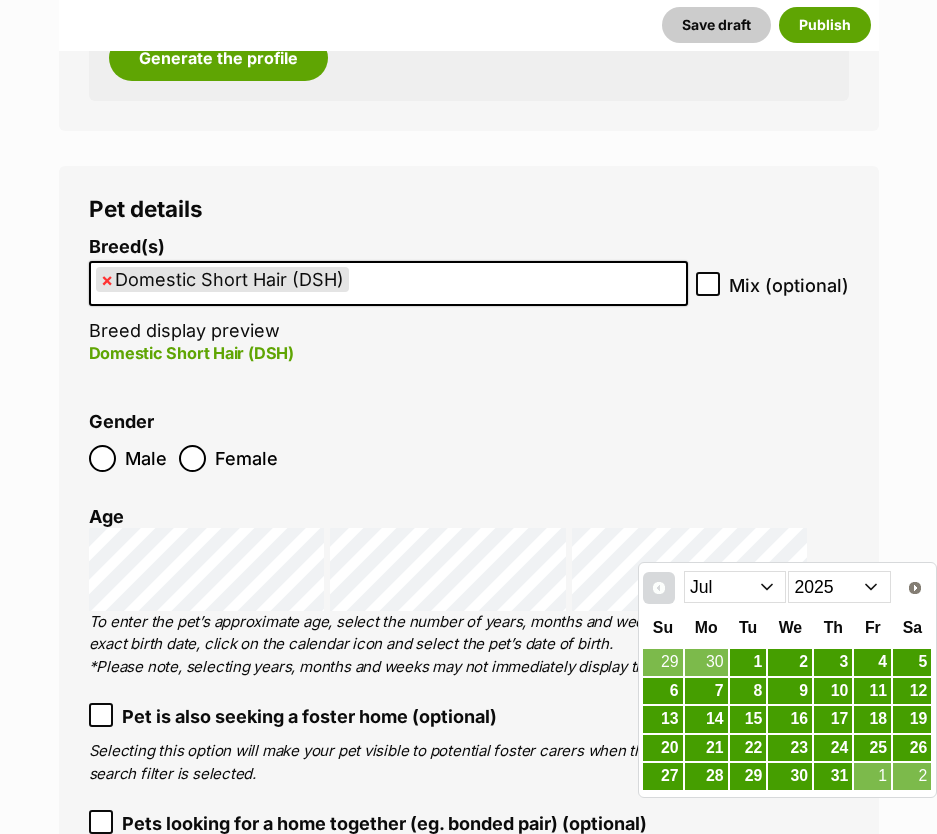 click on "Prev" at bounding box center (659, 588) 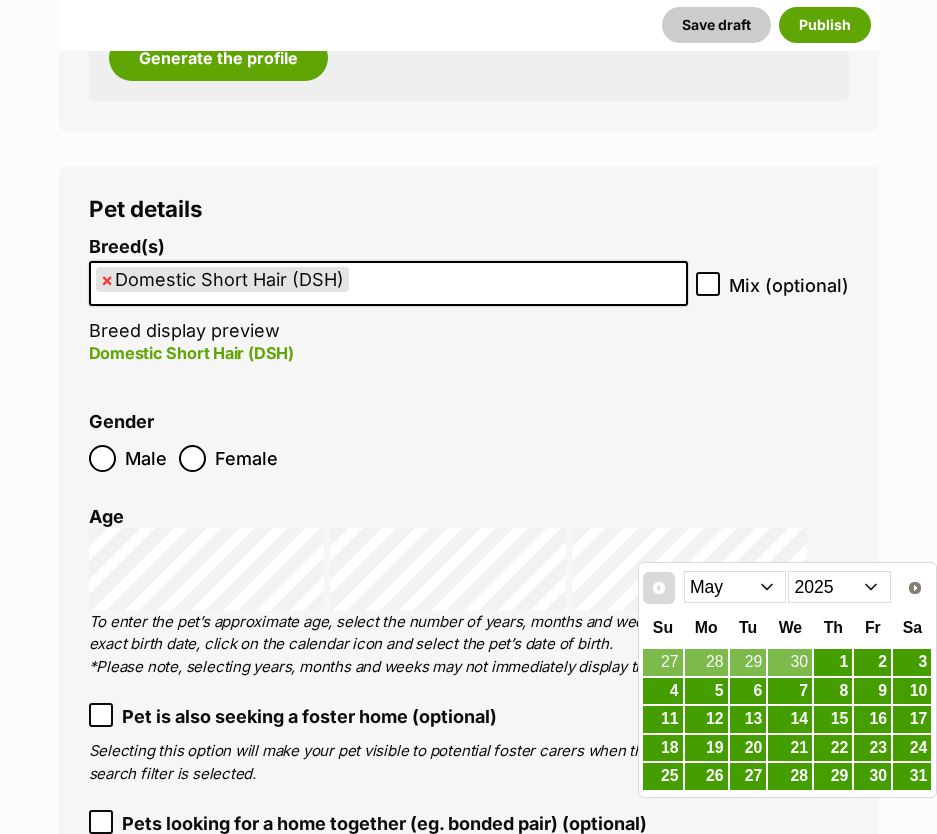 click on "Prev" at bounding box center [659, 588] 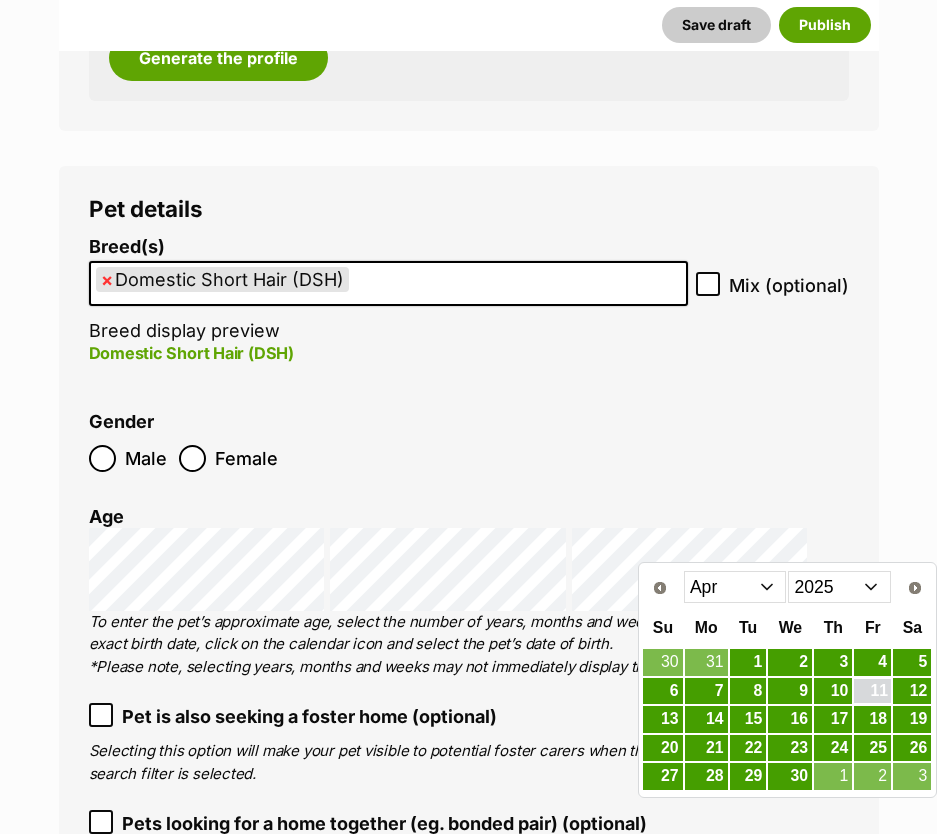 click on "11" at bounding box center [872, 691] 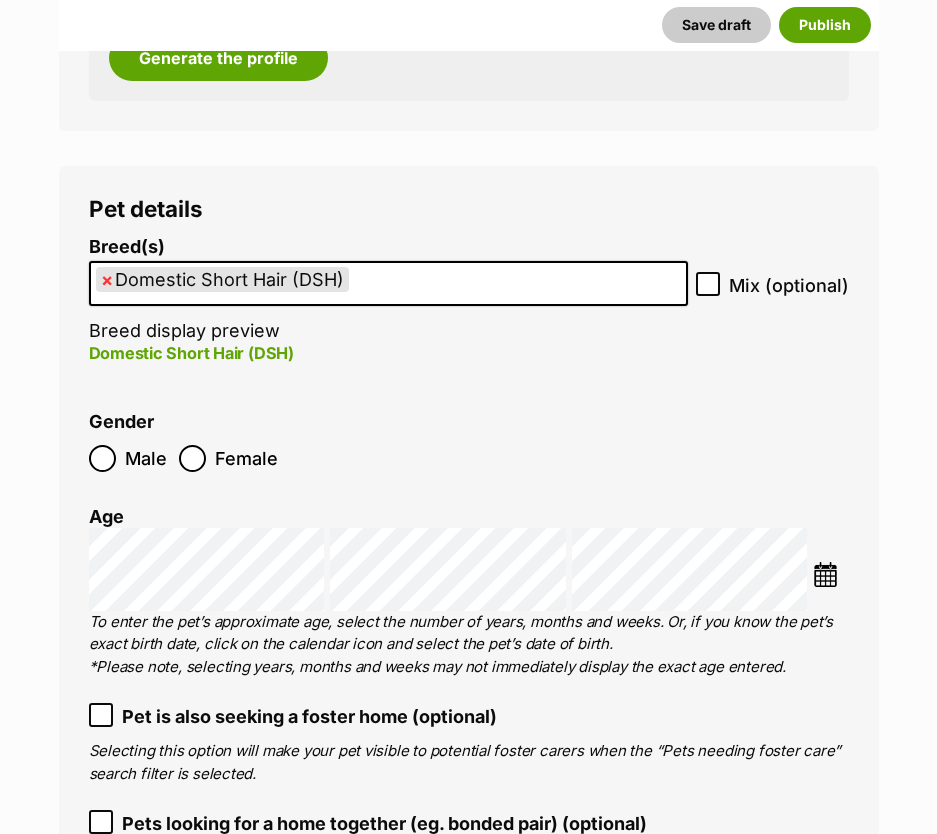 click on "Female" at bounding box center (246, 458) 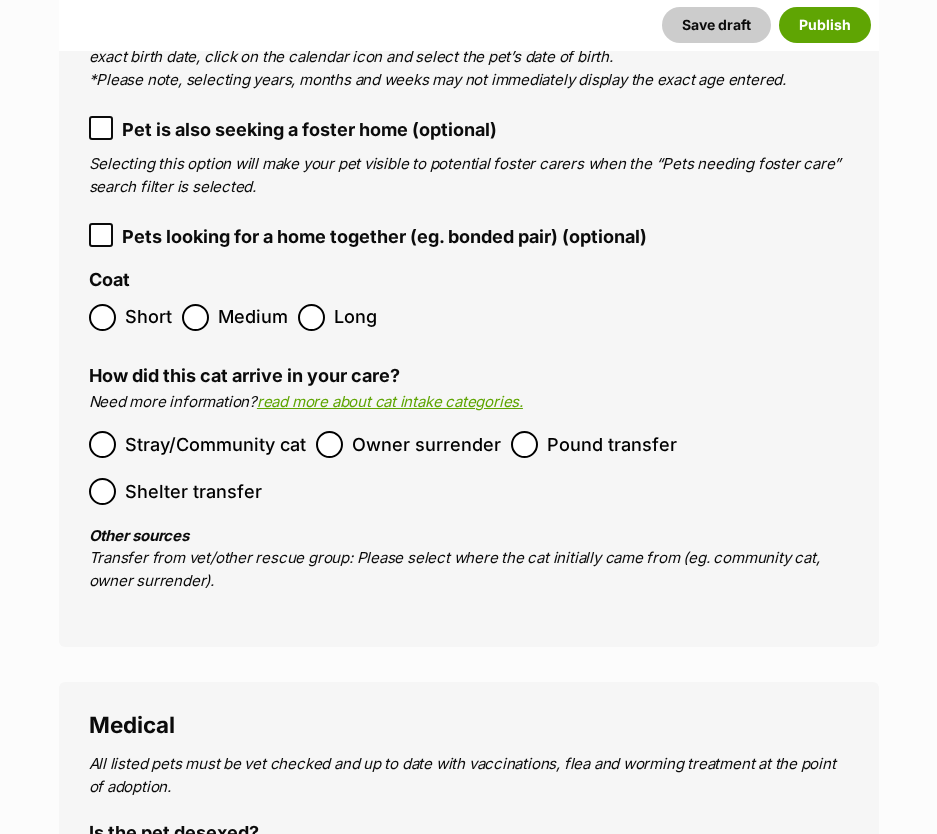 scroll, scrollTop: 2900, scrollLeft: 0, axis: vertical 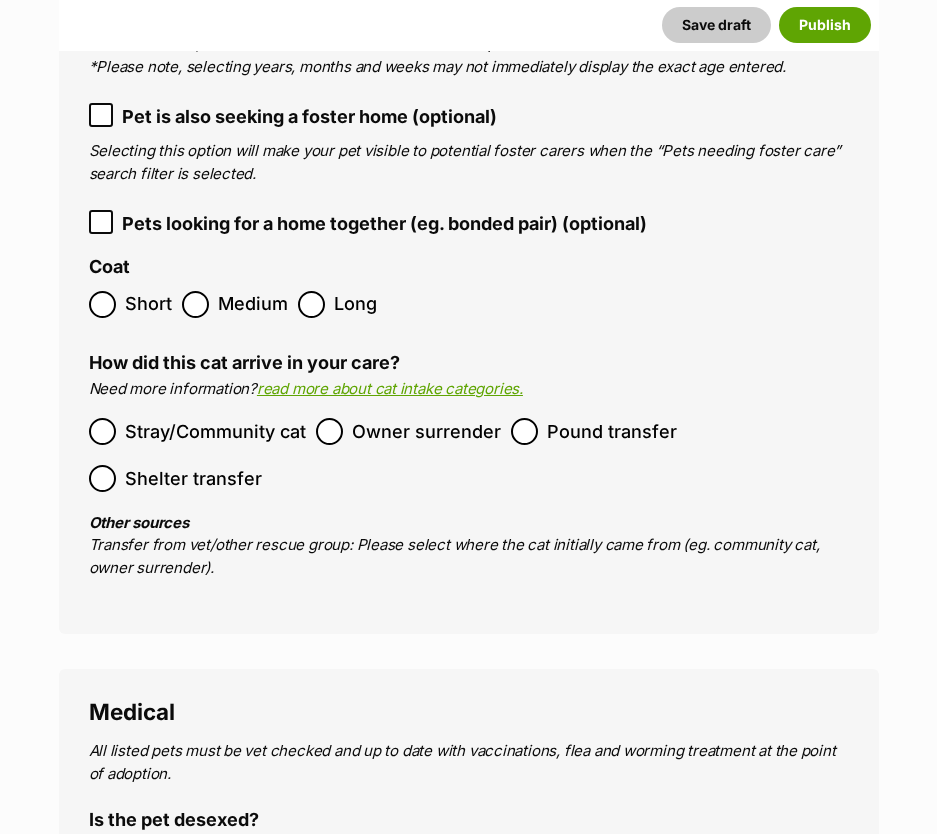 click on "Stray/Community cat" at bounding box center [215, 431] 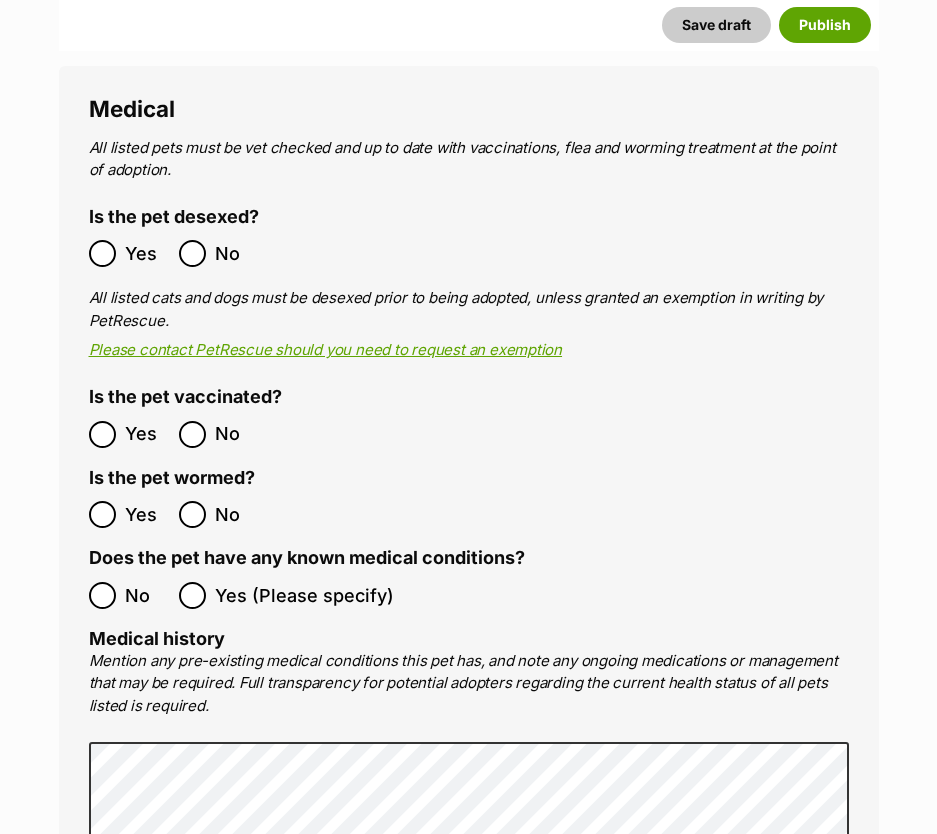 scroll, scrollTop: 3600, scrollLeft: 0, axis: vertical 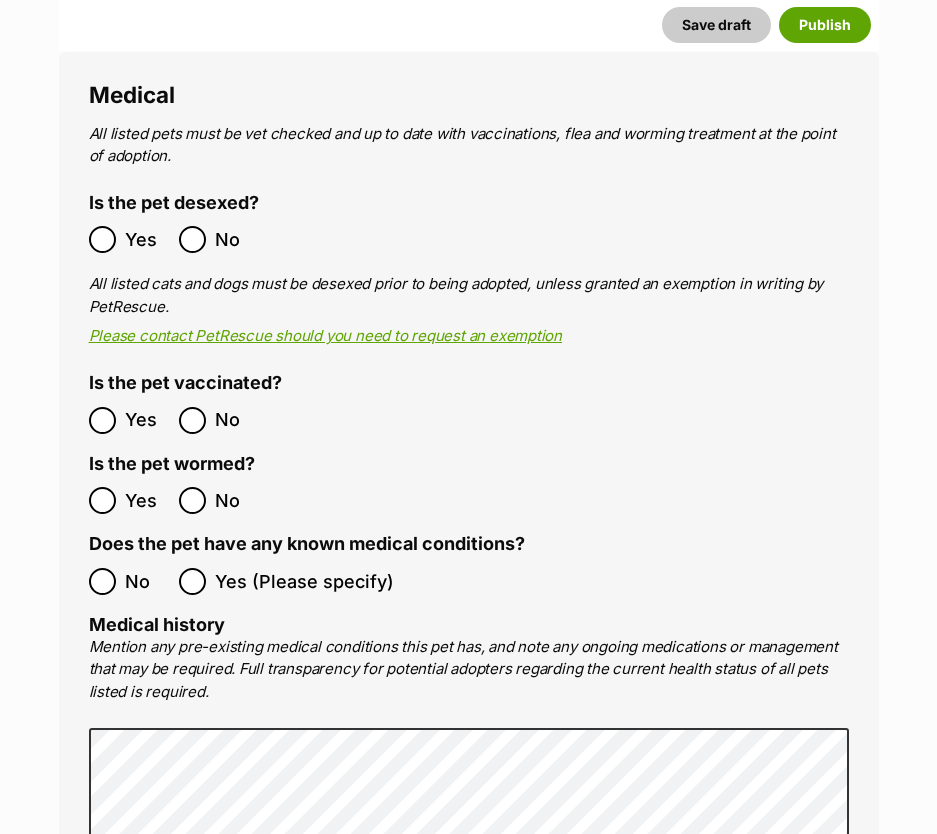 click on "Yes" at bounding box center [129, 239] 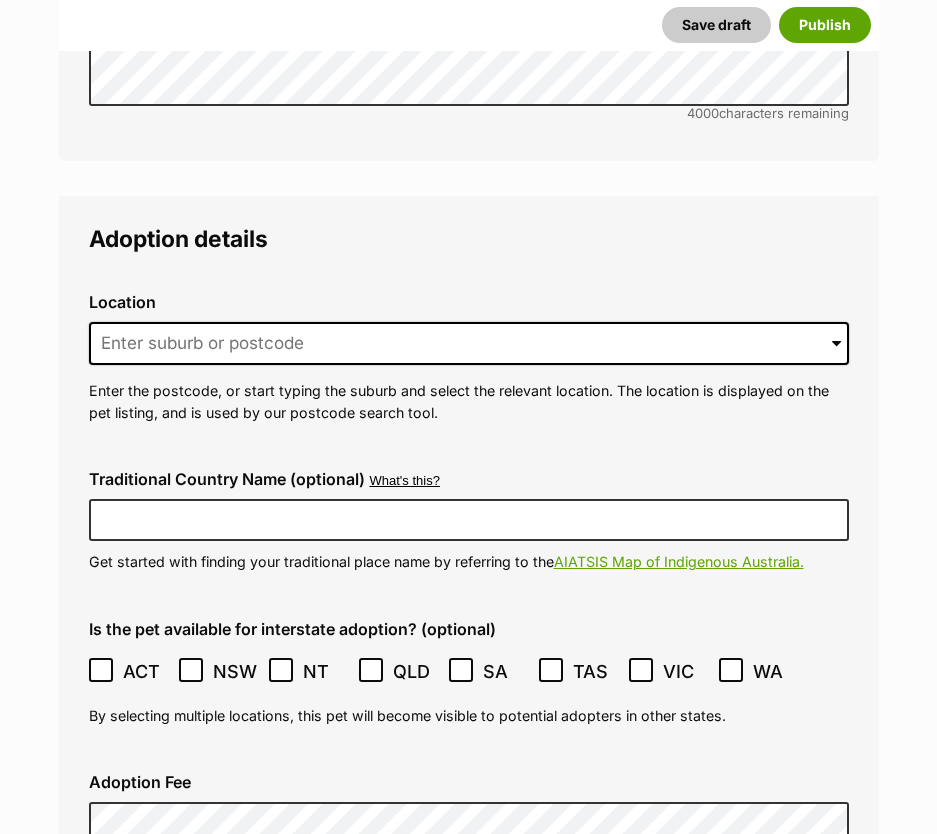 scroll, scrollTop: 4700, scrollLeft: 0, axis: vertical 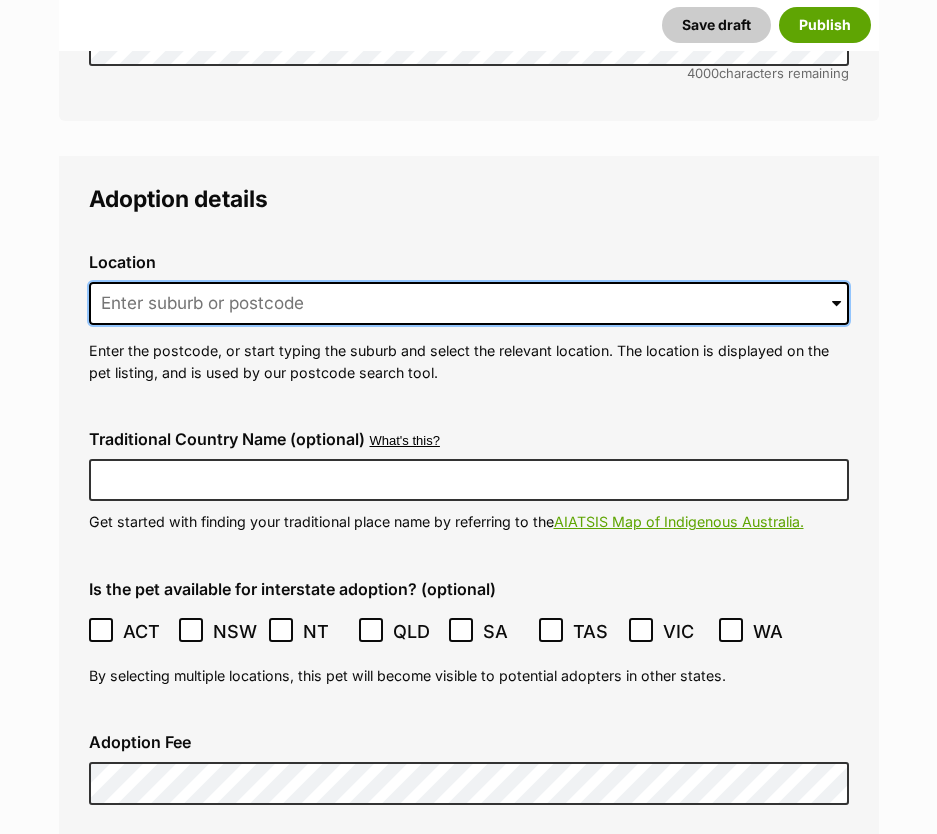 click at bounding box center (469, 304) 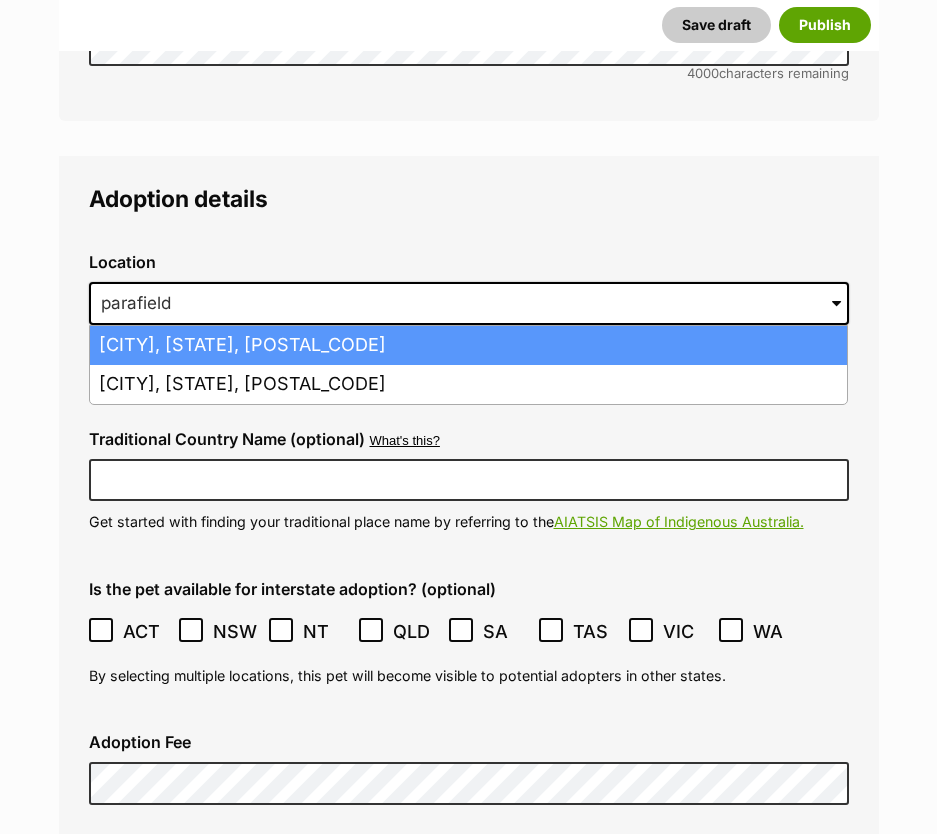 click on "Parafield, South Australia, 5106" at bounding box center (468, 345) 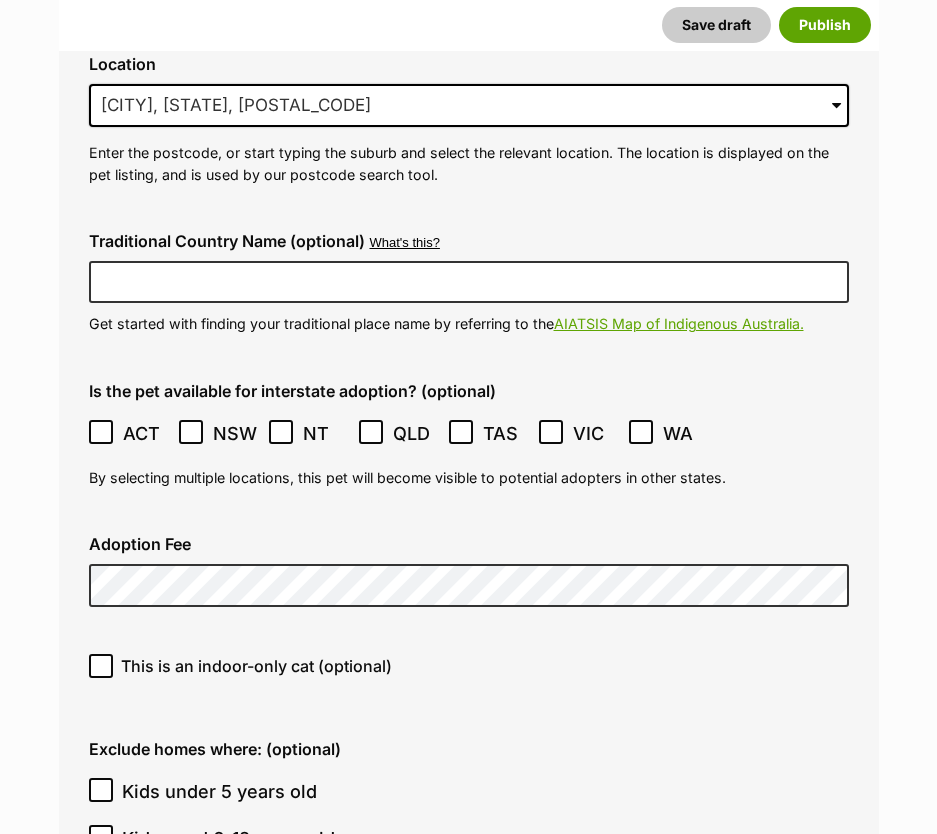 scroll, scrollTop: 4900, scrollLeft: 0, axis: vertical 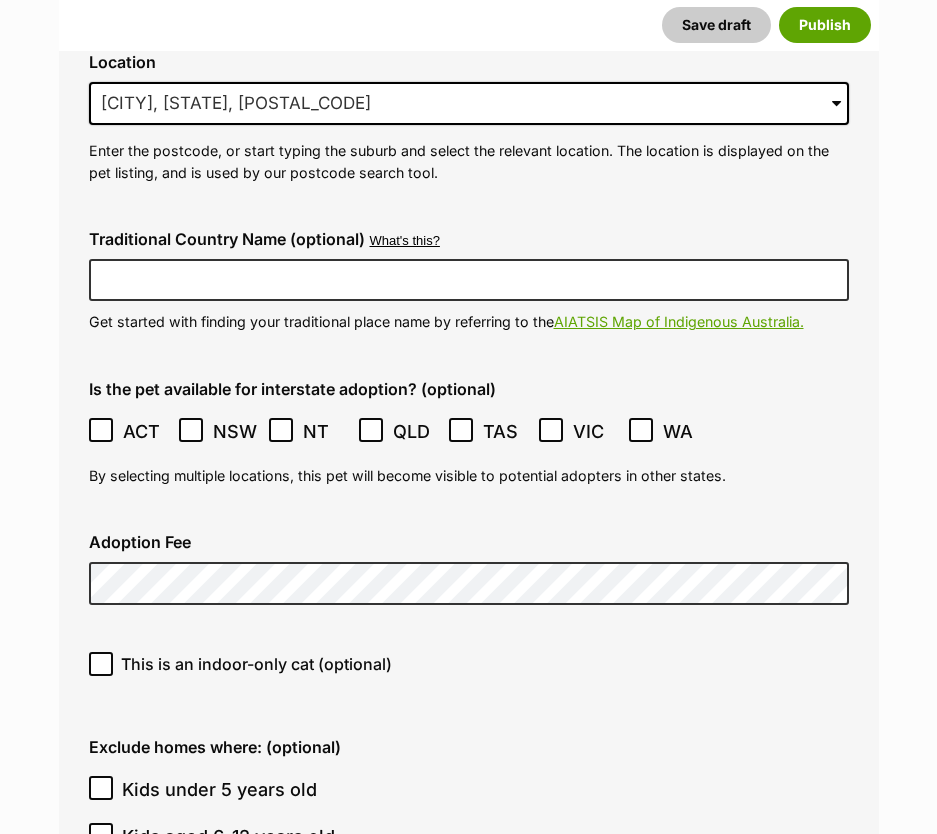 click on "This is an indoor-only cat (optional)" at bounding box center [256, 664] 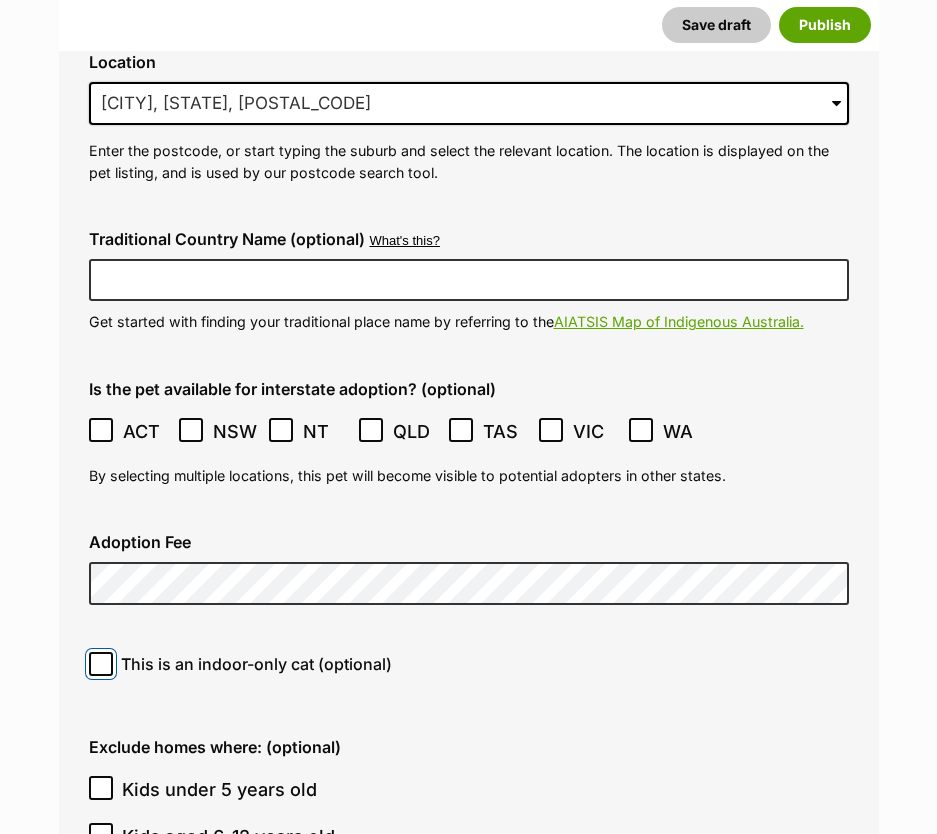 click on "This is an indoor-only cat (optional)" at bounding box center (101, 664) 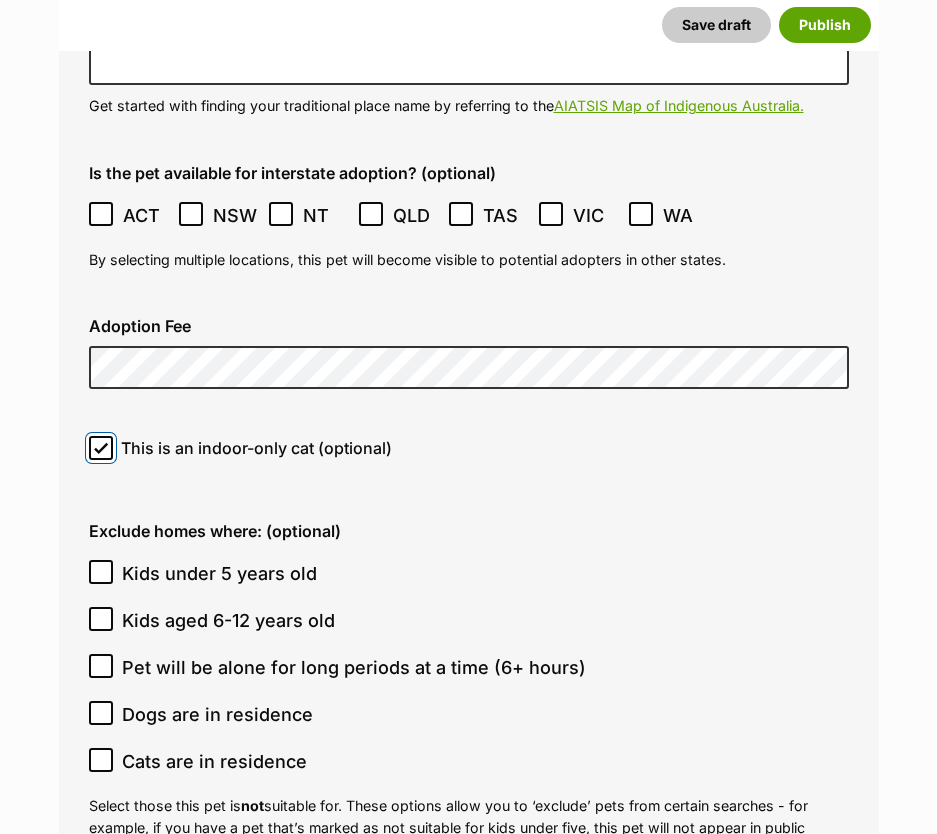 scroll, scrollTop: 5200, scrollLeft: 0, axis: vertical 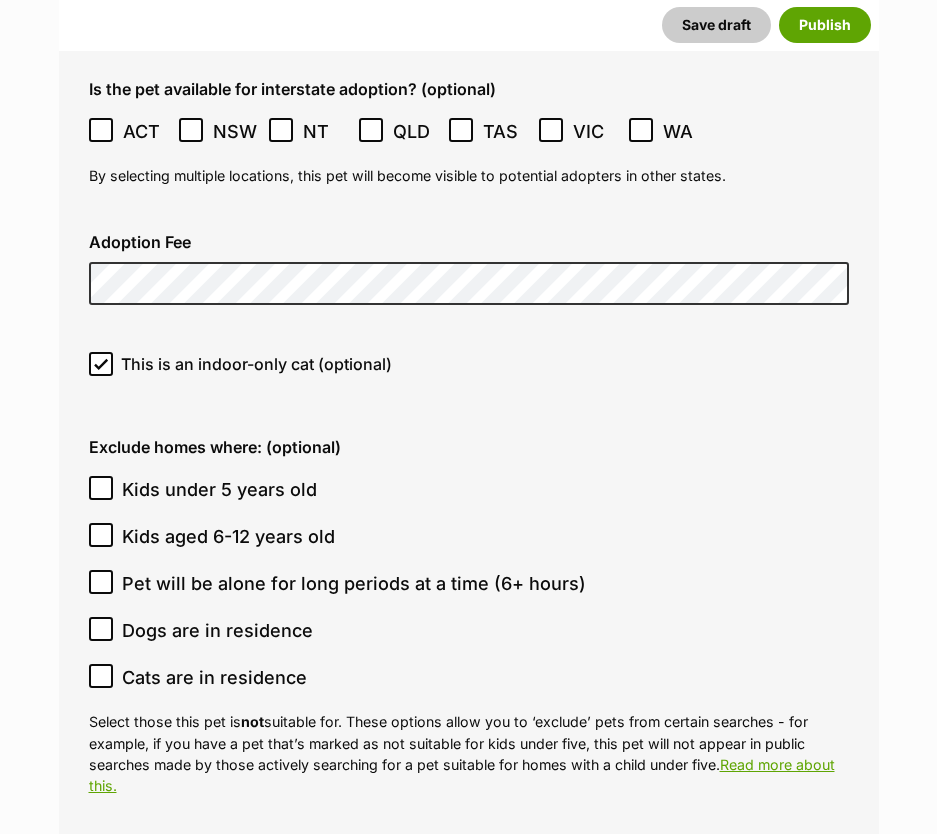 click on "Dogs are in residence" at bounding box center (217, 630) 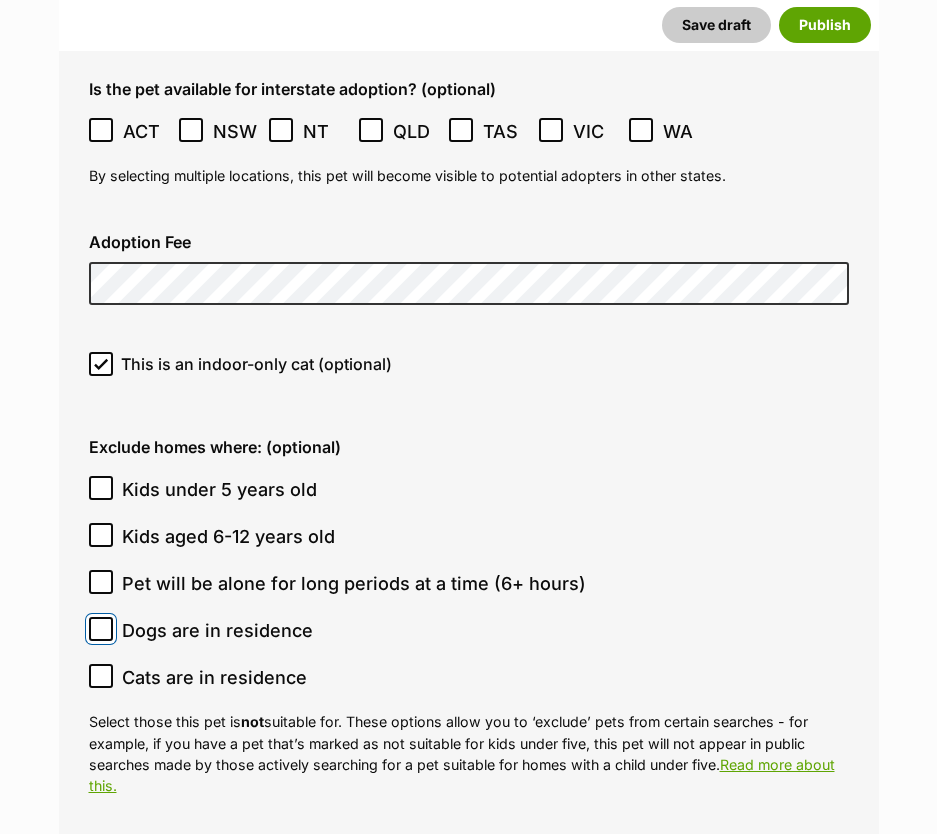 click on "Dogs are in residence" at bounding box center [101, 629] 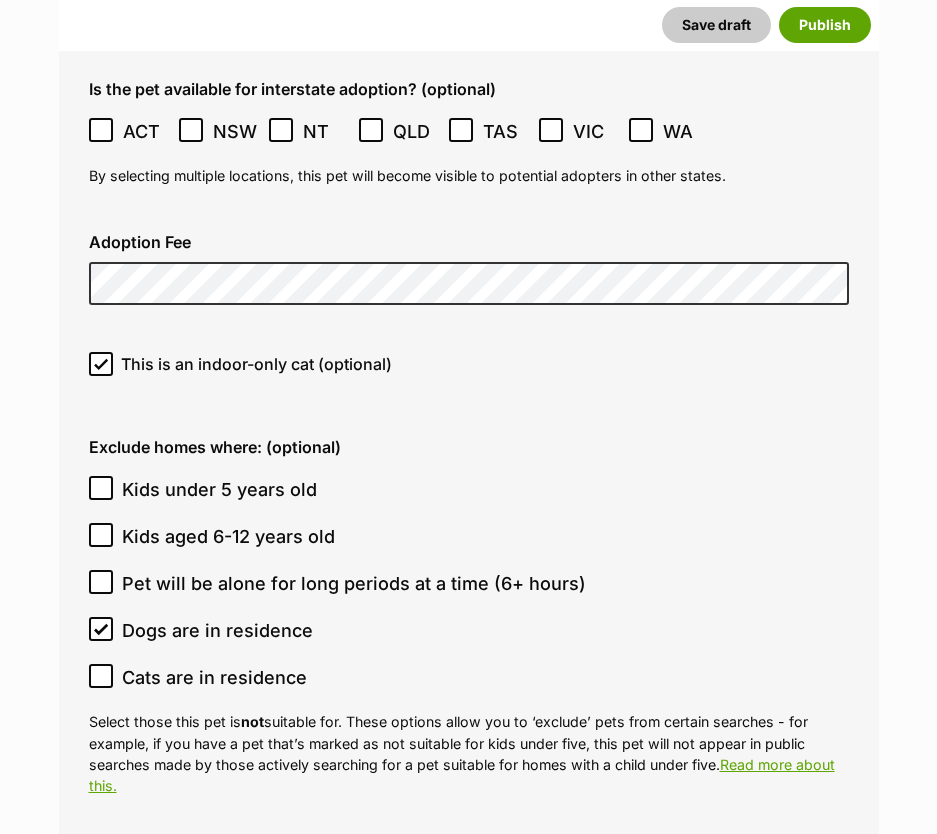 click on "Kids under 5 years old" at bounding box center (219, 489) 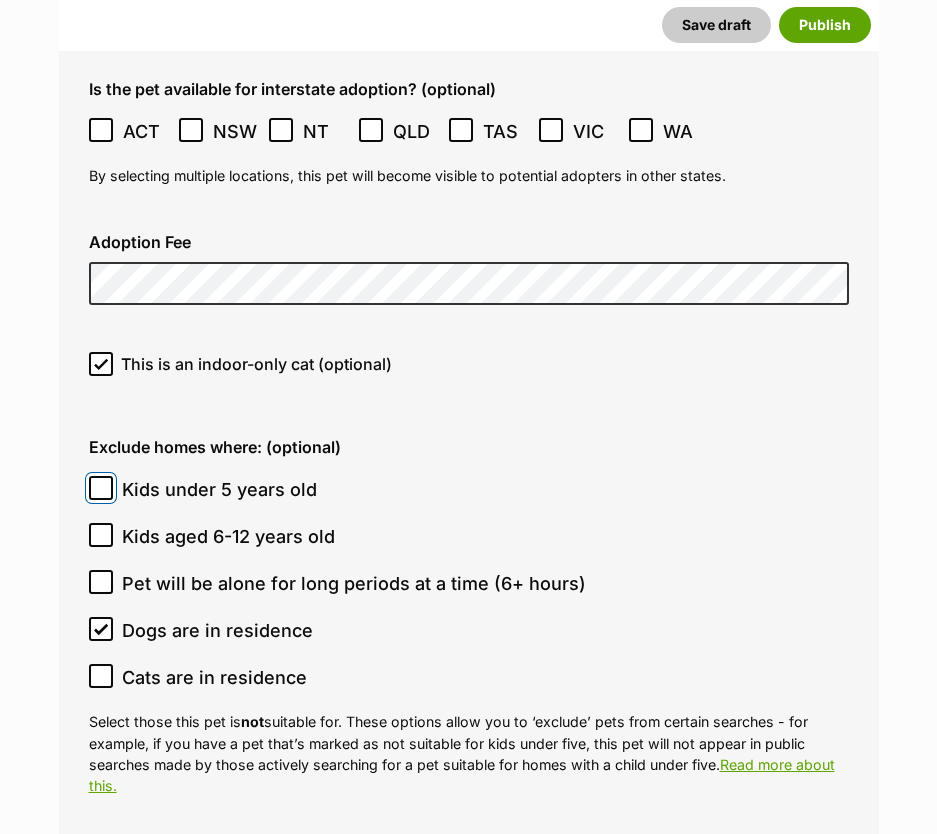 click on "Kids under 5 years old" at bounding box center [101, 488] 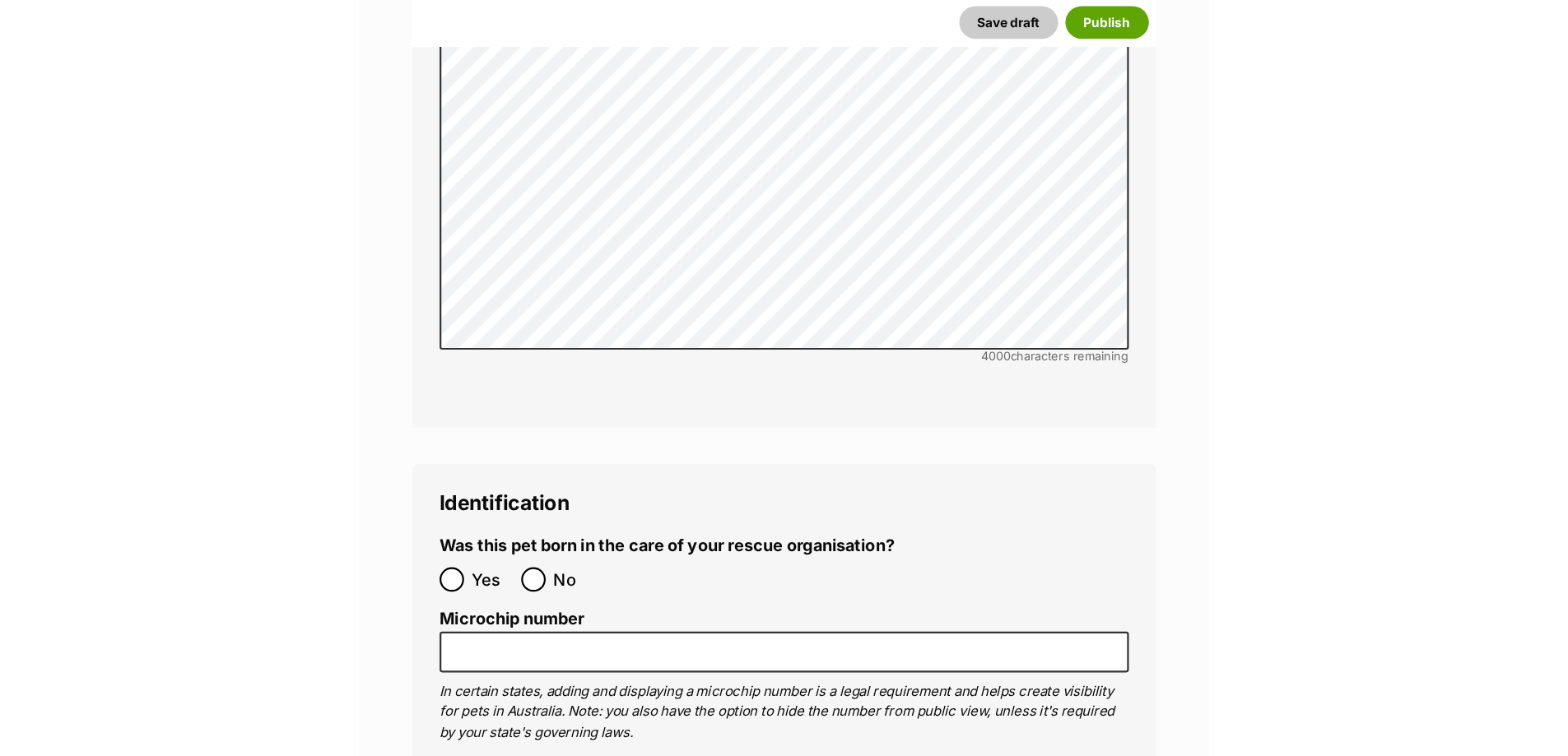 scroll, scrollTop: 5183, scrollLeft: 0, axis: vertical 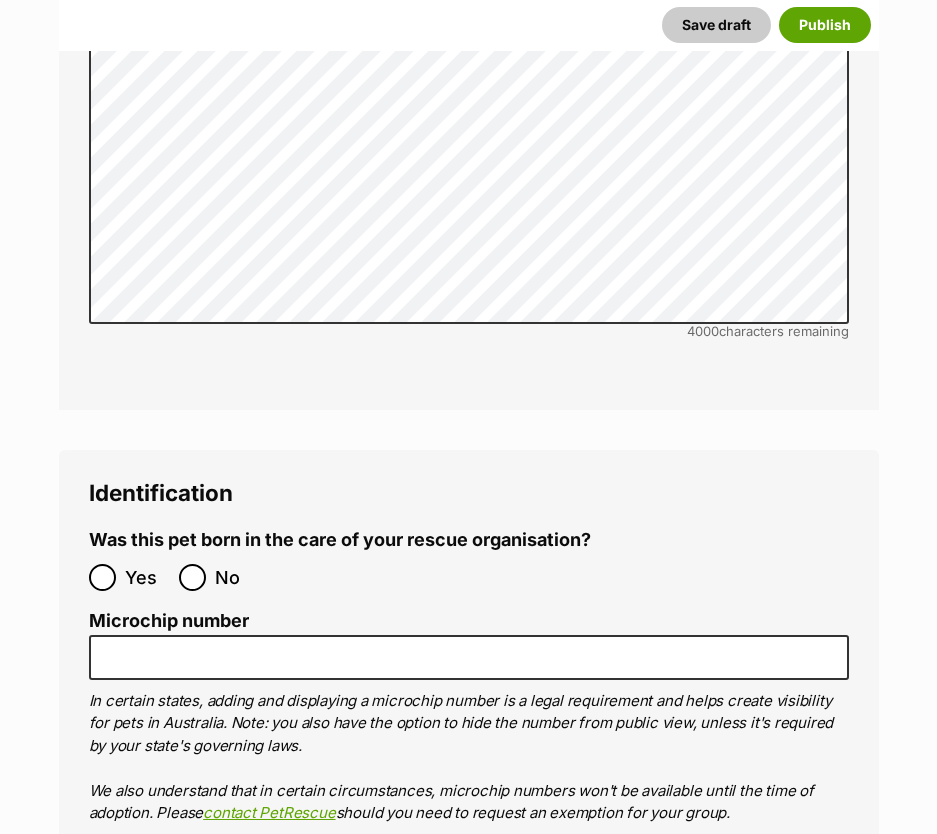 click on "No" at bounding box center (219, 577) 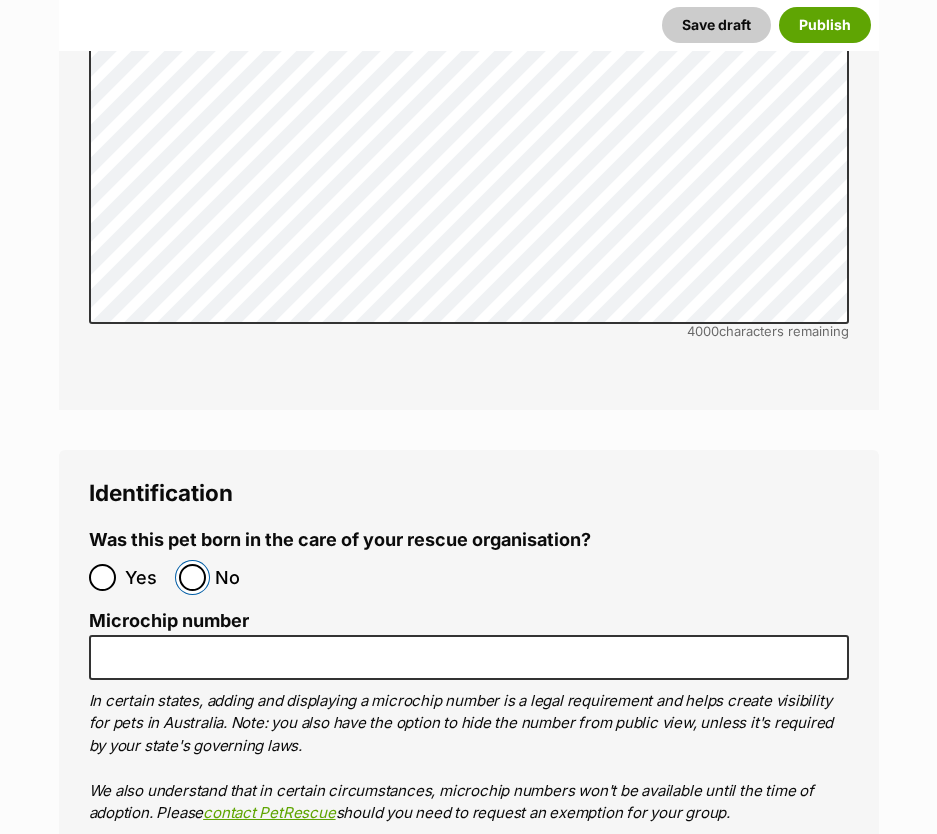 click on "No" at bounding box center [192, 577] 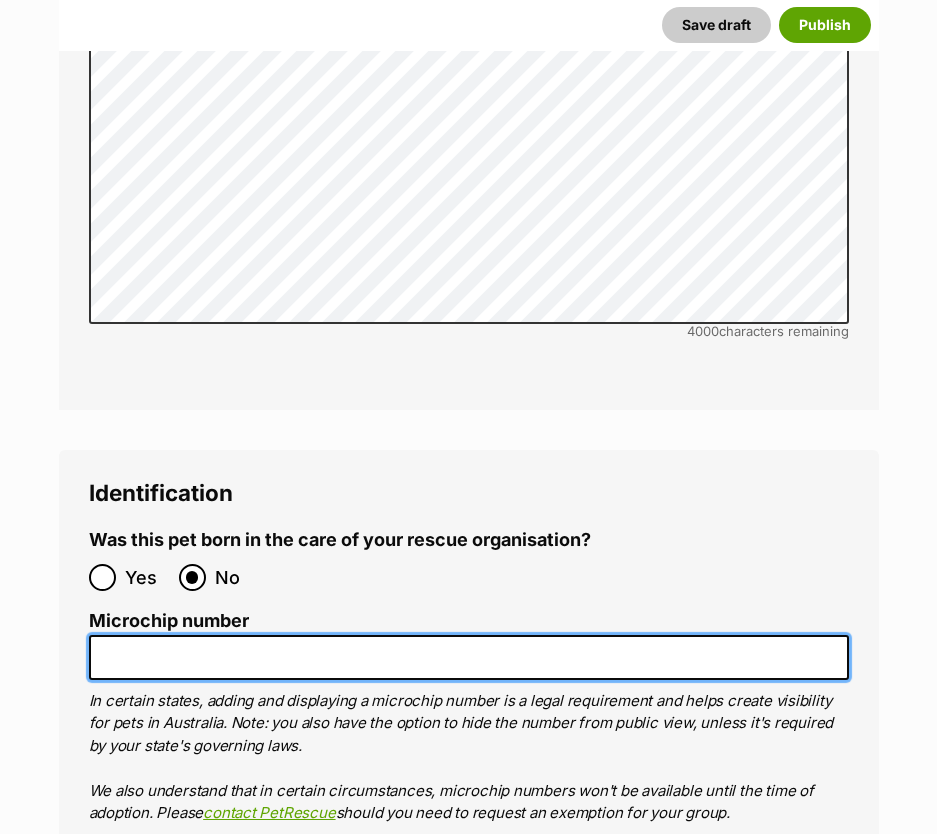 click on "Microchip number" at bounding box center [469, 657] 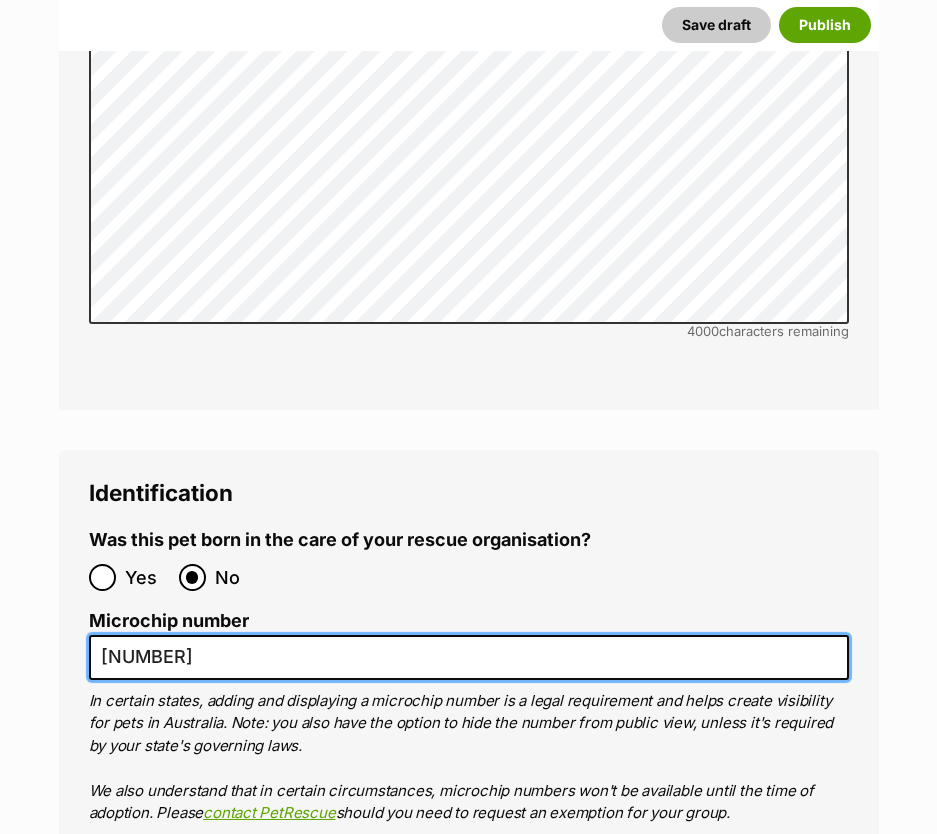 type on "991003002766266" 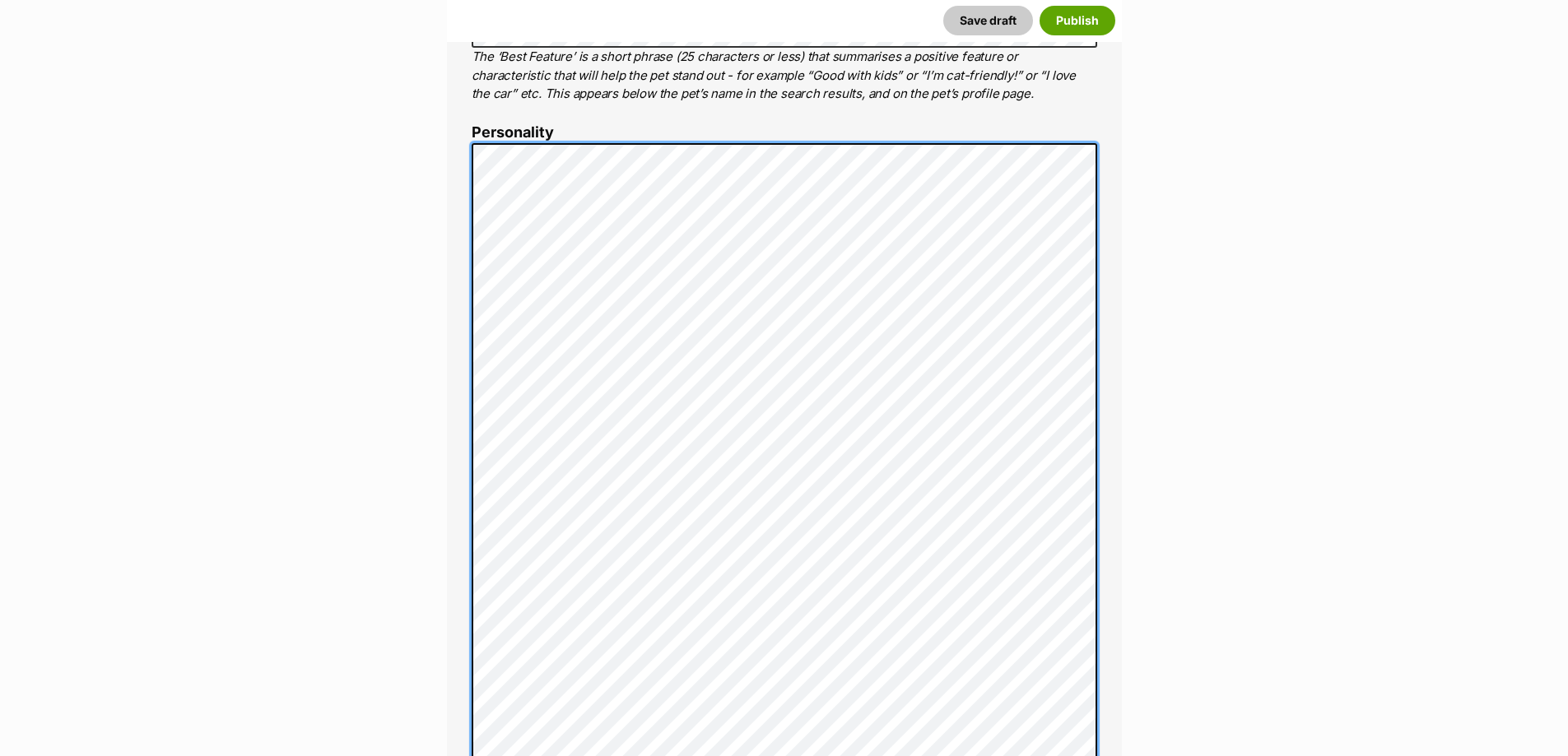 scroll, scrollTop: 941, scrollLeft: 0, axis: vertical 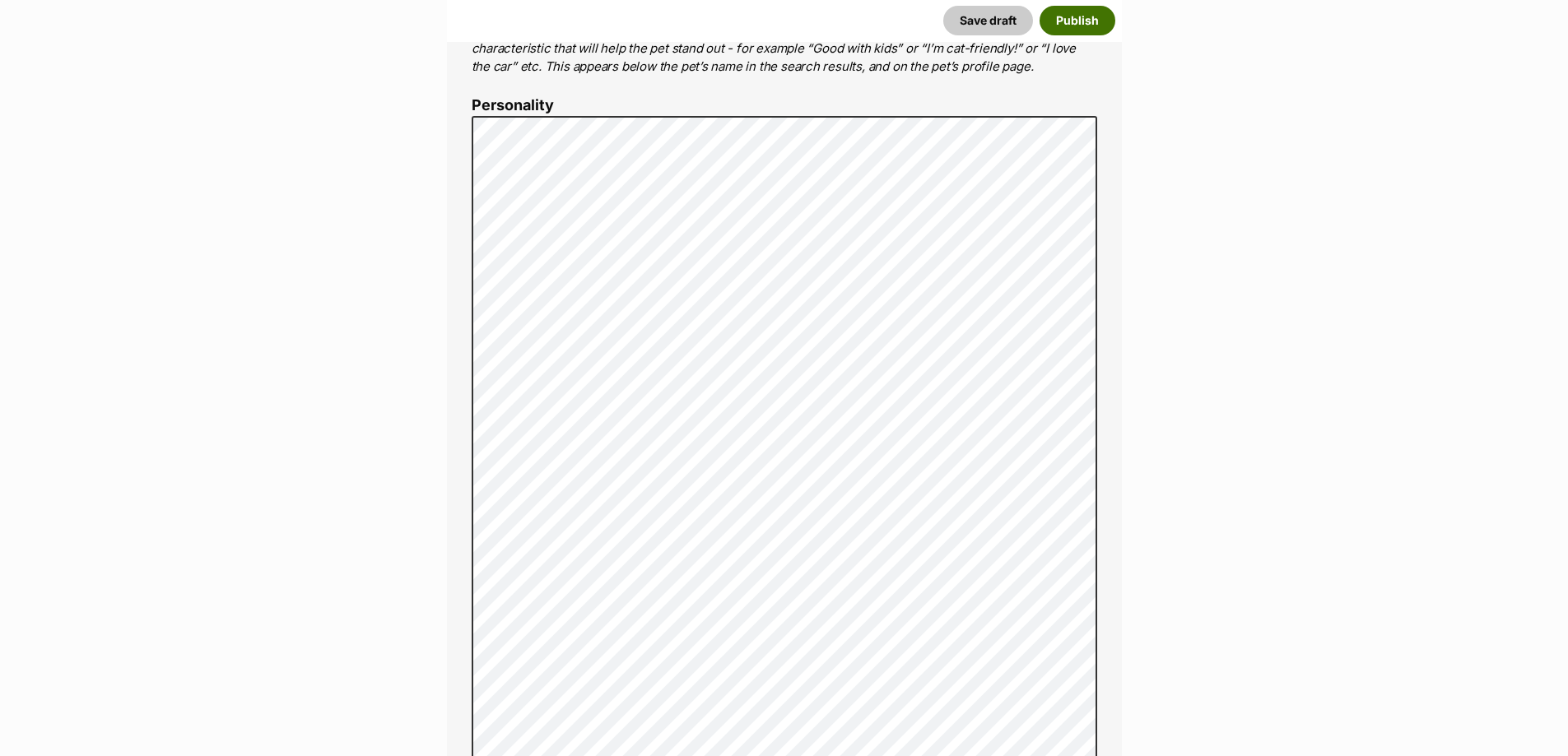 click on "Publish" at bounding box center [1077, 21] 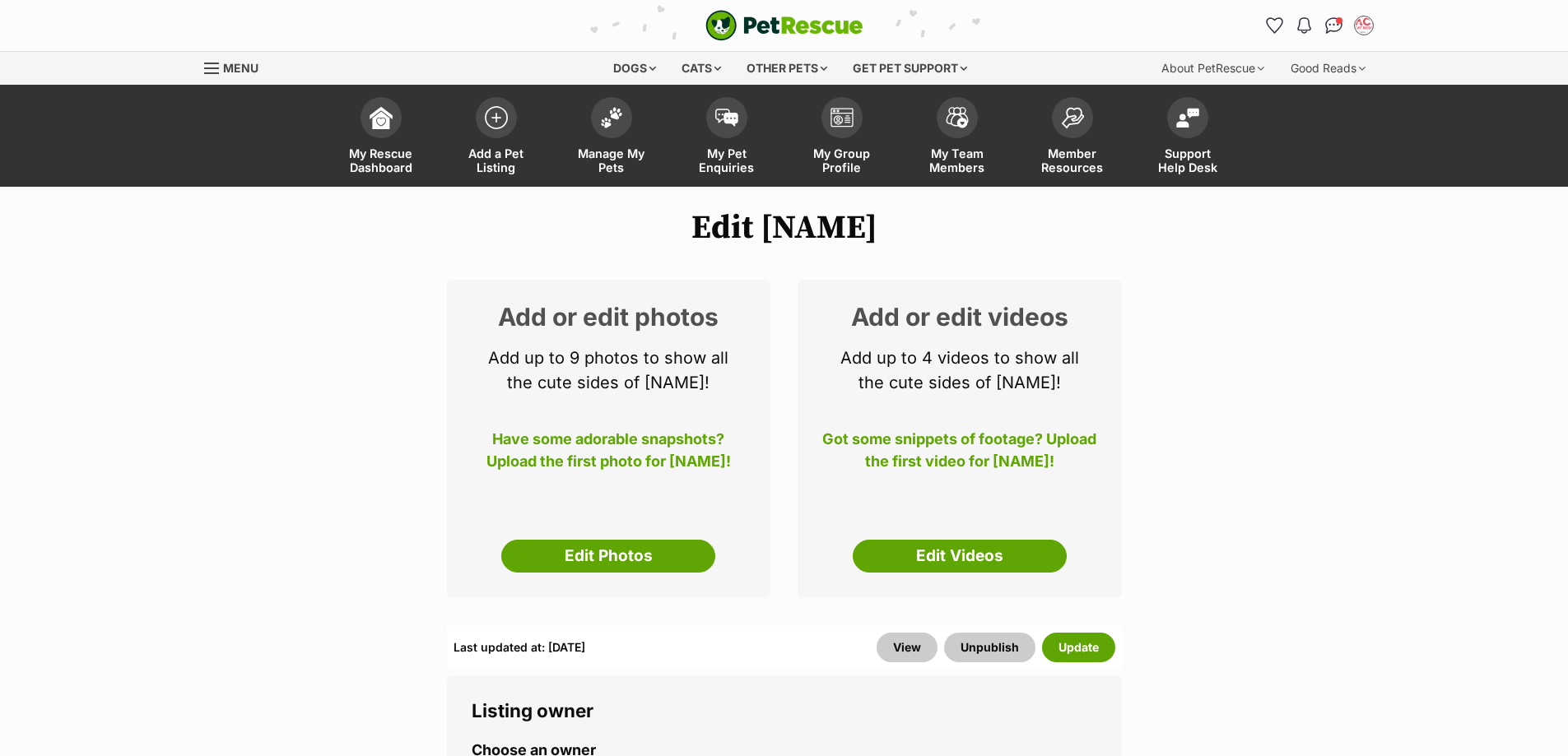 scroll, scrollTop: 0, scrollLeft: 0, axis: both 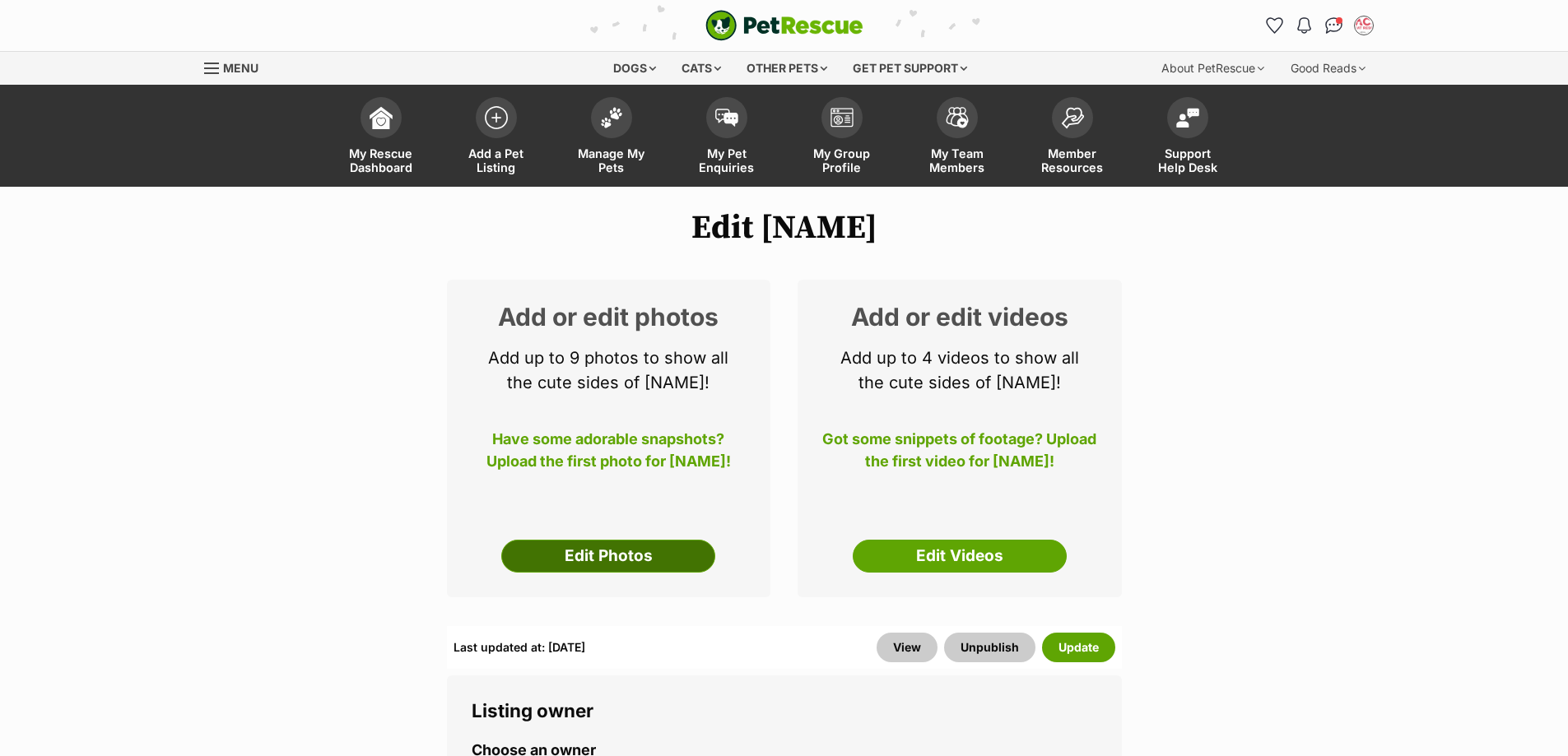 click on "Edit Photos" at bounding box center [608, 556] 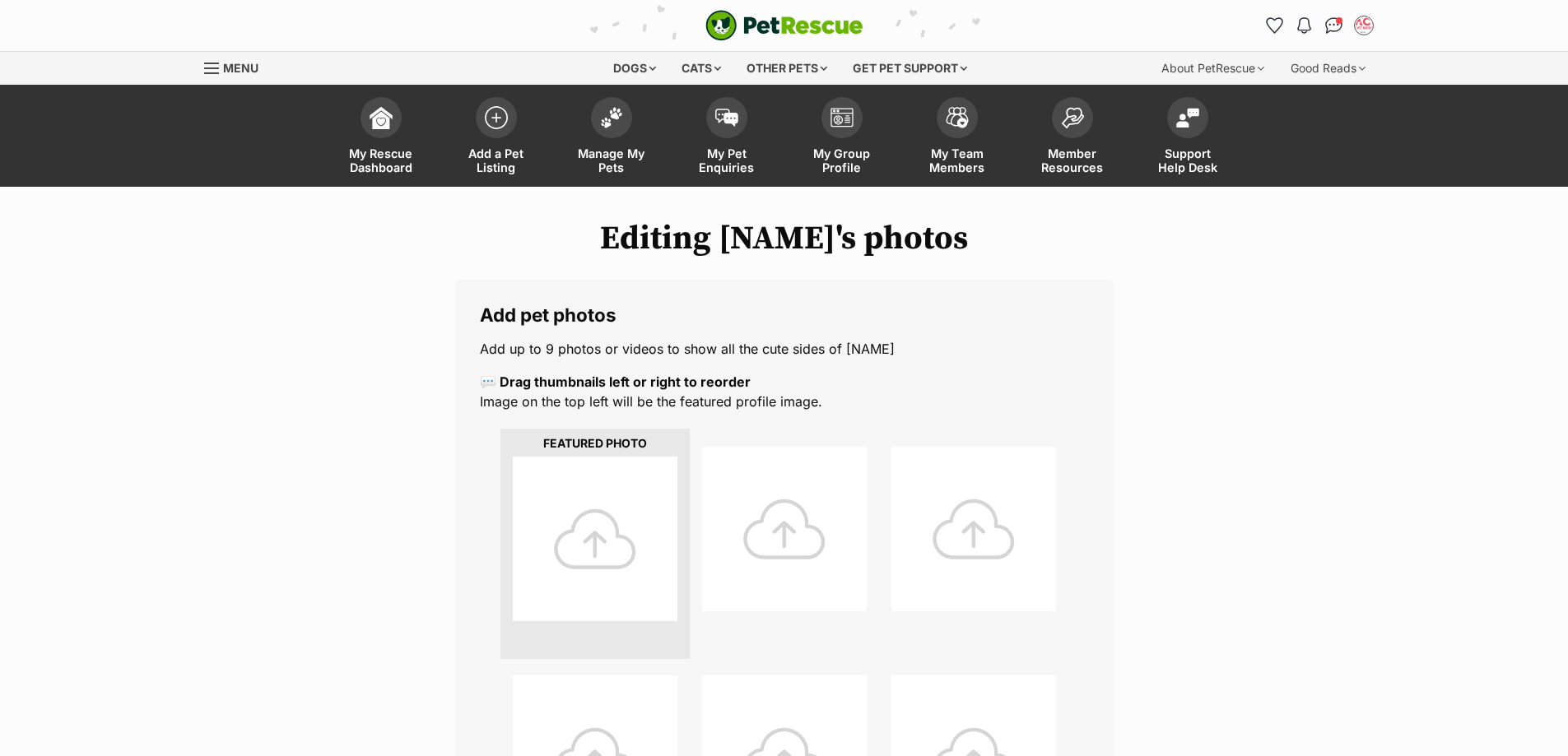 scroll, scrollTop: 0, scrollLeft: 0, axis: both 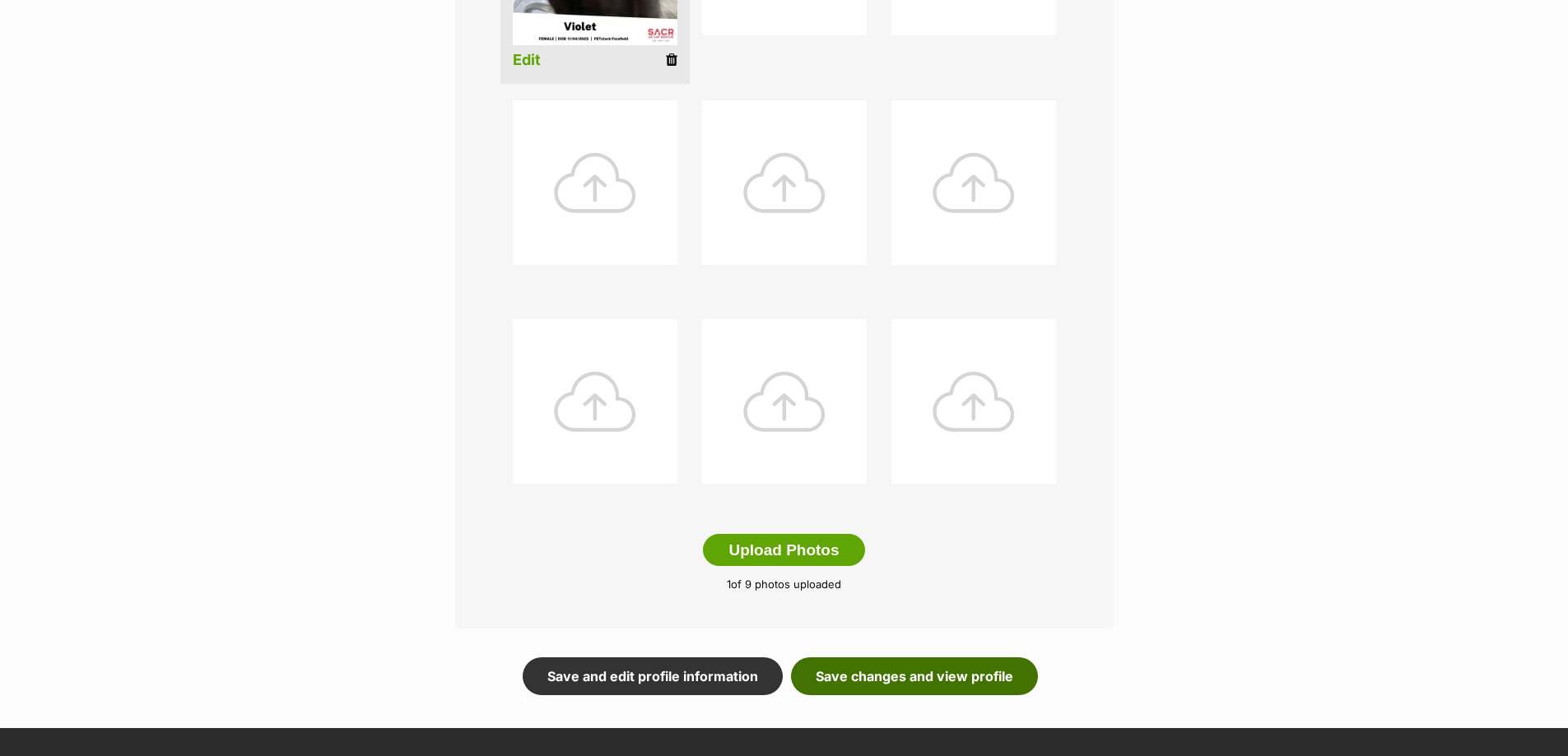 click on "Save changes and view profile" at bounding box center [914, 676] 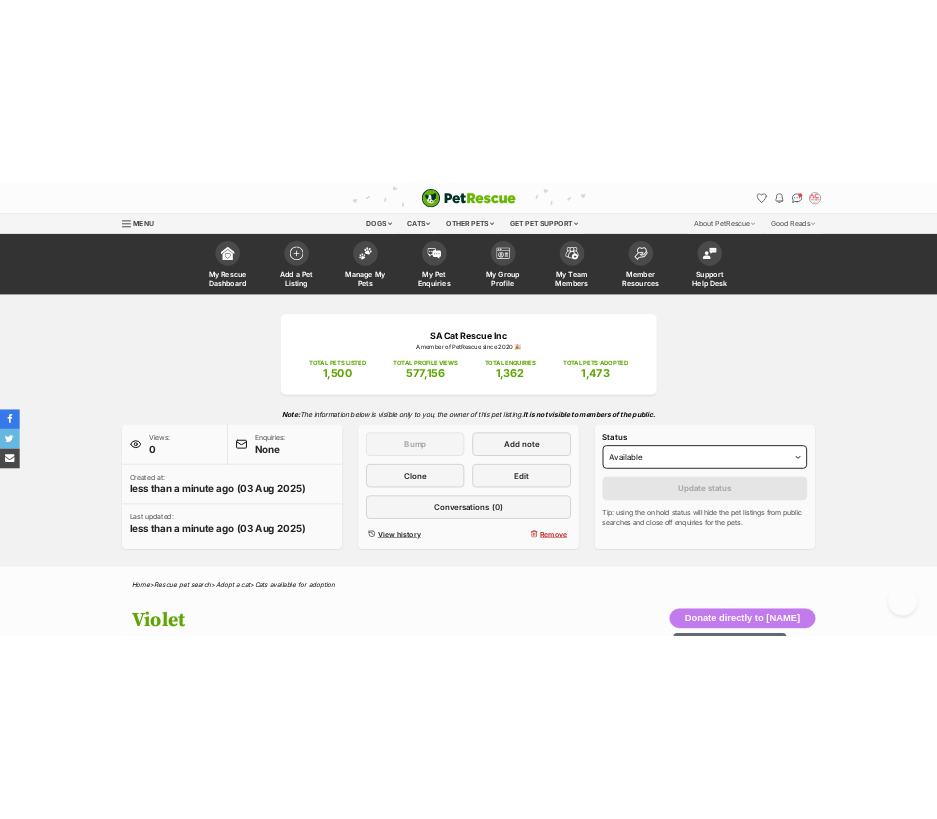 scroll, scrollTop: 0, scrollLeft: 0, axis: both 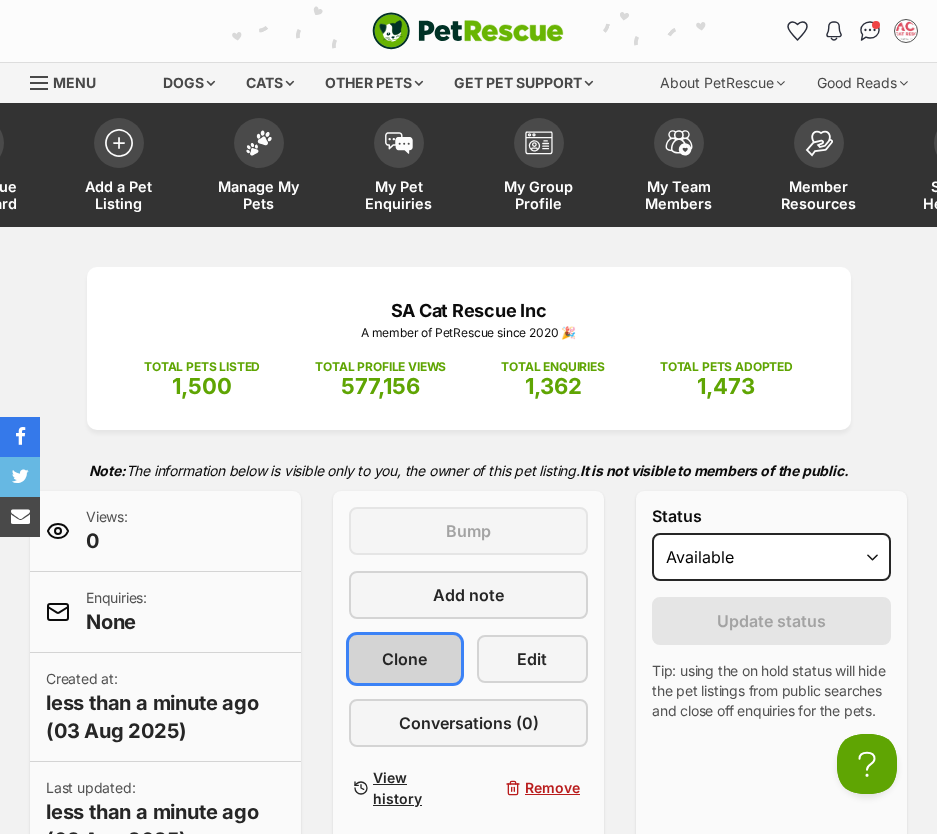 click on "Clone" at bounding box center [404, 659] 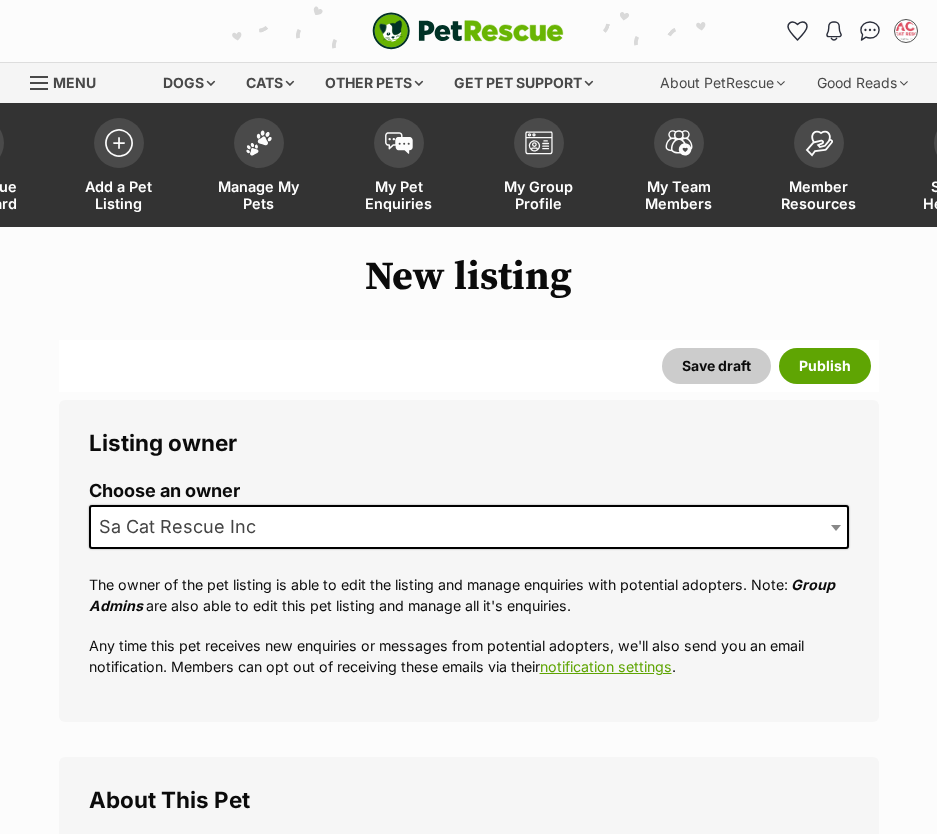 scroll, scrollTop: 0, scrollLeft: 0, axis: both 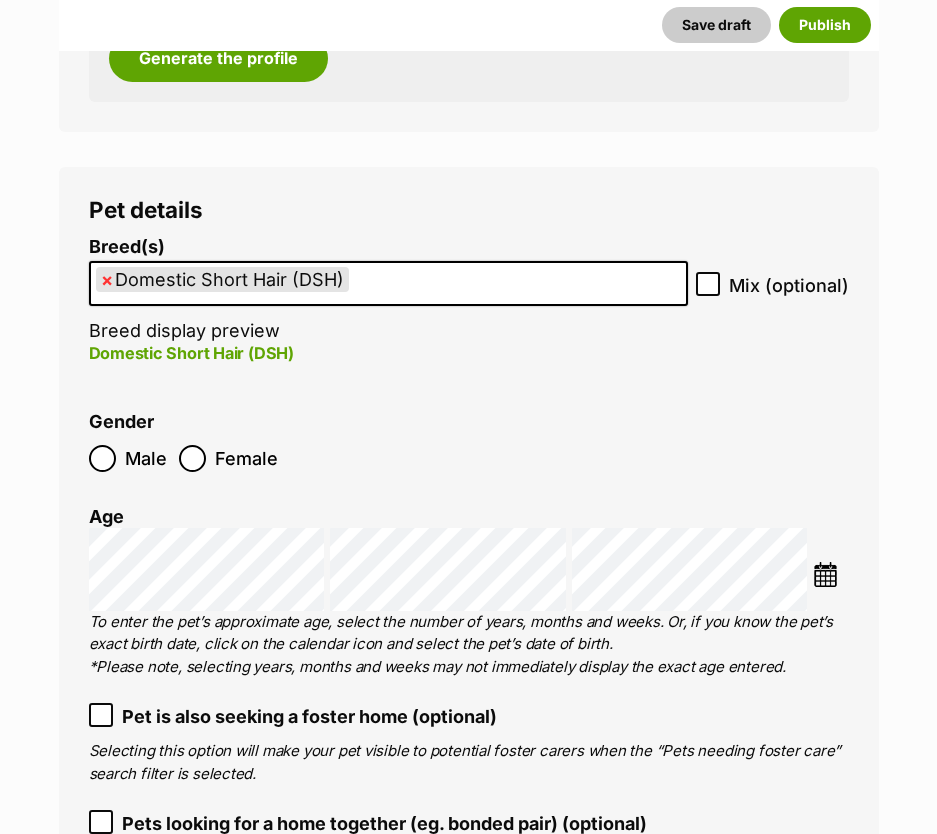 click on "Female" at bounding box center [246, 458] 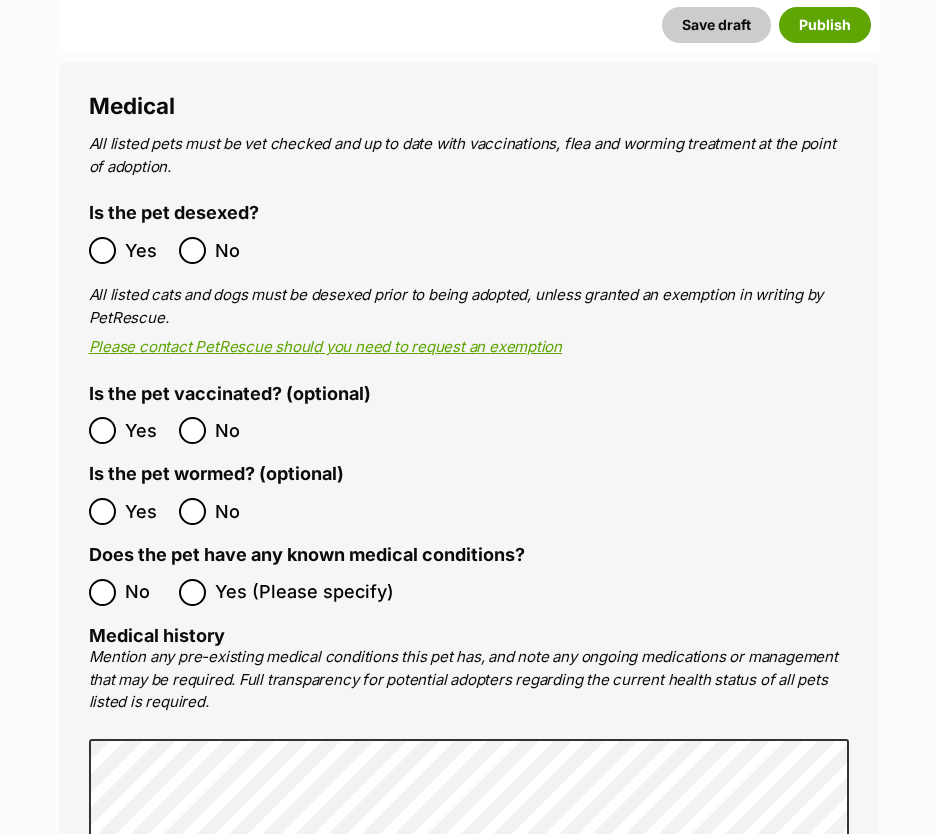 scroll, scrollTop: 3800, scrollLeft: 0, axis: vertical 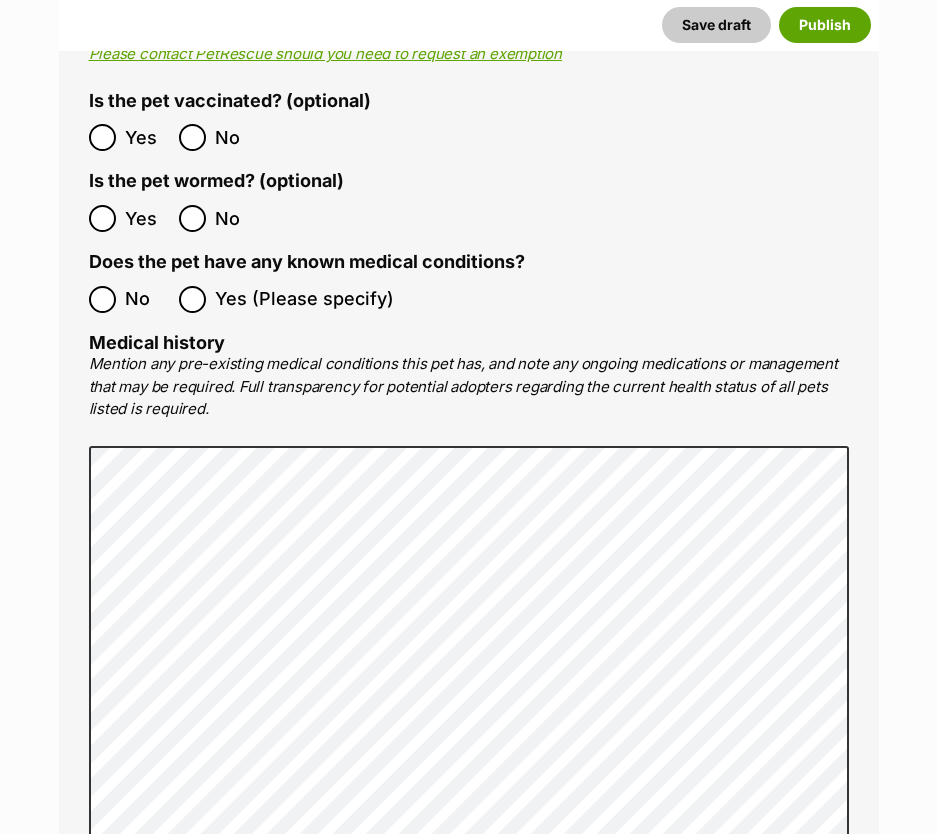 click on "No" at bounding box center [129, 299] 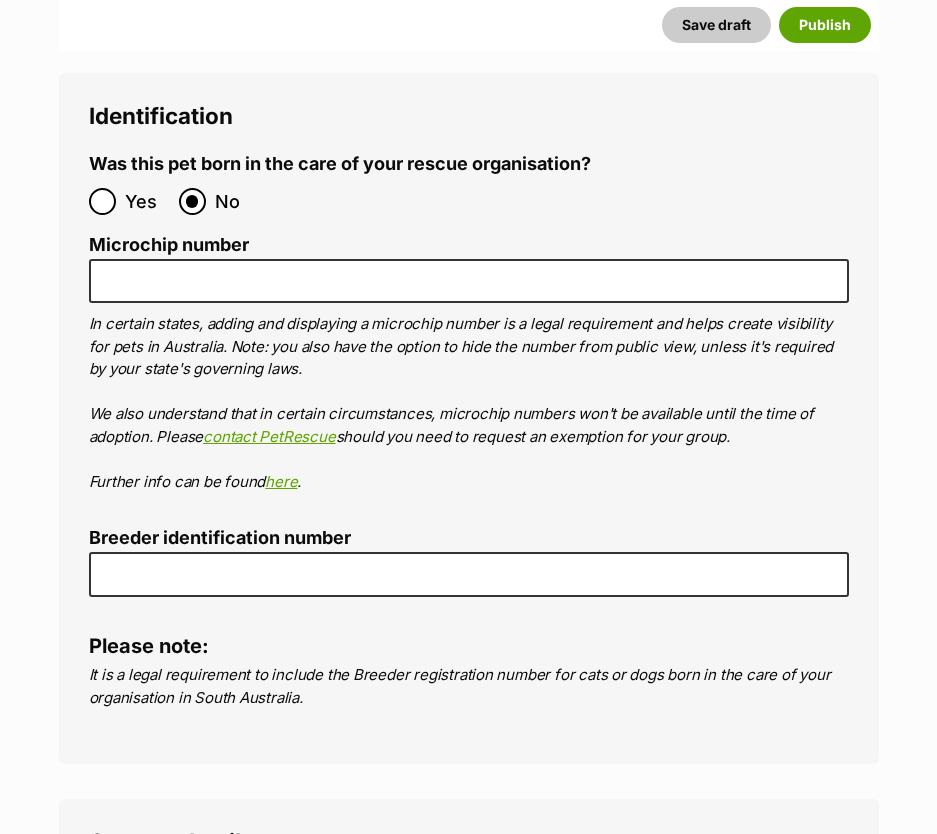 scroll, scrollTop: 6600, scrollLeft: 0, axis: vertical 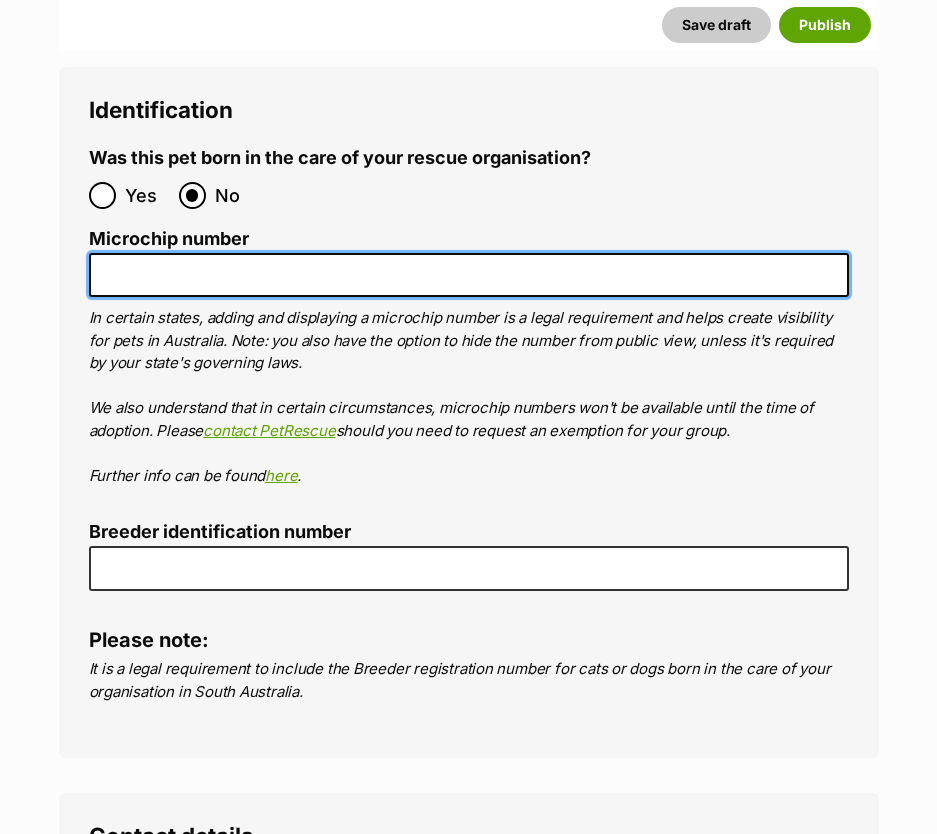 click on "Microchip number" at bounding box center [469, 275] 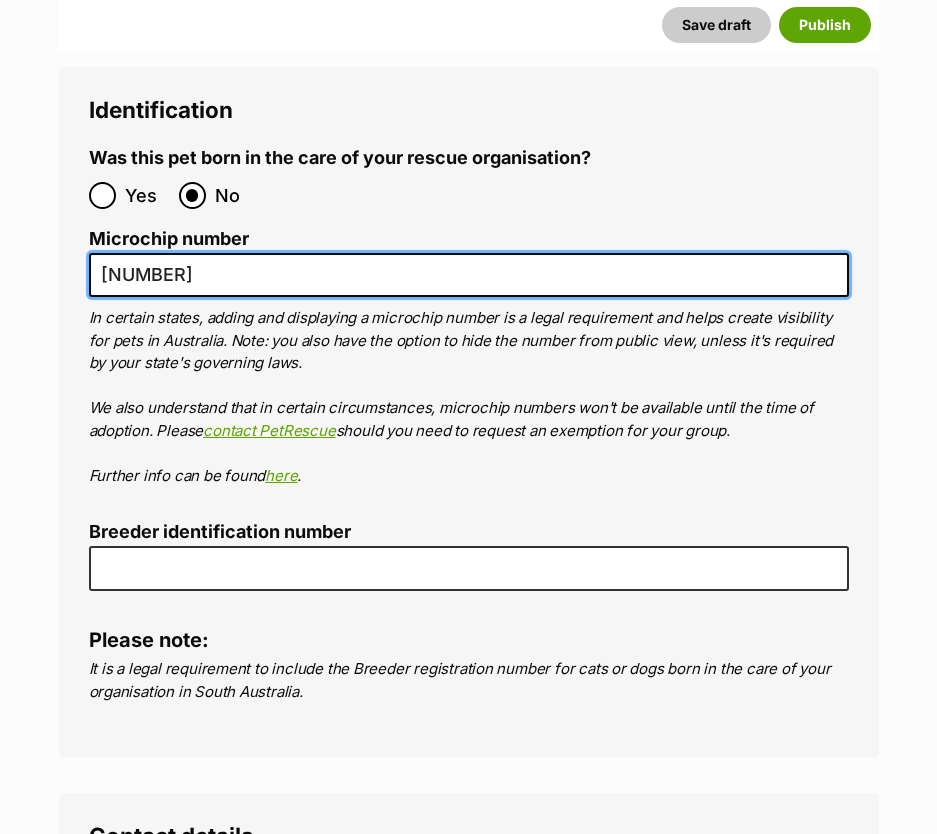 type on "[NUMBER]" 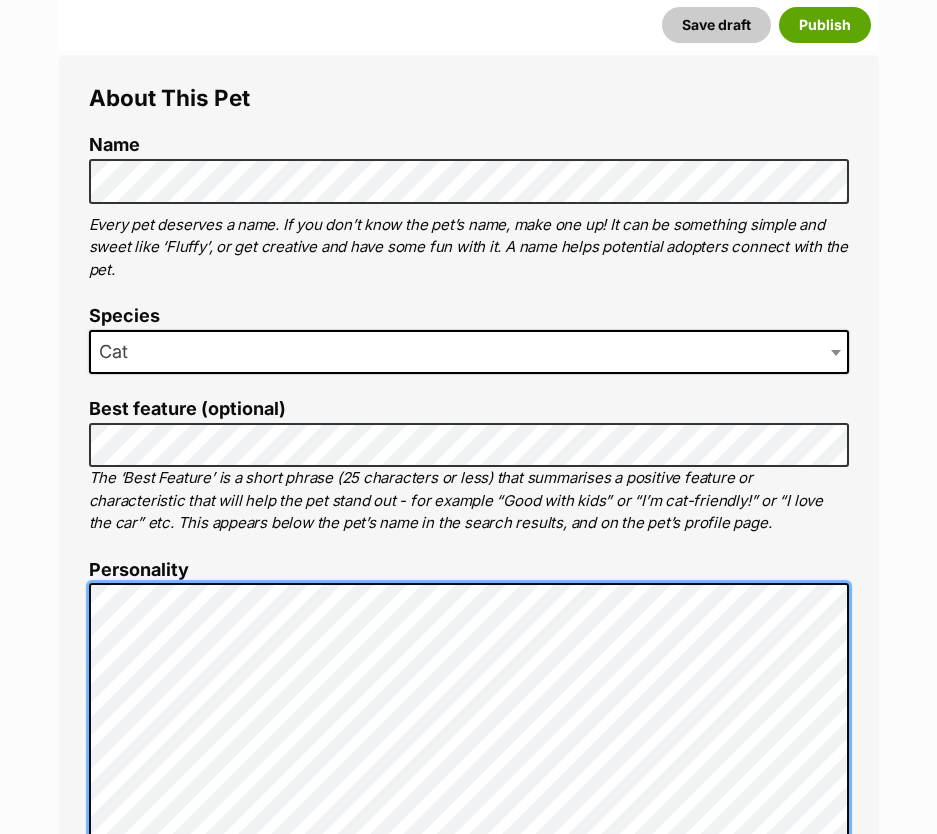 scroll, scrollTop: 972, scrollLeft: 0, axis: vertical 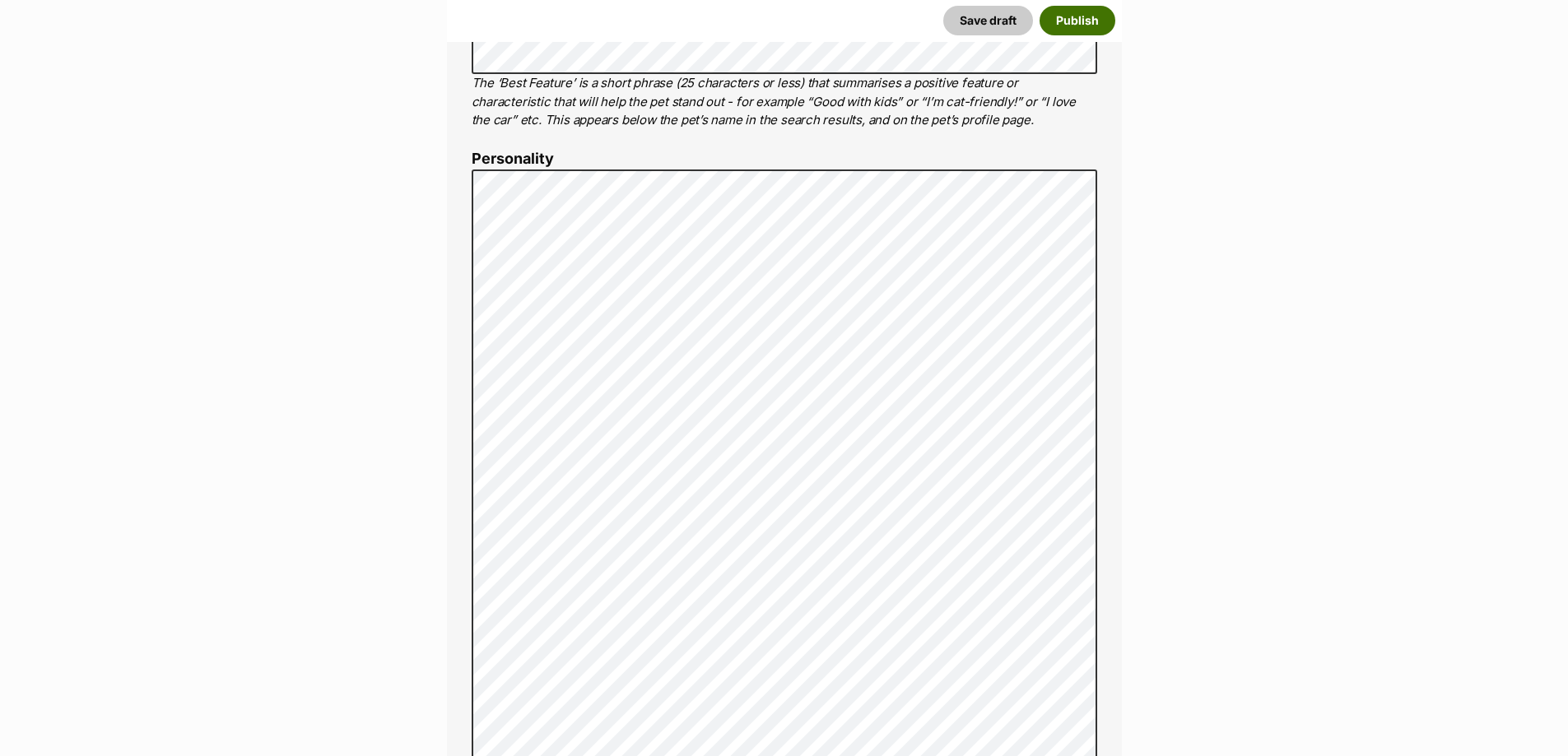 click on "Publish" at bounding box center (1077, 21) 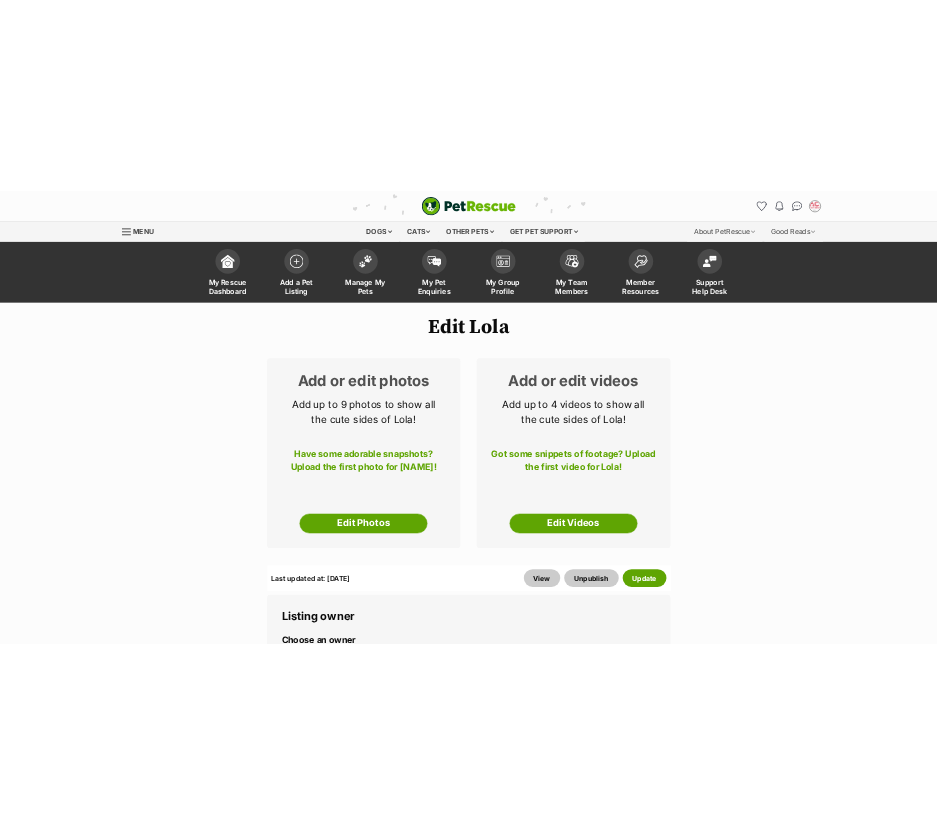 scroll, scrollTop: 0, scrollLeft: 0, axis: both 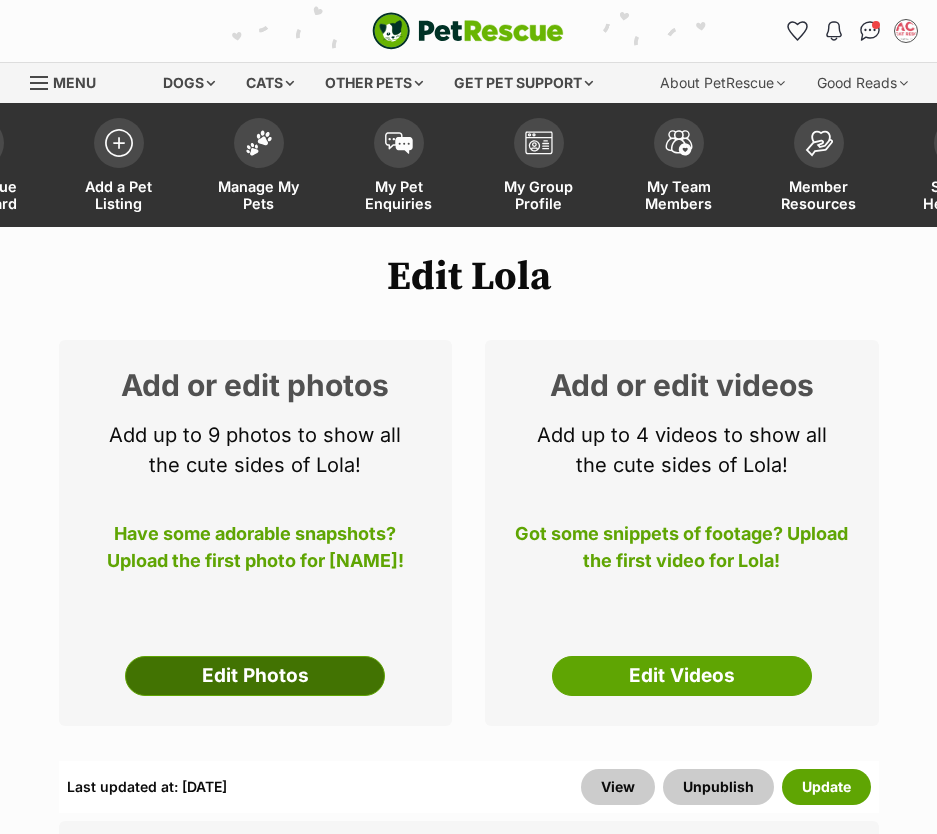click on "Edit Photos" at bounding box center [255, 676] 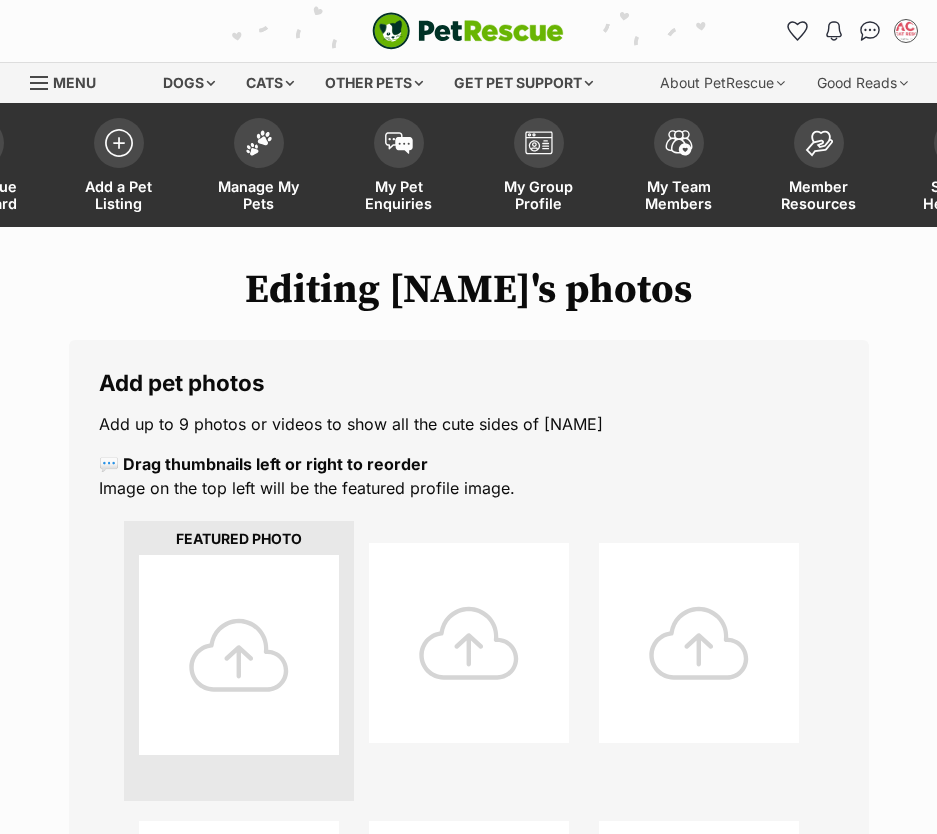 scroll, scrollTop: 0, scrollLeft: 0, axis: both 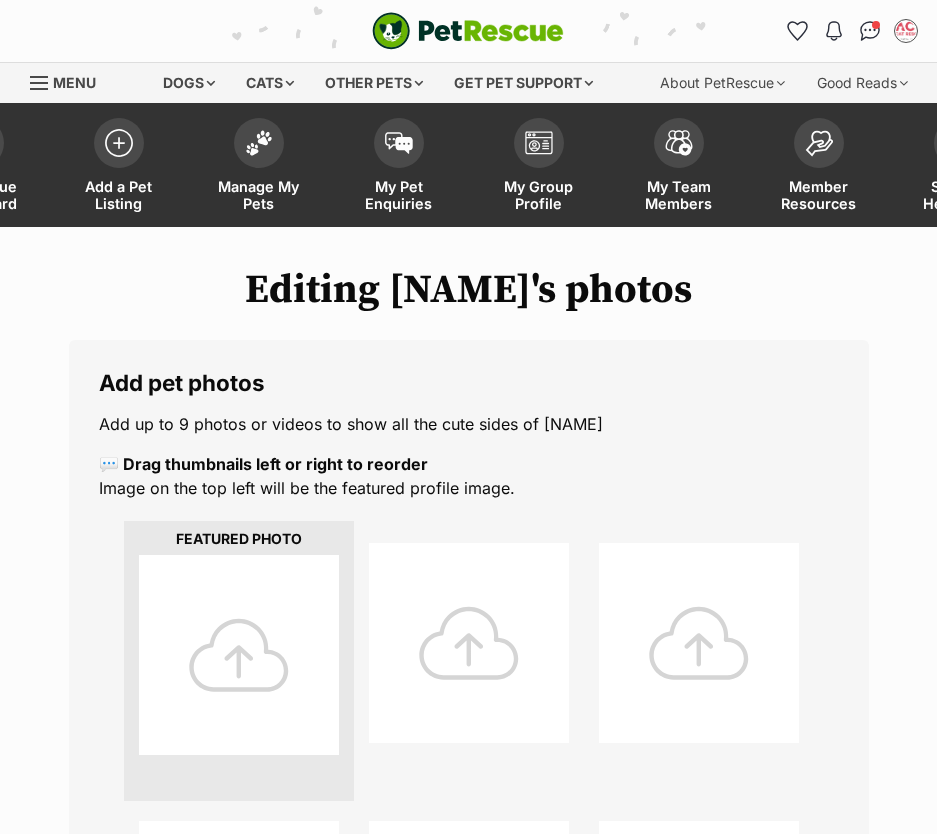 click at bounding box center [239, 655] 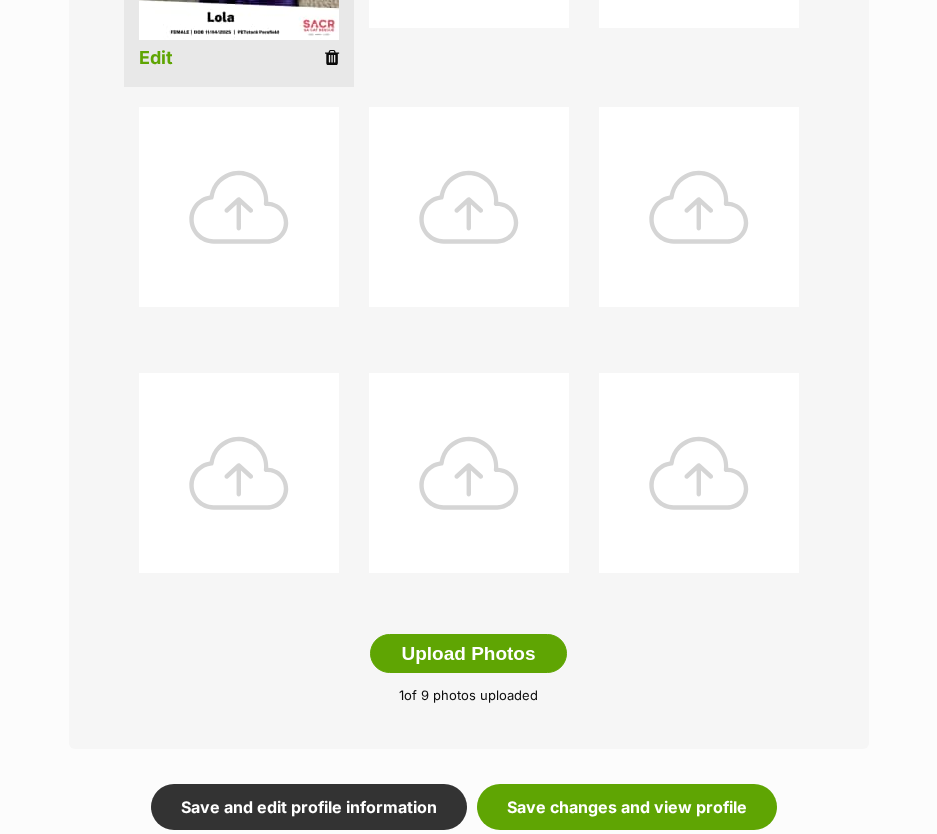 scroll, scrollTop: 900, scrollLeft: 0, axis: vertical 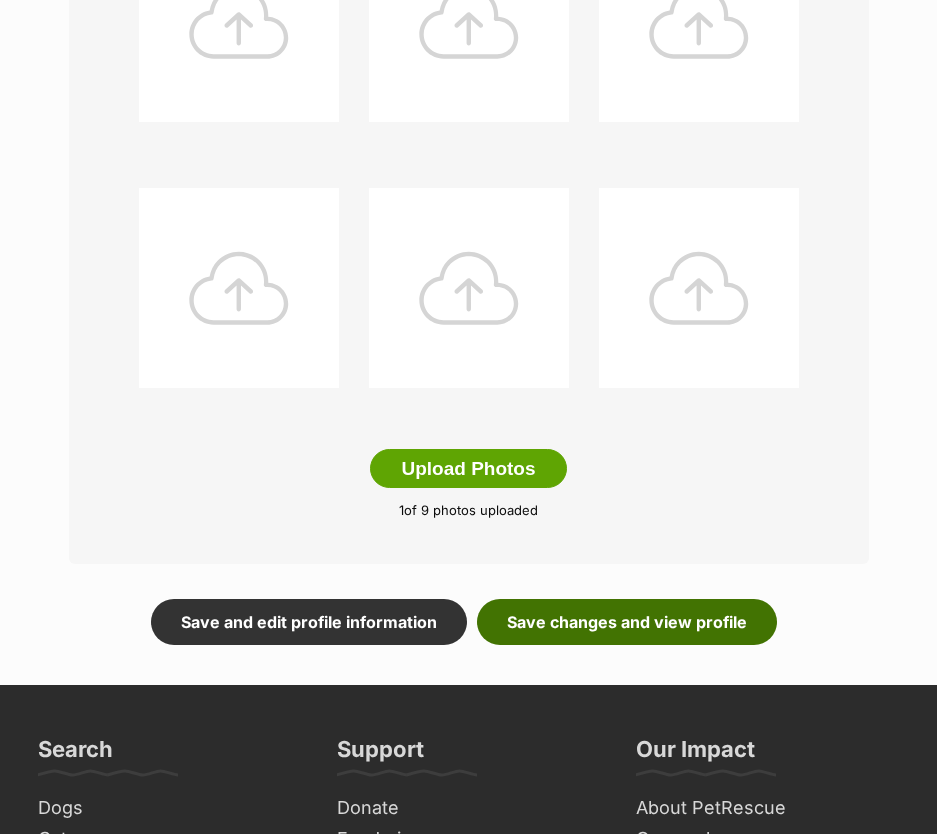 click on "Save changes and view profile" at bounding box center (627, 622) 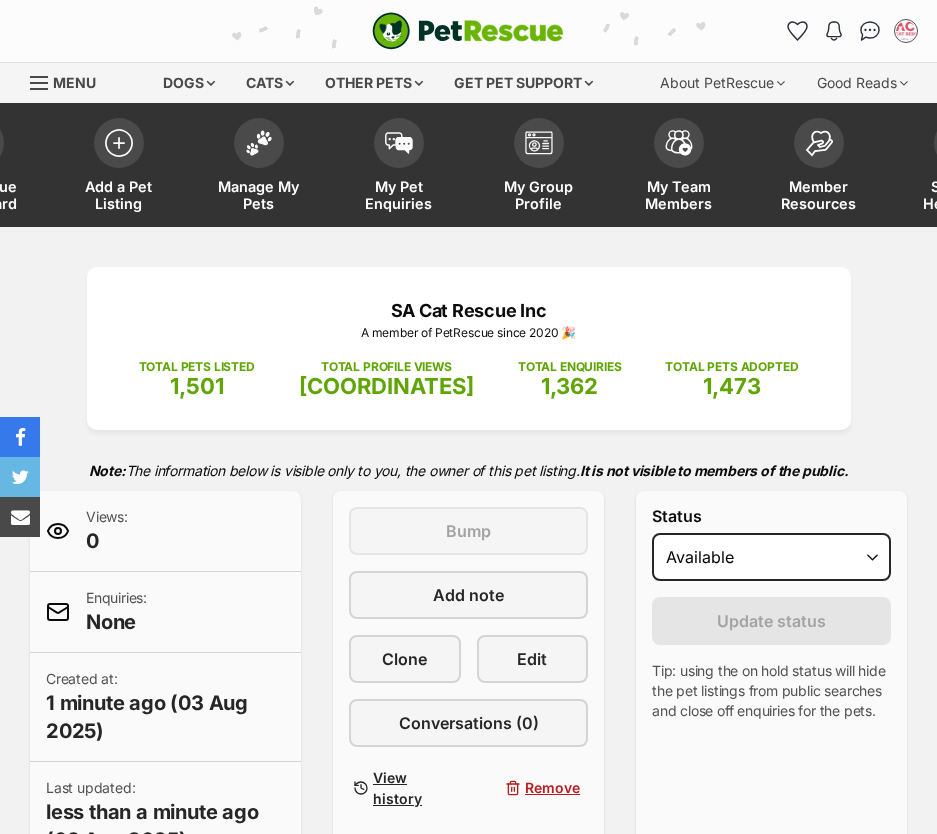 scroll, scrollTop: 0, scrollLeft: 0, axis: both 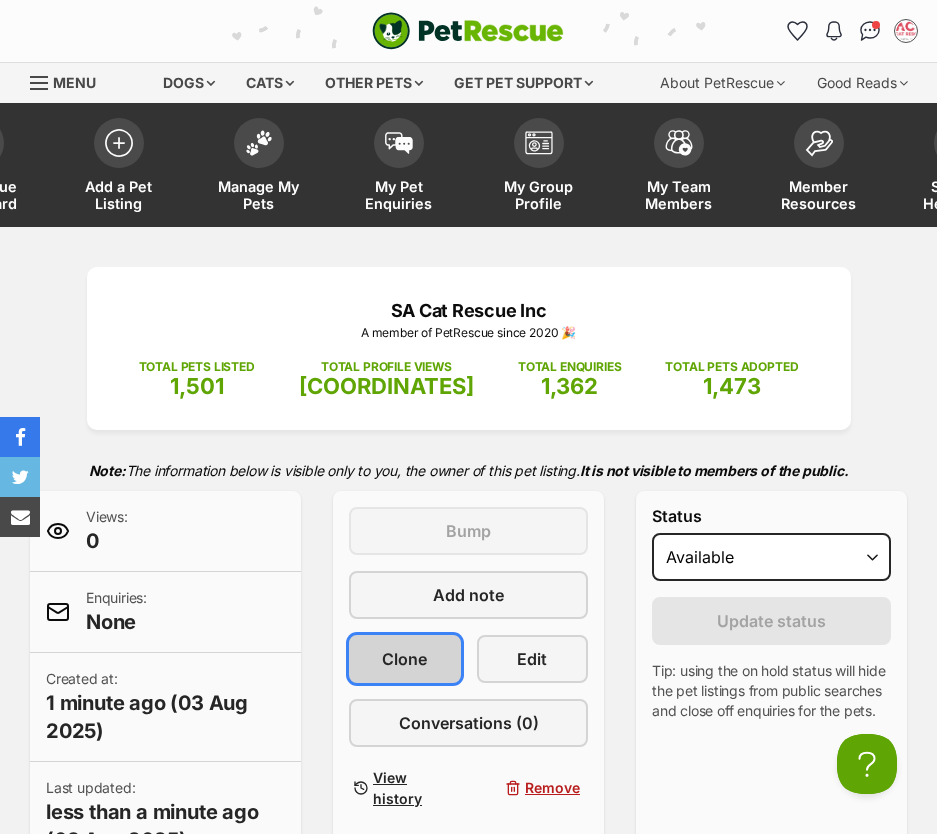 click on "Clone" at bounding box center [404, 659] 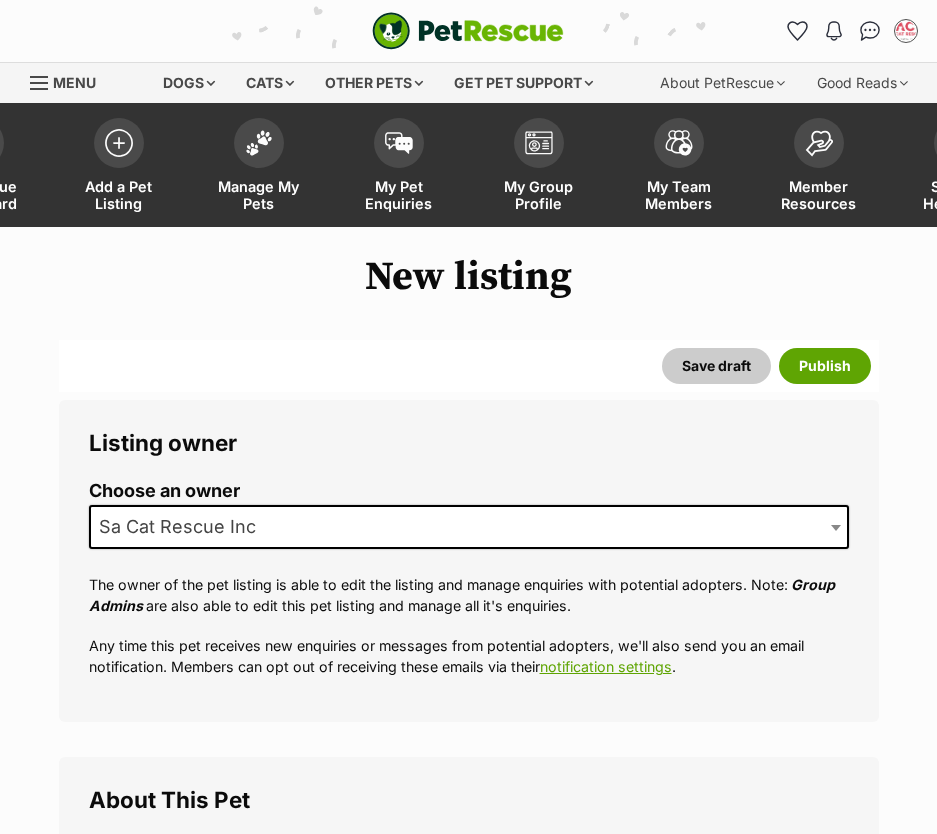 scroll, scrollTop: 0, scrollLeft: 0, axis: both 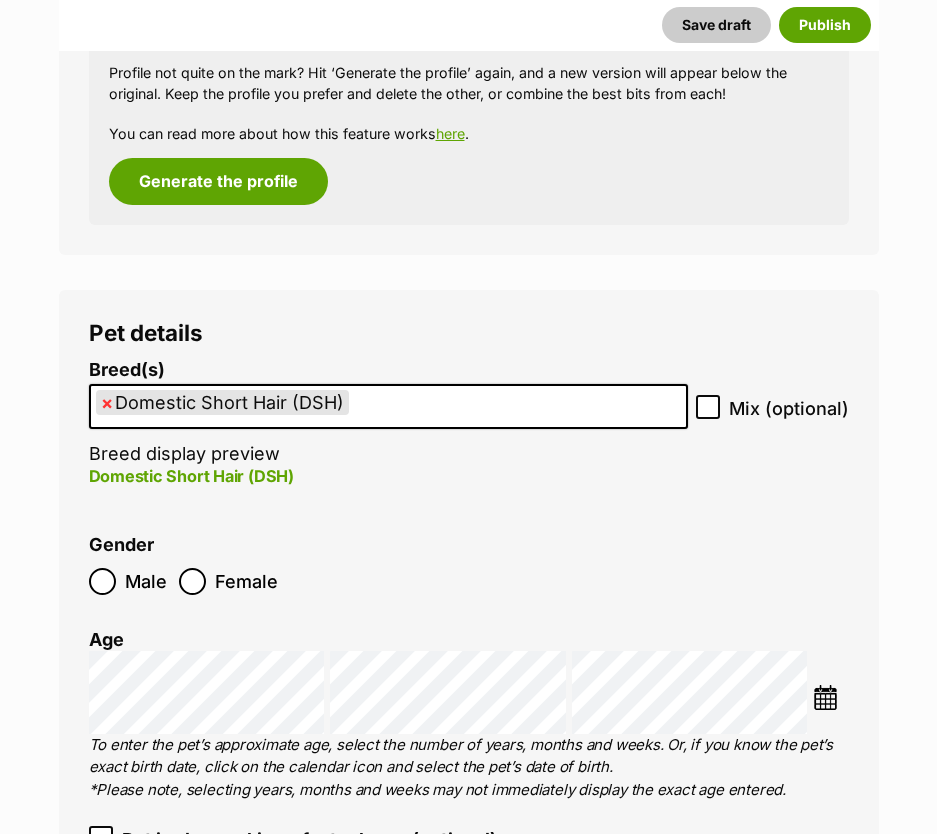 drag, startPoint x: 147, startPoint y: 579, endPoint x: 211, endPoint y: 580, distance: 64.00781 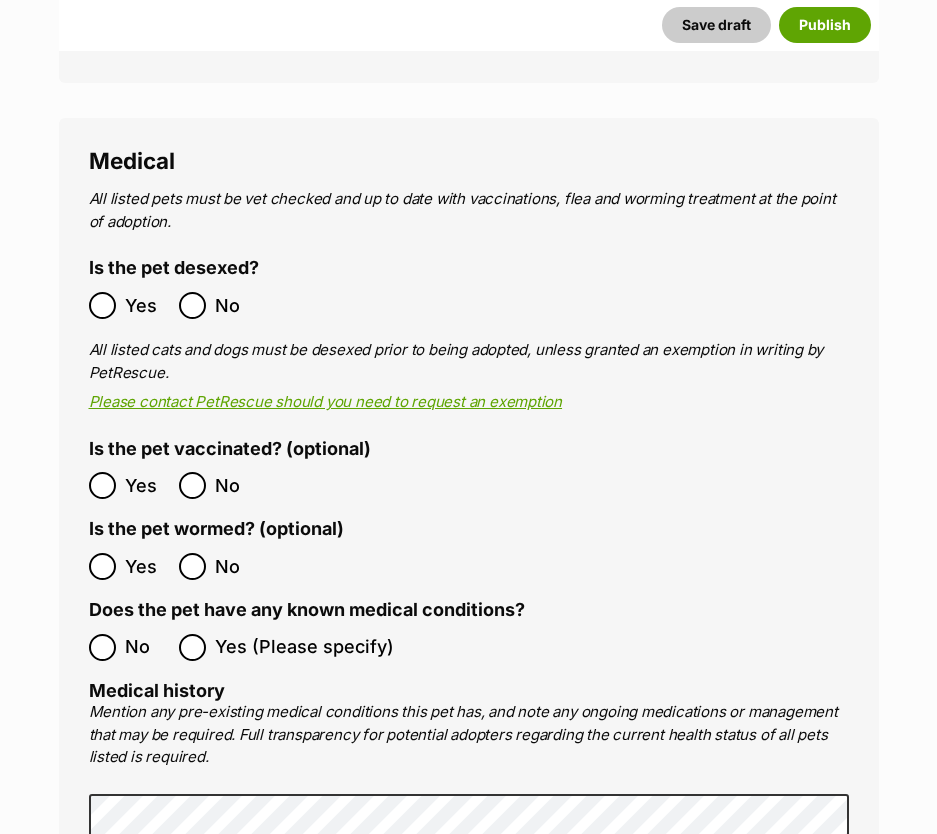 scroll, scrollTop: 3908, scrollLeft: 0, axis: vertical 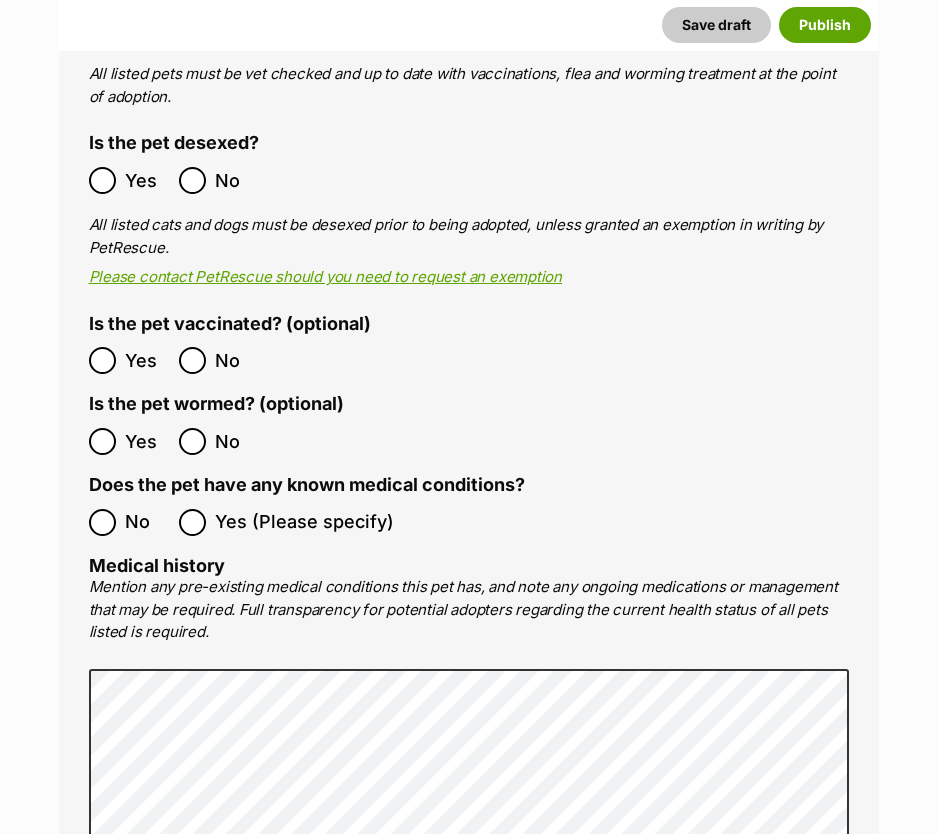 click on "No" at bounding box center (147, 522) 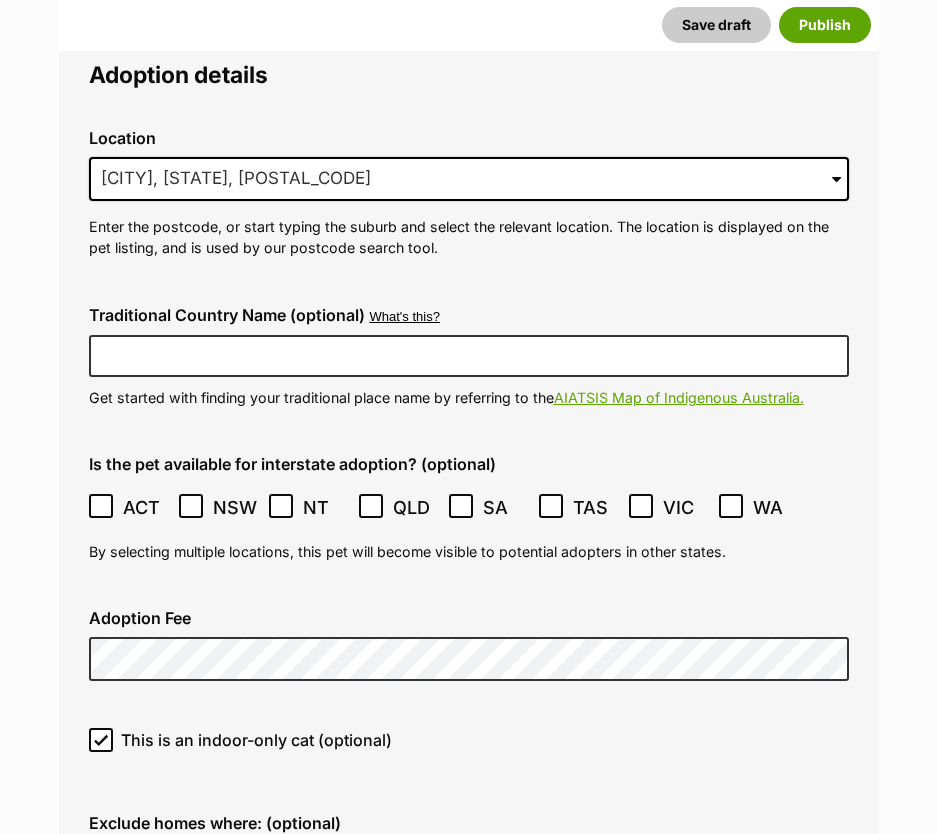 scroll, scrollTop: 5408, scrollLeft: 0, axis: vertical 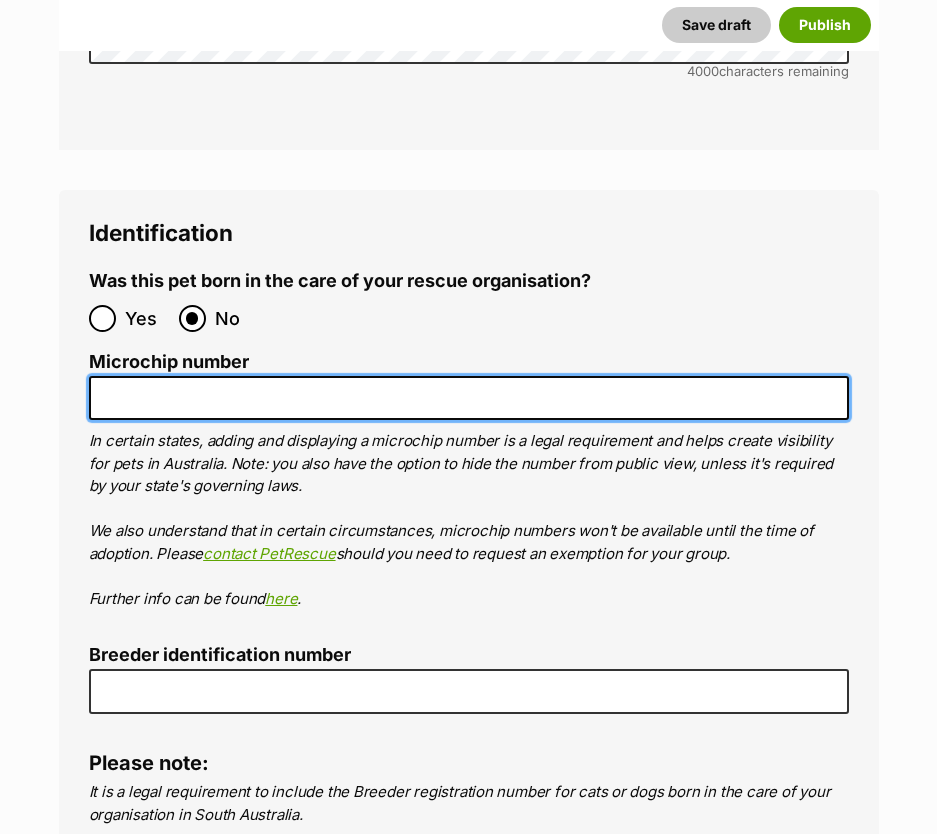 click on "Microchip number" at bounding box center [469, 398] 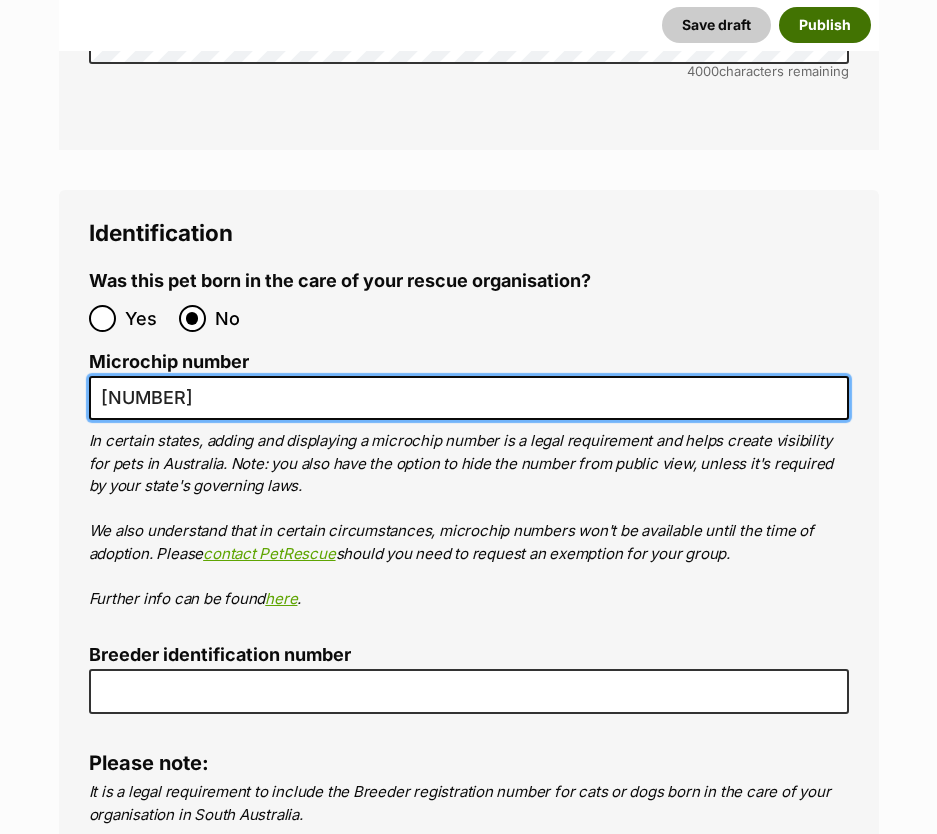 type on "991003002766265" 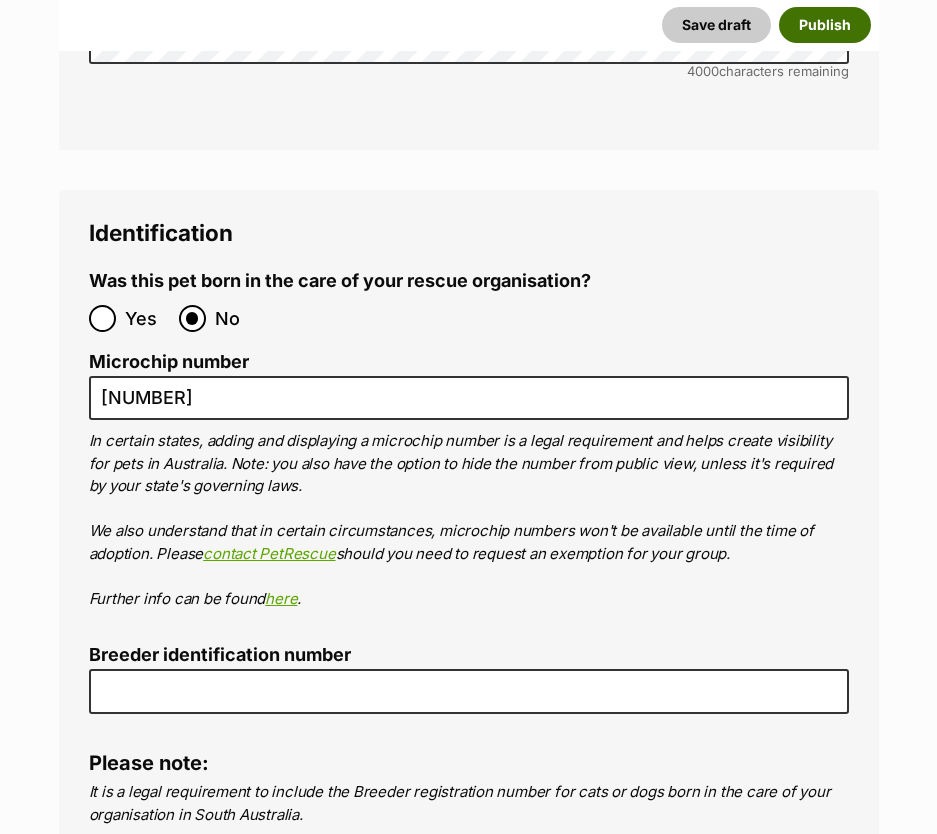 click on "Publish" at bounding box center (825, 25) 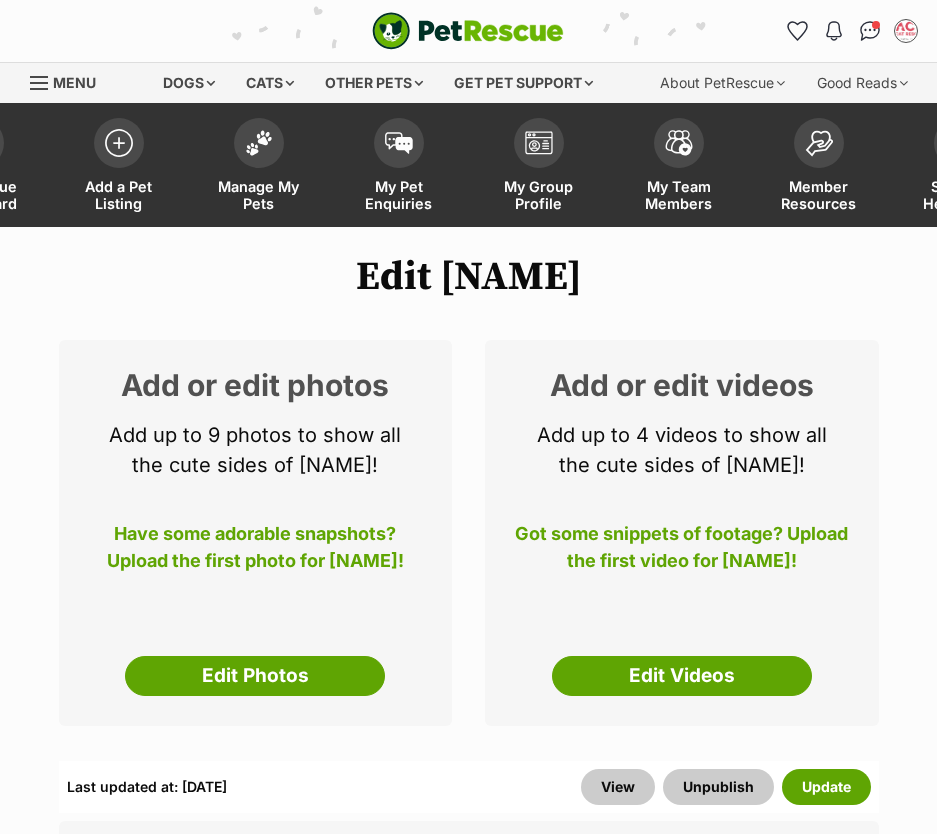 scroll, scrollTop: 0, scrollLeft: 0, axis: both 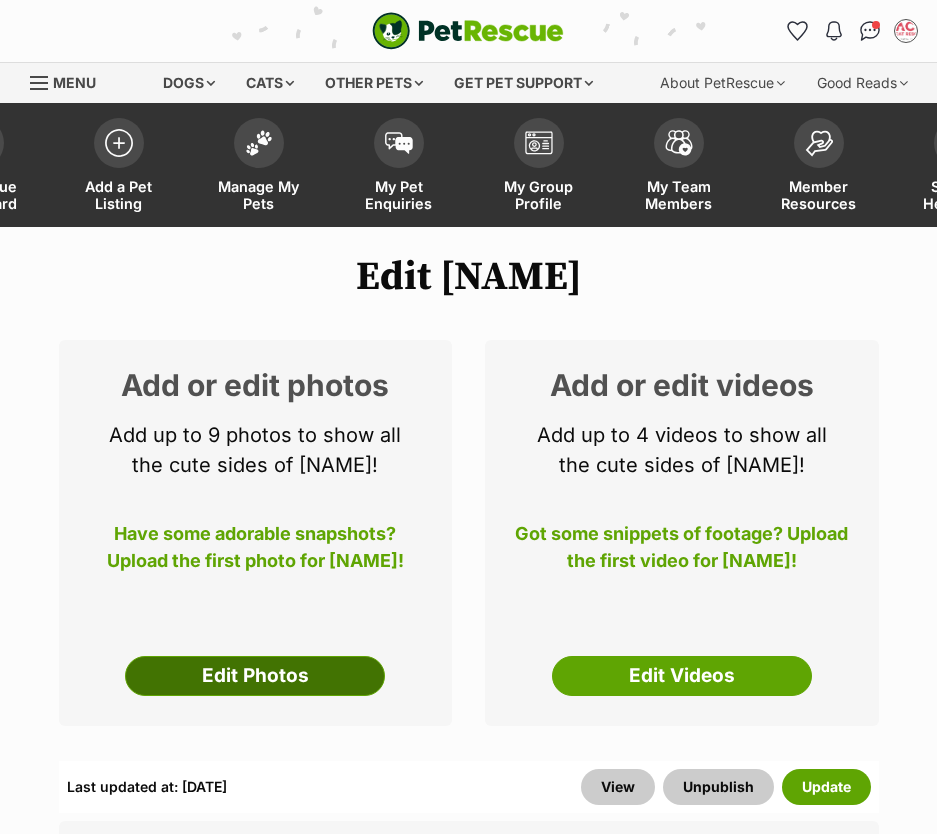 click on "Edit Photos" at bounding box center [255, 676] 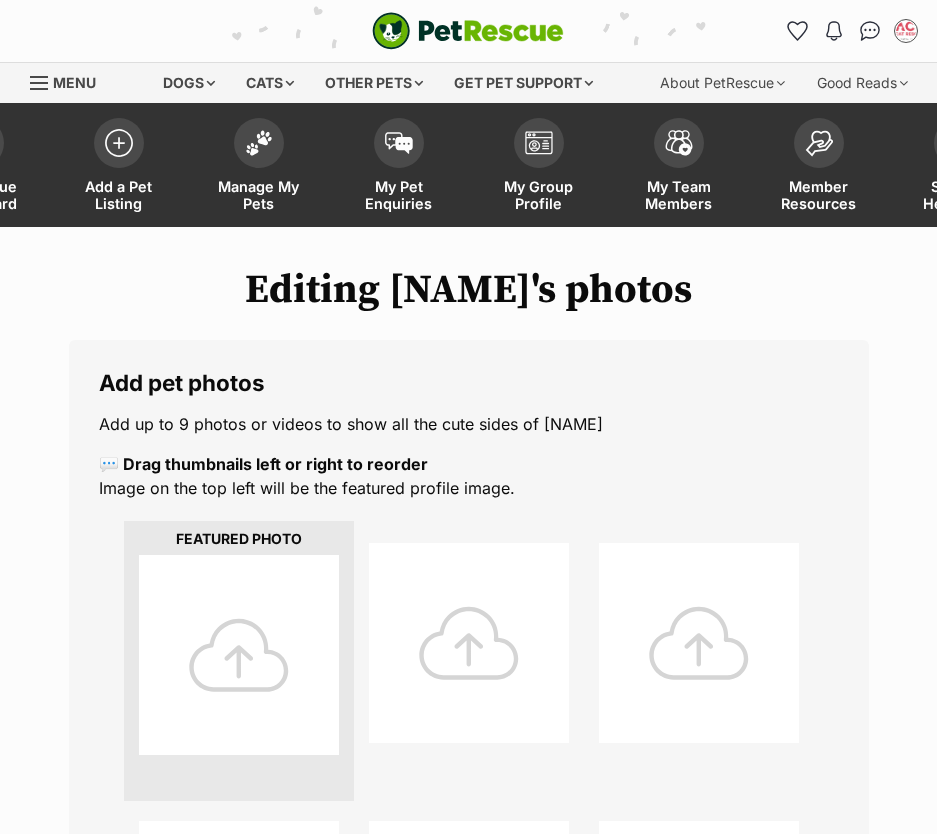 scroll, scrollTop: 0, scrollLeft: 0, axis: both 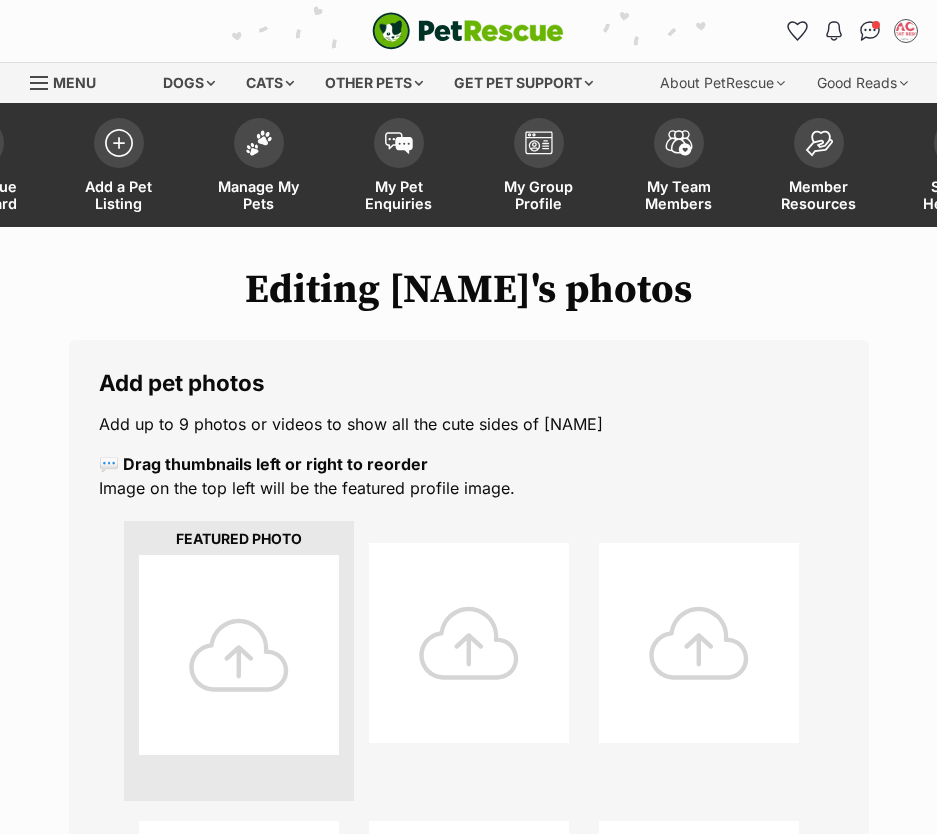 click at bounding box center [239, 655] 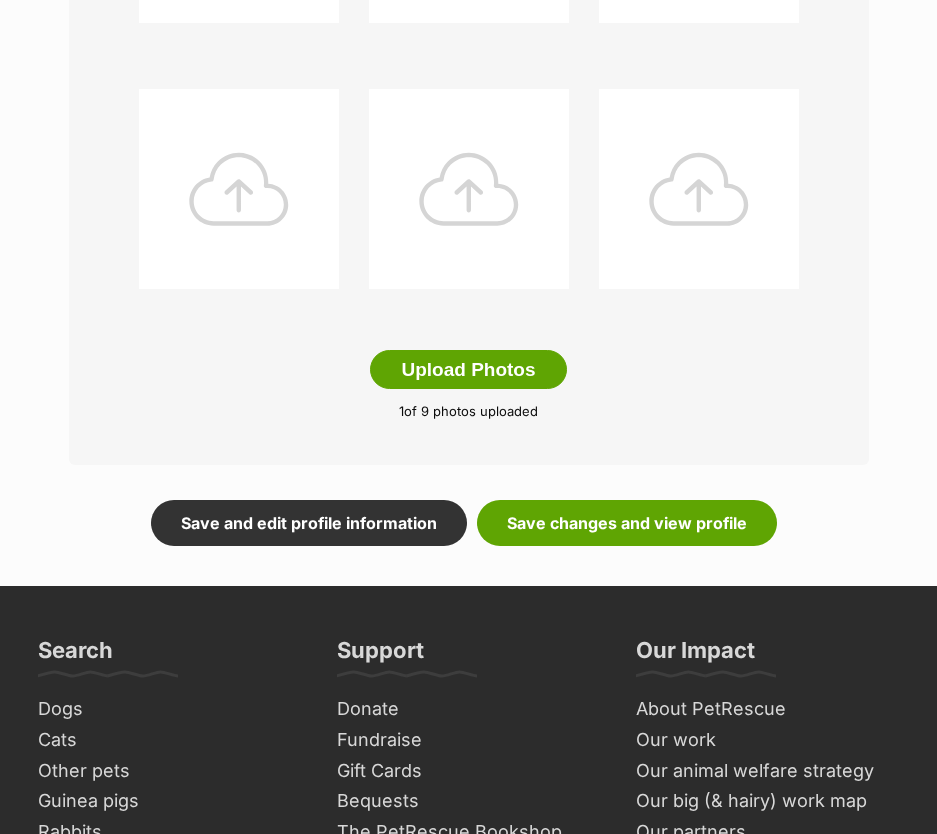scroll, scrollTop: 1000, scrollLeft: 0, axis: vertical 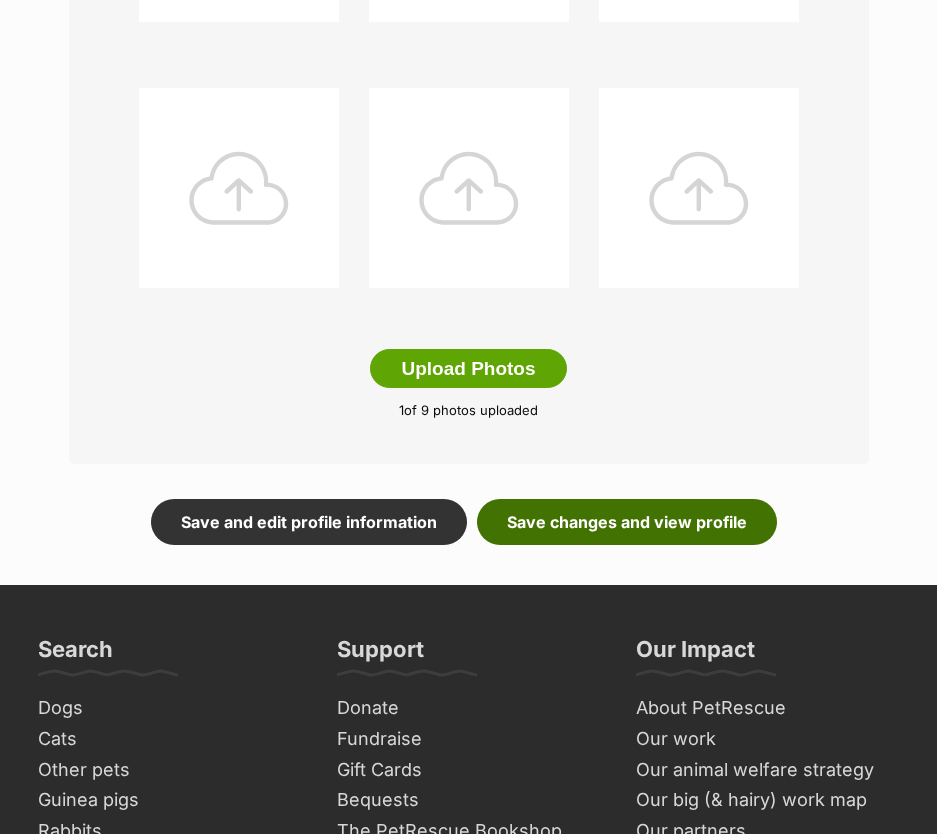 click on "Save changes and view profile" at bounding box center [627, 522] 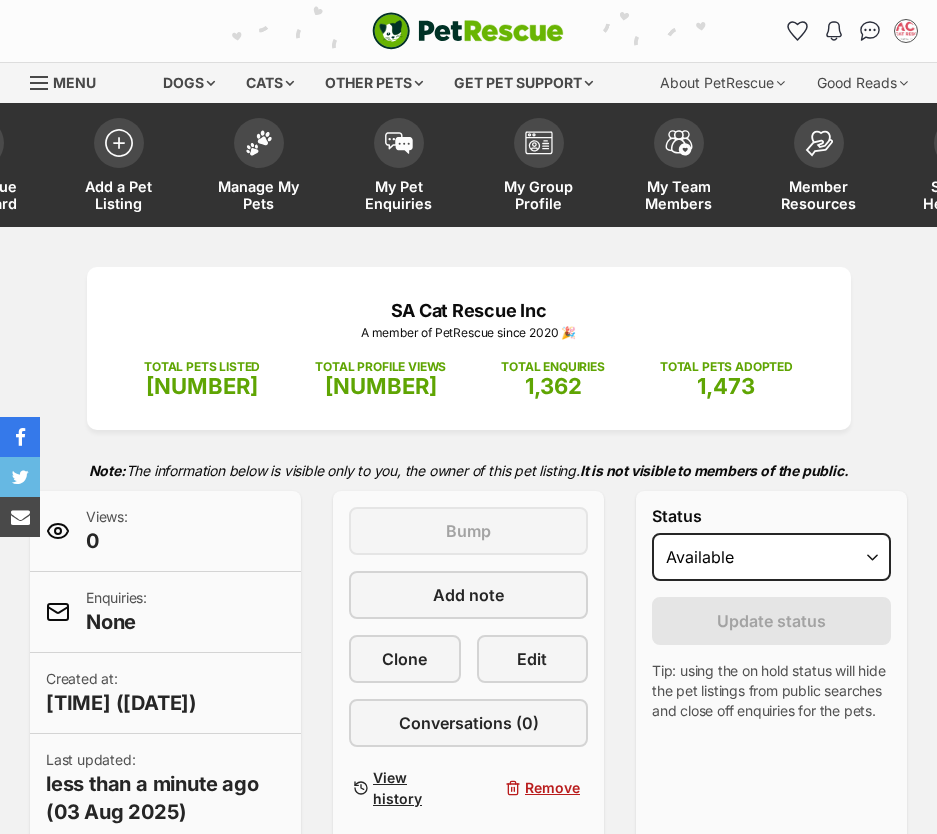 scroll, scrollTop: 0, scrollLeft: 0, axis: both 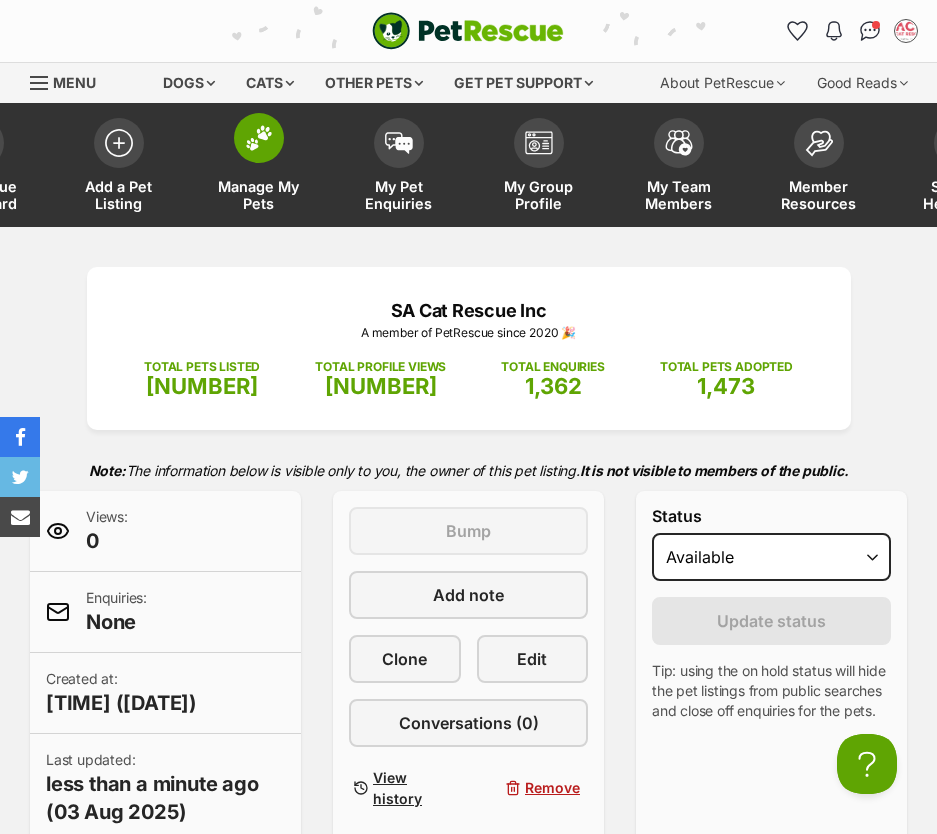 click on "Manage My Pets" at bounding box center [259, 167] 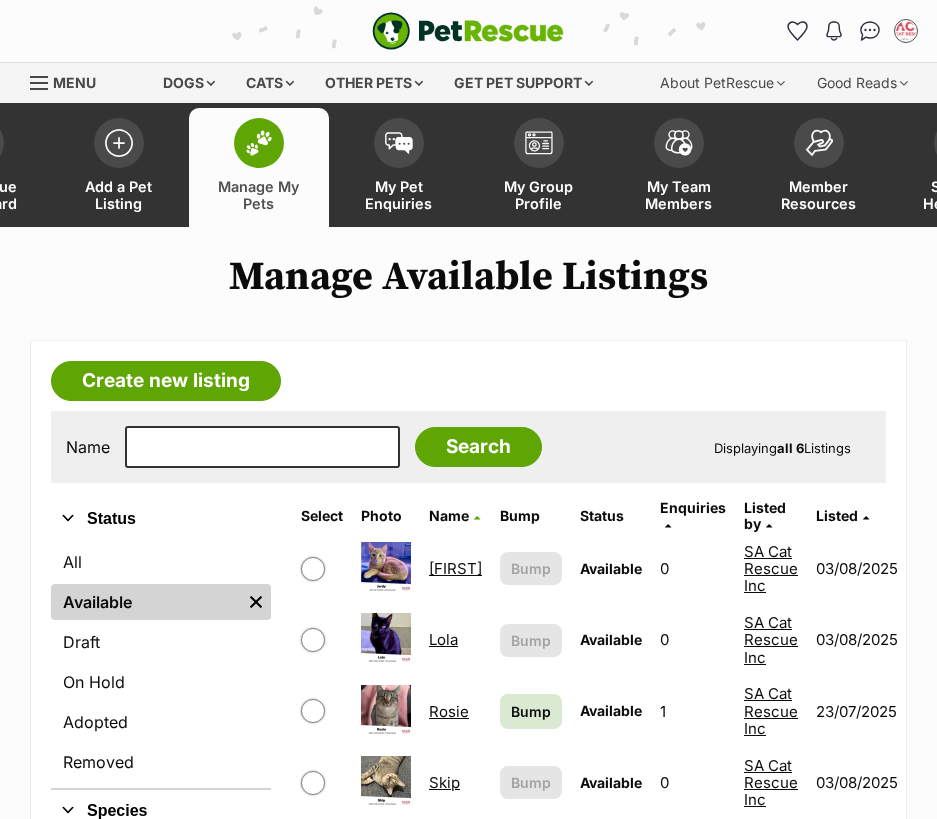 scroll, scrollTop: 0, scrollLeft: 0, axis: both 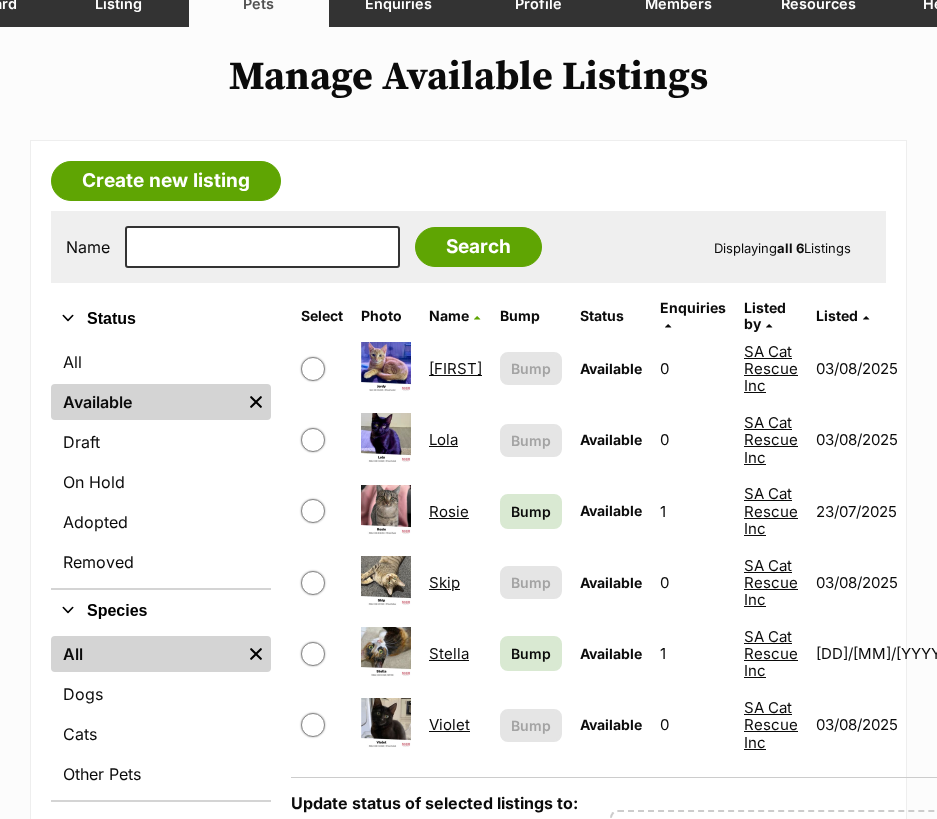 click at bounding box center (313, 511) 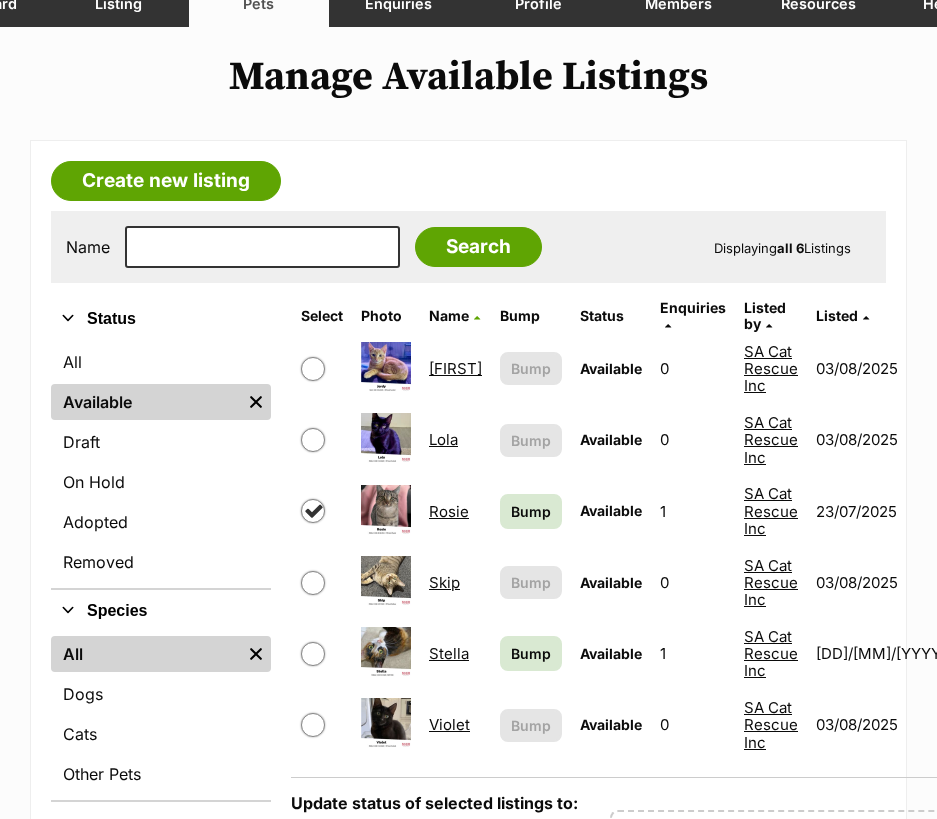 checkbox on "true" 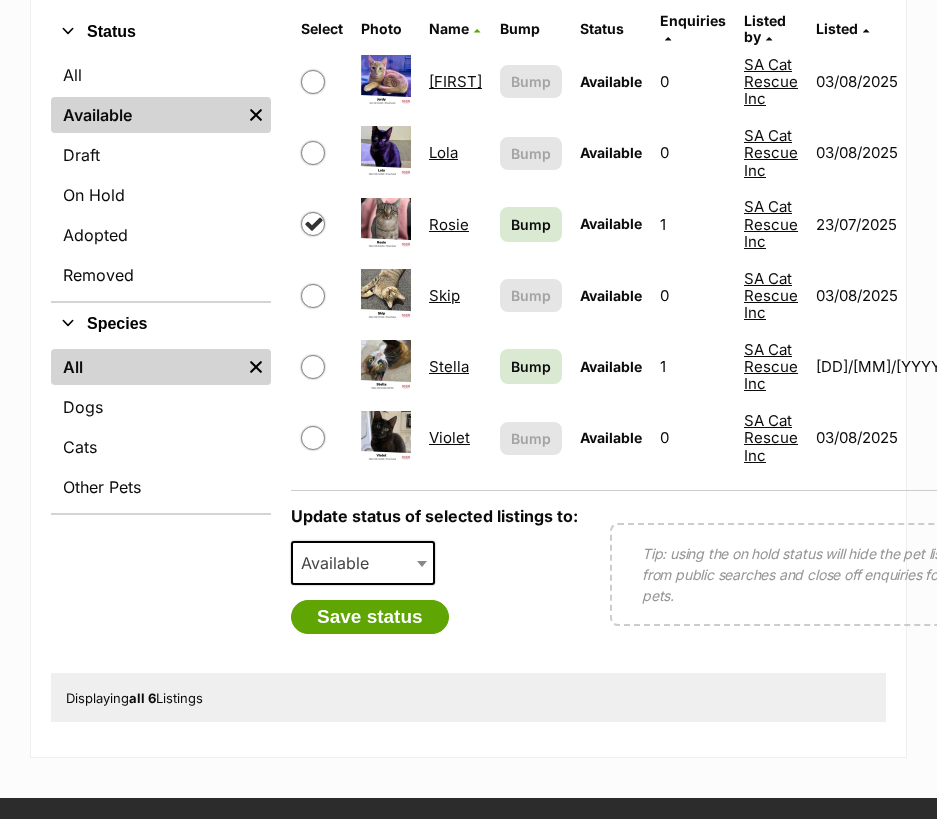 scroll, scrollTop: 500, scrollLeft: 0, axis: vertical 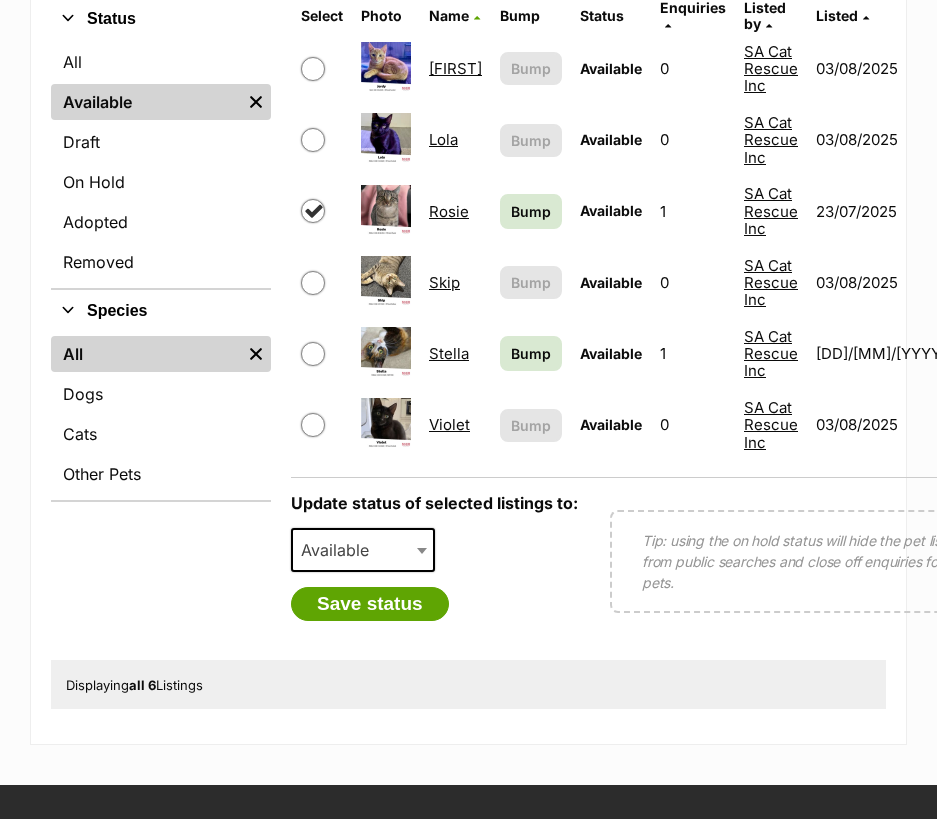 drag, startPoint x: 375, startPoint y: 524, endPoint x: 379, endPoint y: 545, distance: 21.377558 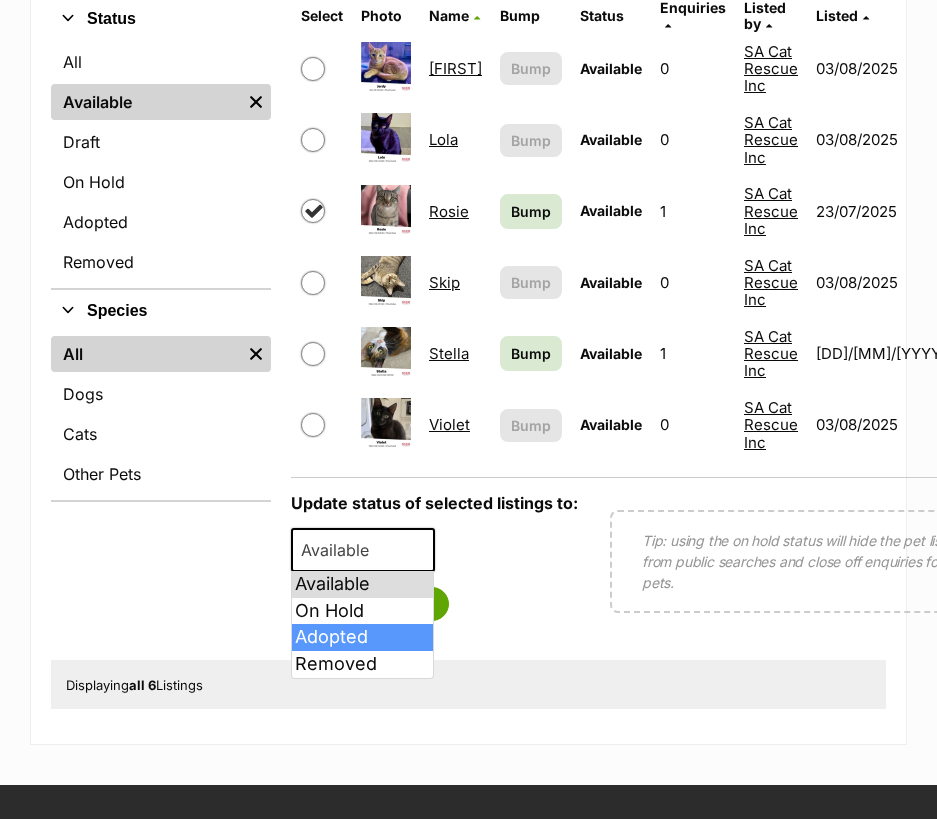 select on "rehomed" 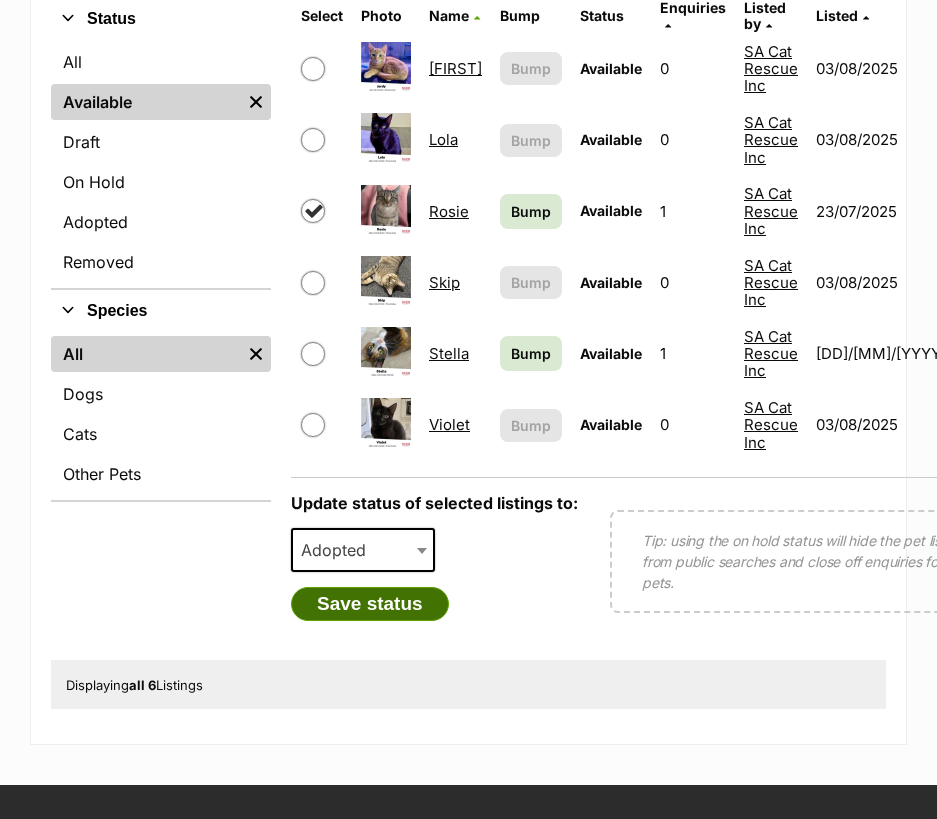 click on "Save status" at bounding box center (370, 604) 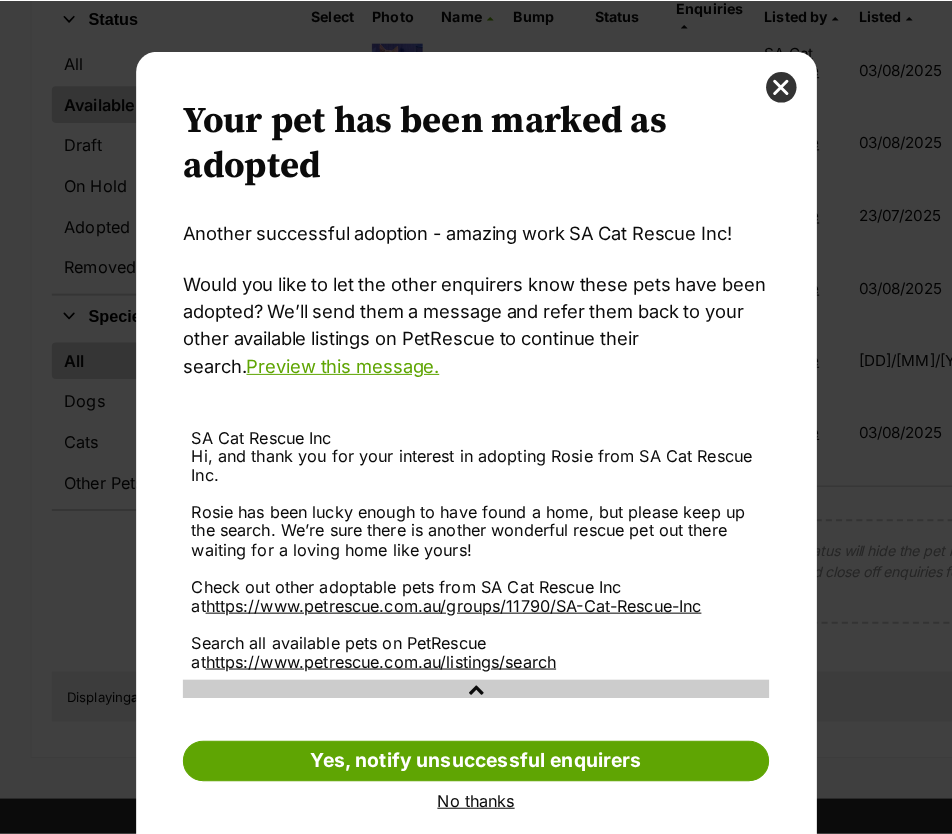 scroll, scrollTop: 0, scrollLeft: 0, axis: both 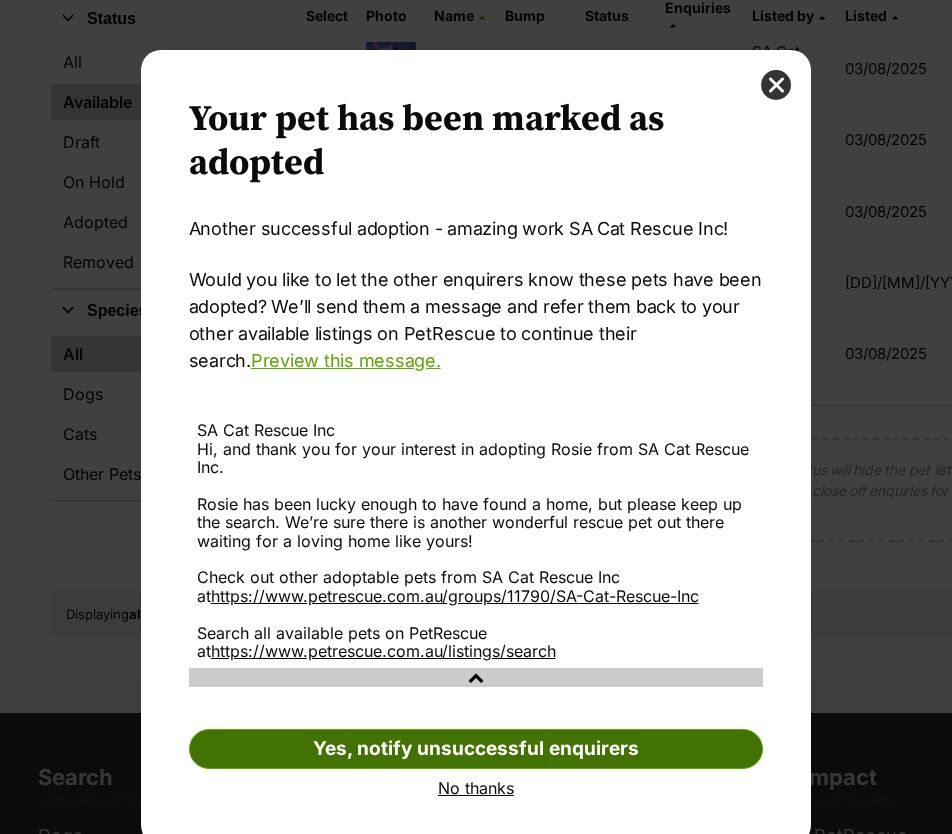 click on "Yes, notify unsuccessful enquirers" at bounding box center [476, 749] 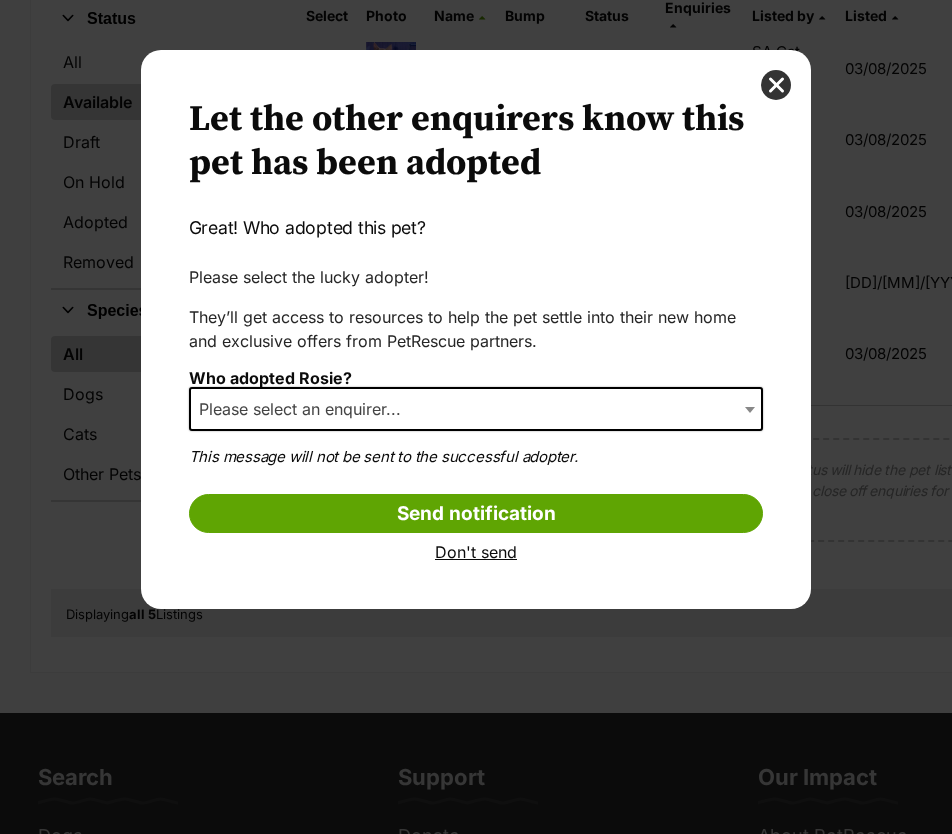 click on "Please select an enquirer..." at bounding box center [306, 409] 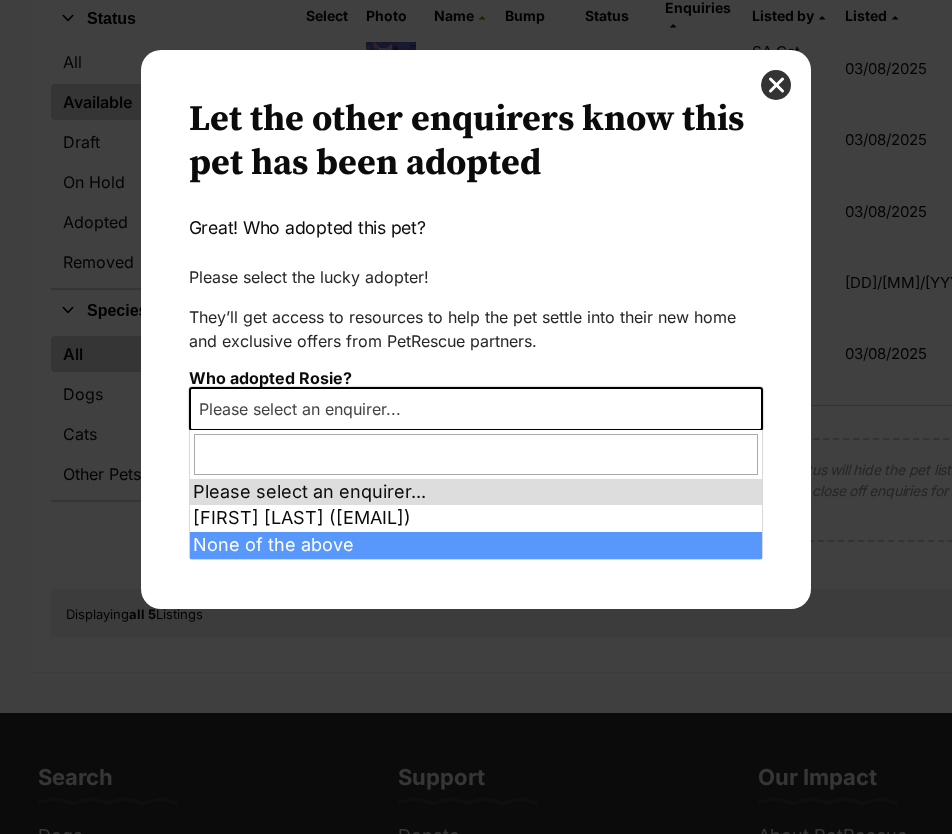 select on "other" 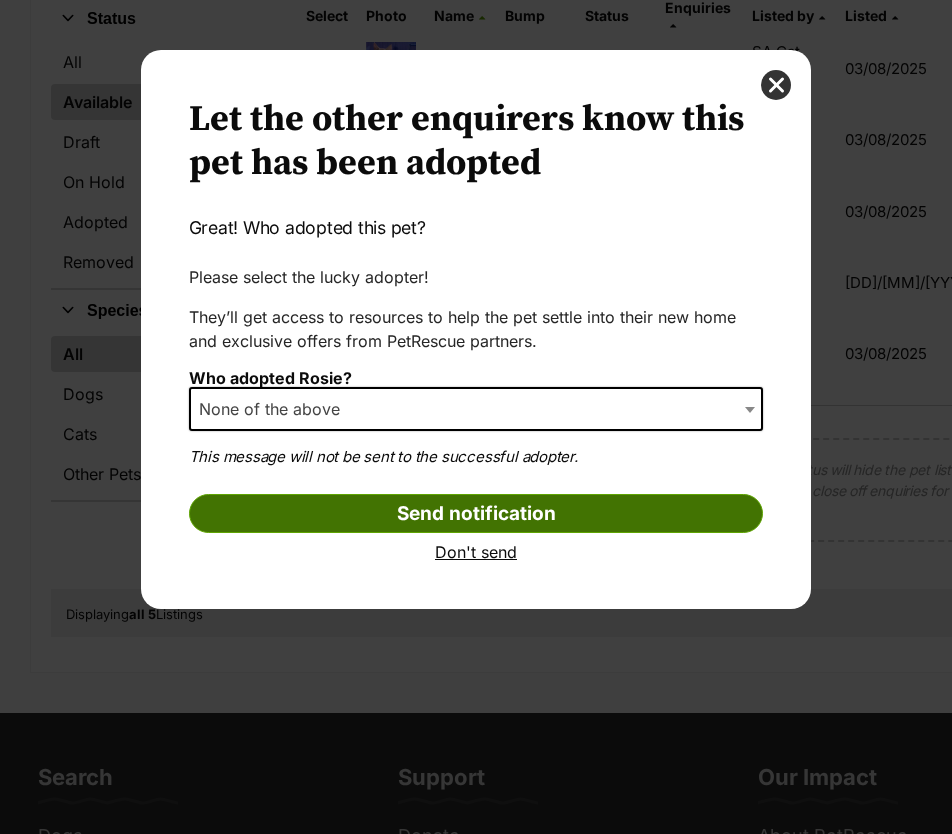 click on "Send notification" at bounding box center [476, 514] 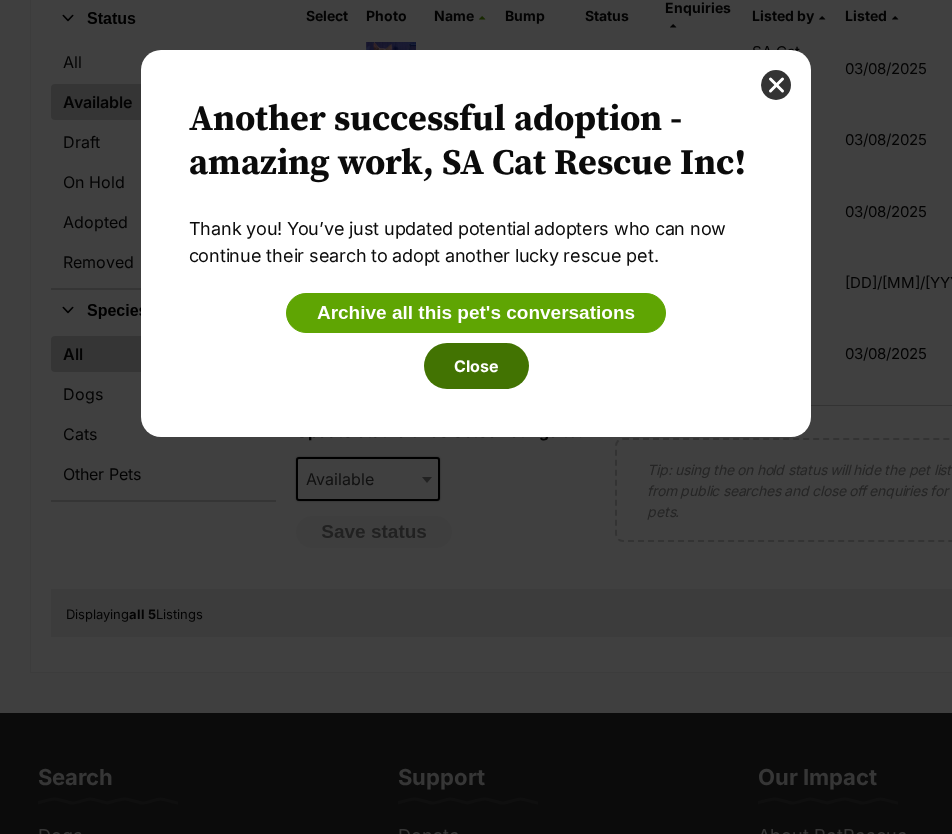 click on "Close" at bounding box center [476, 366] 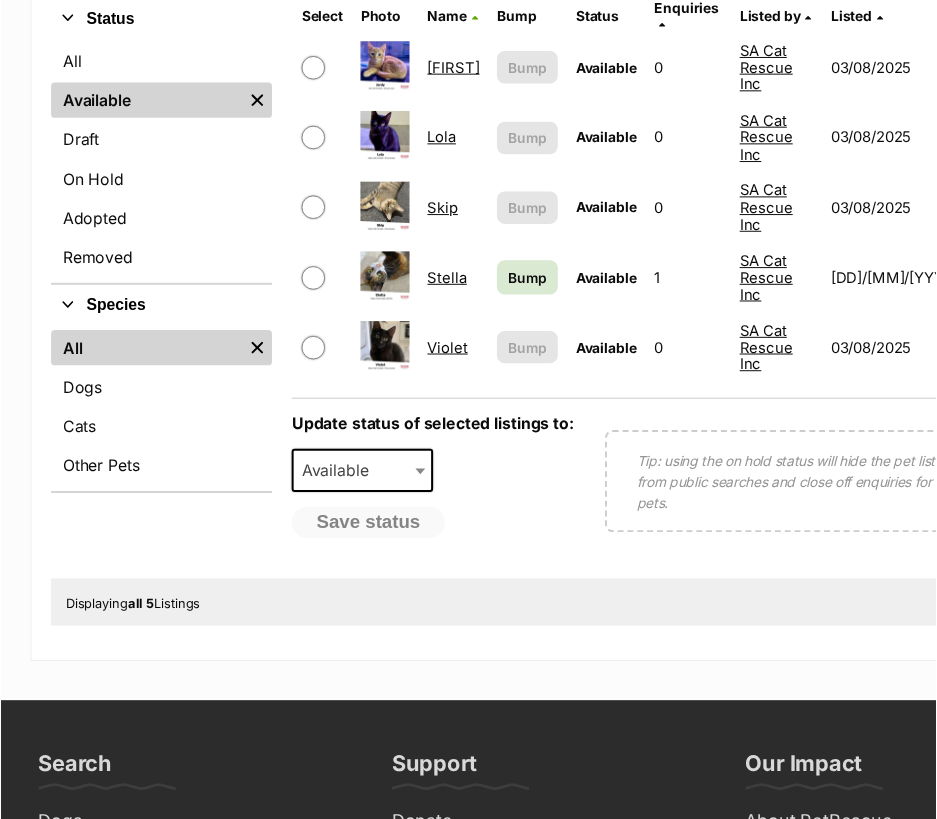 scroll, scrollTop: 500, scrollLeft: 0, axis: vertical 